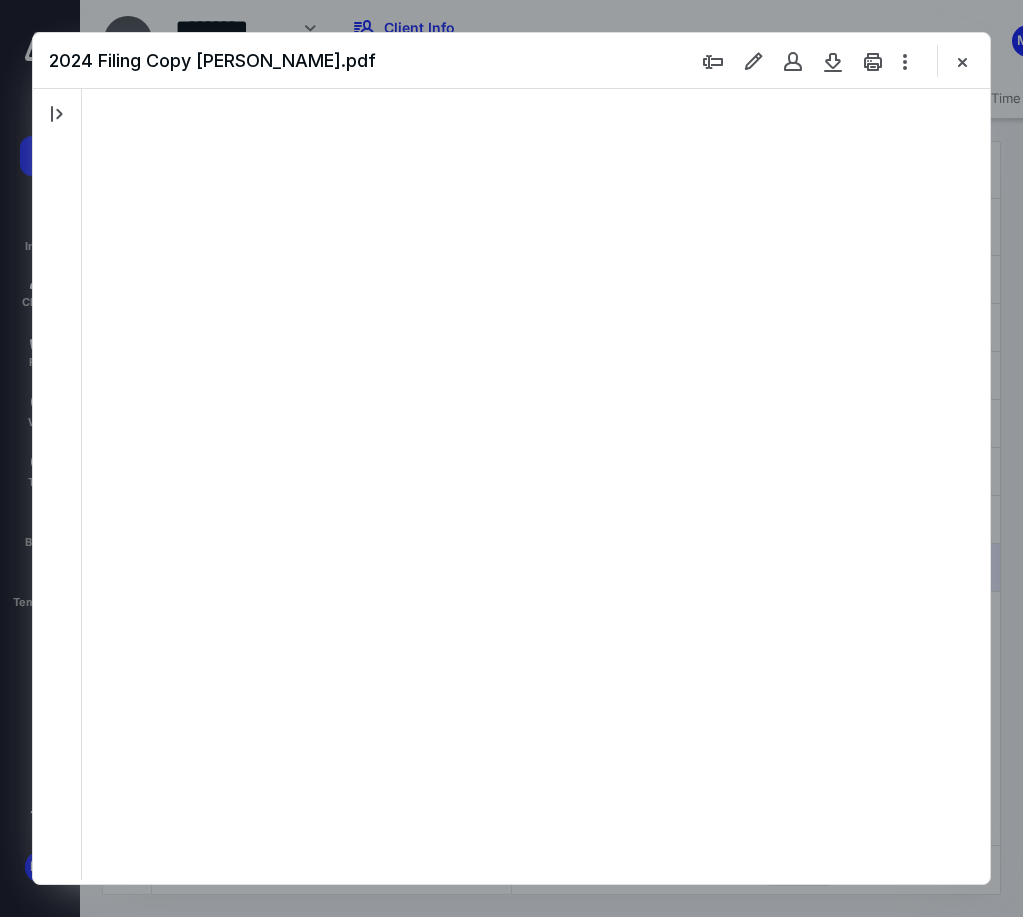 click at bounding box center [962, 61] 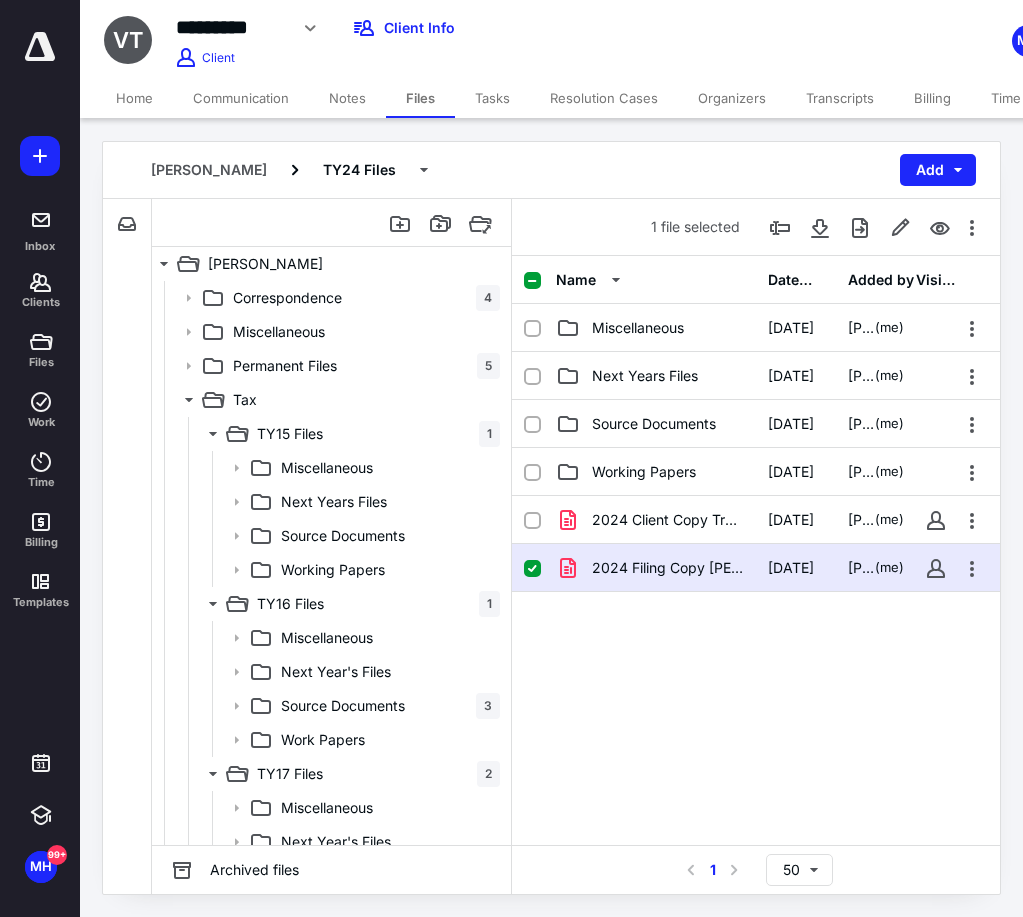 scroll, scrollTop: 1272, scrollLeft: 0, axis: vertical 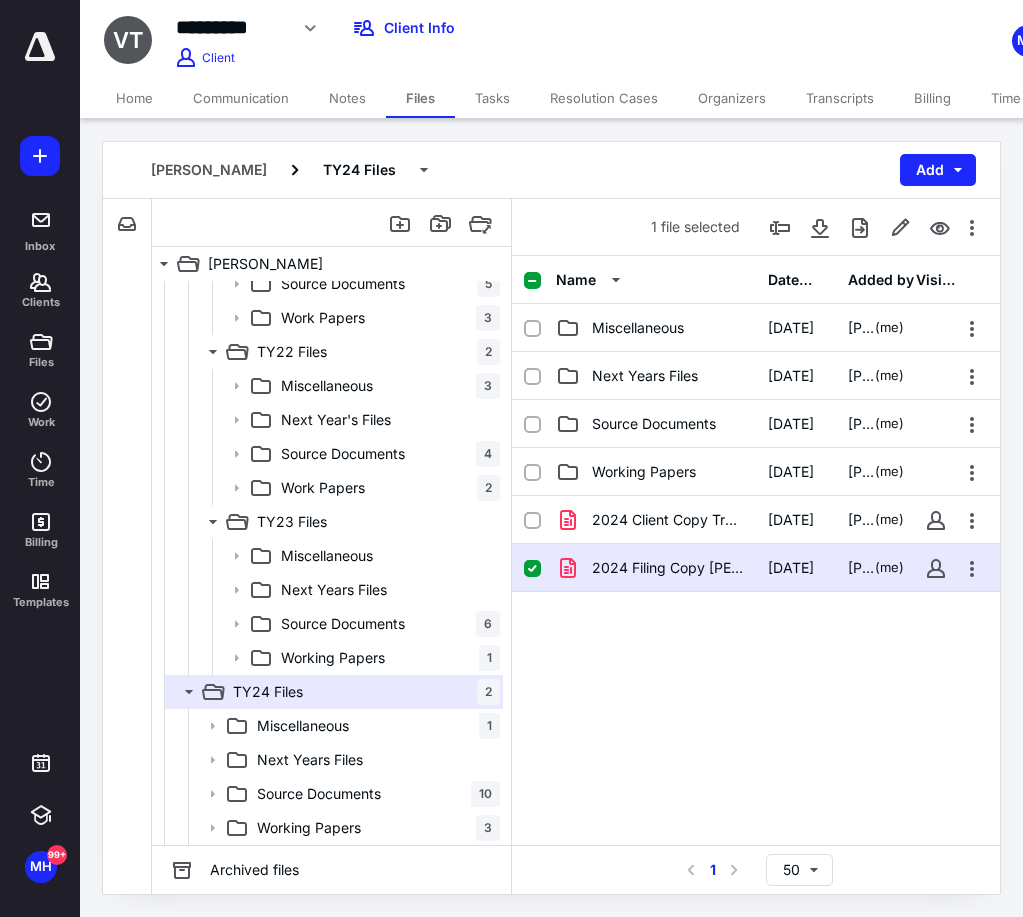 drag, startPoint x: 681, startPoint y: 28, endPoint x: 347, endPoint y: 55, distance: 335.08954 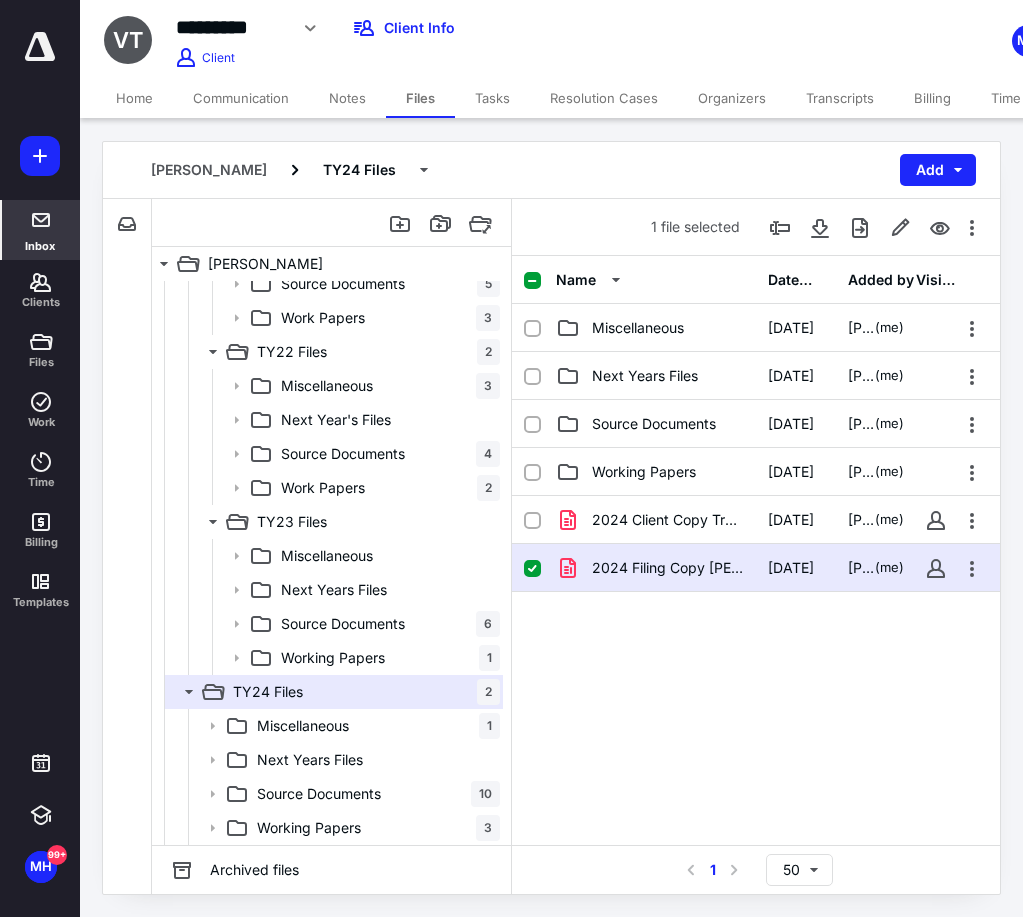 click 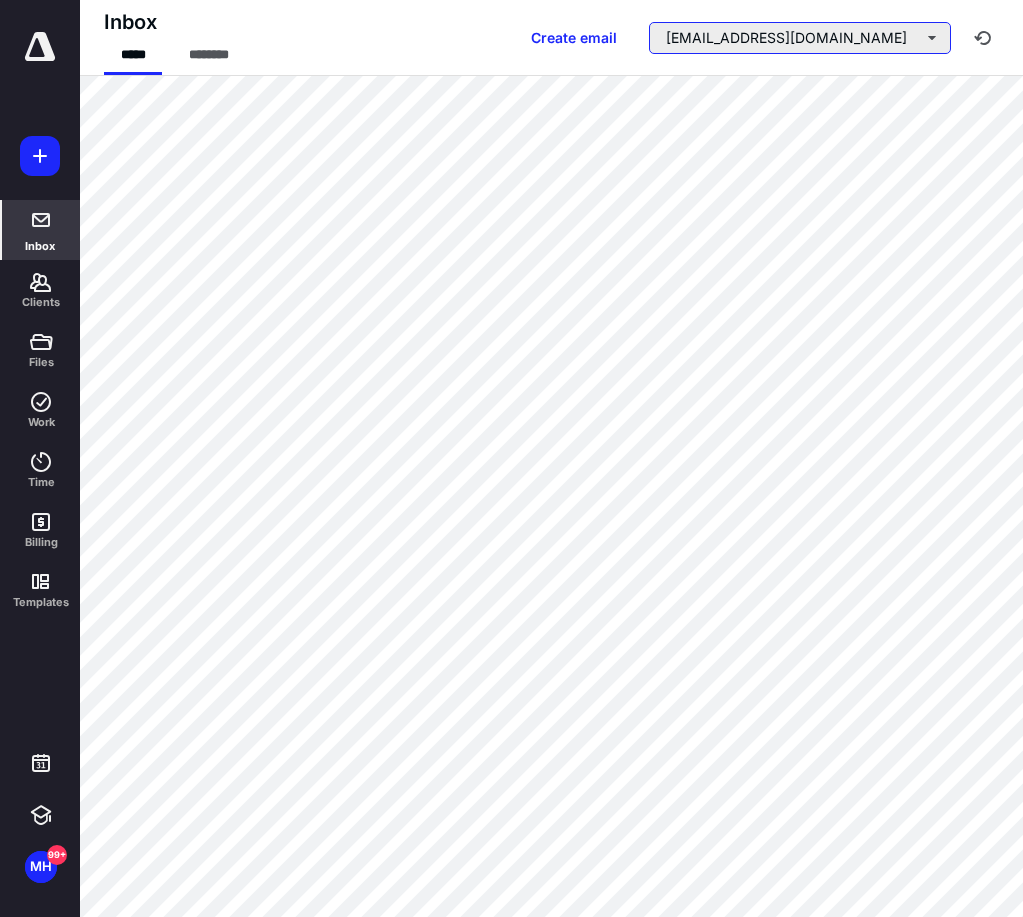 click on "[EMAIL_ADDRESS][DOMAIN_NAME]" at bounding box center (800, 38) 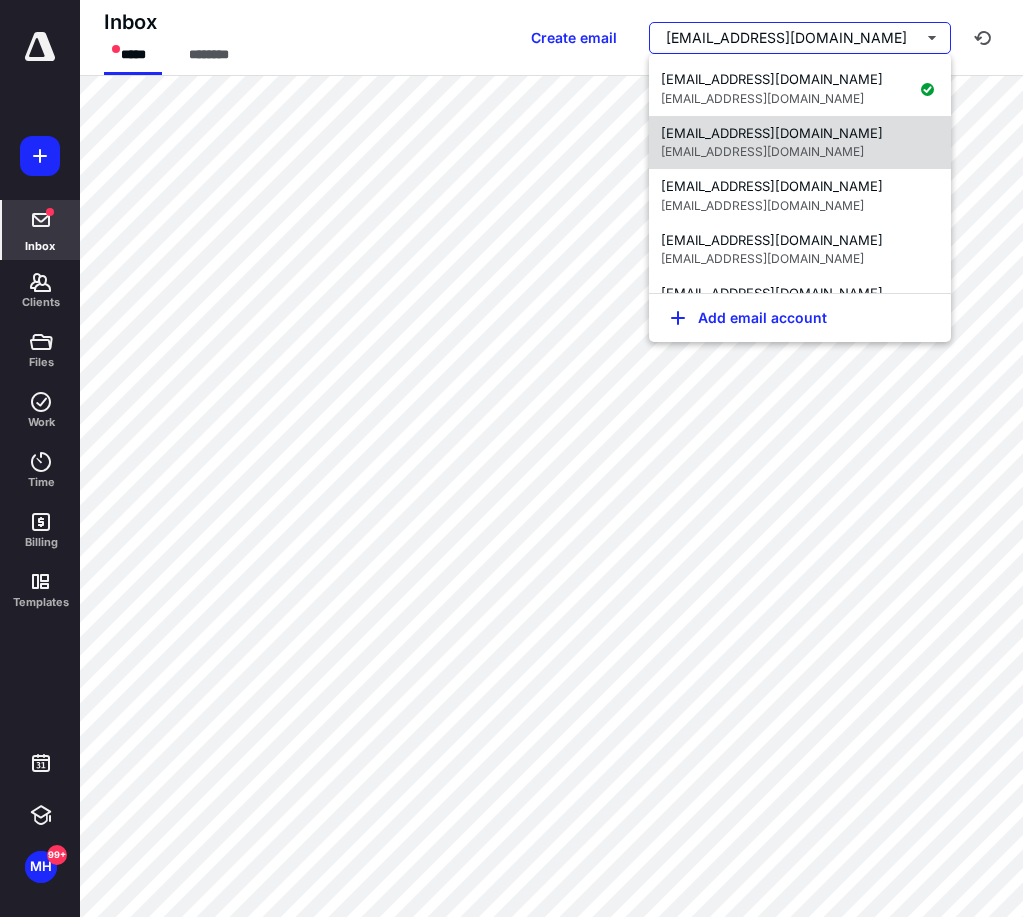 click on "[EMAIL_ADDRESS][DOMAIN_NAME]" at bounding box center (772, 133) 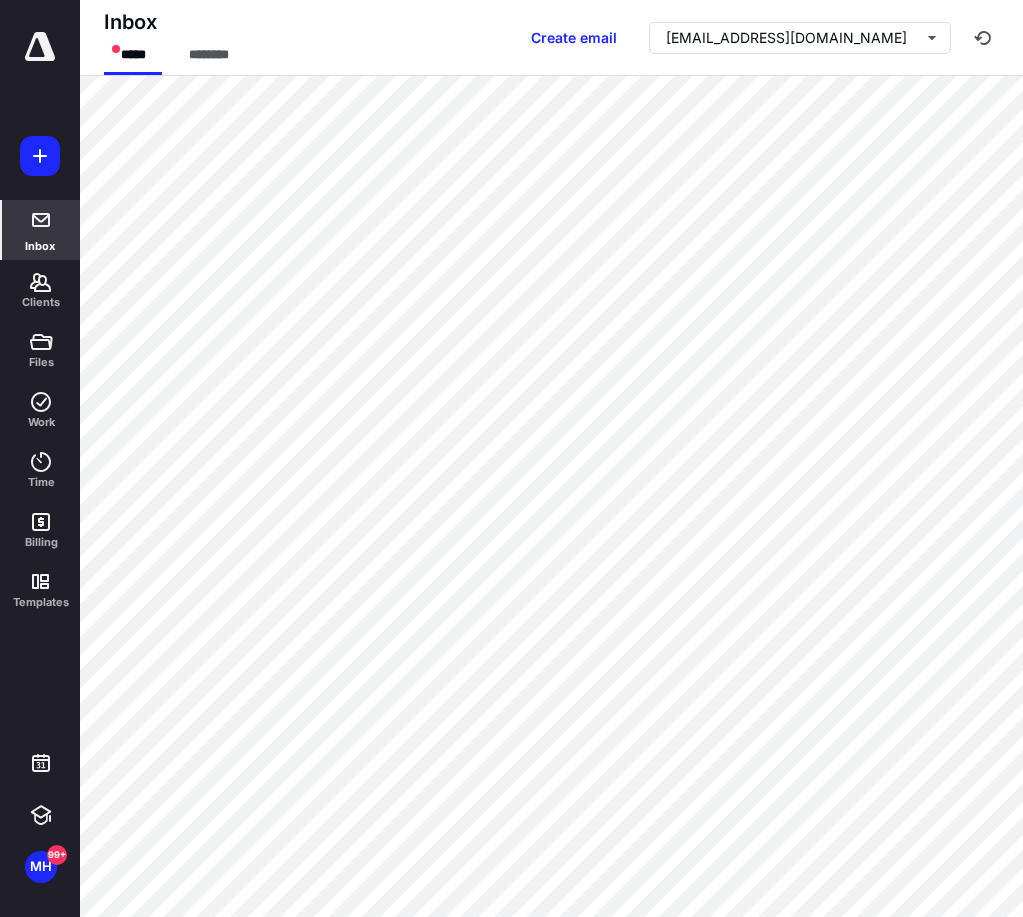 click on "Inbox ***** ******** Create email mark2galley@aol.com" at bounding box center [551, 38] 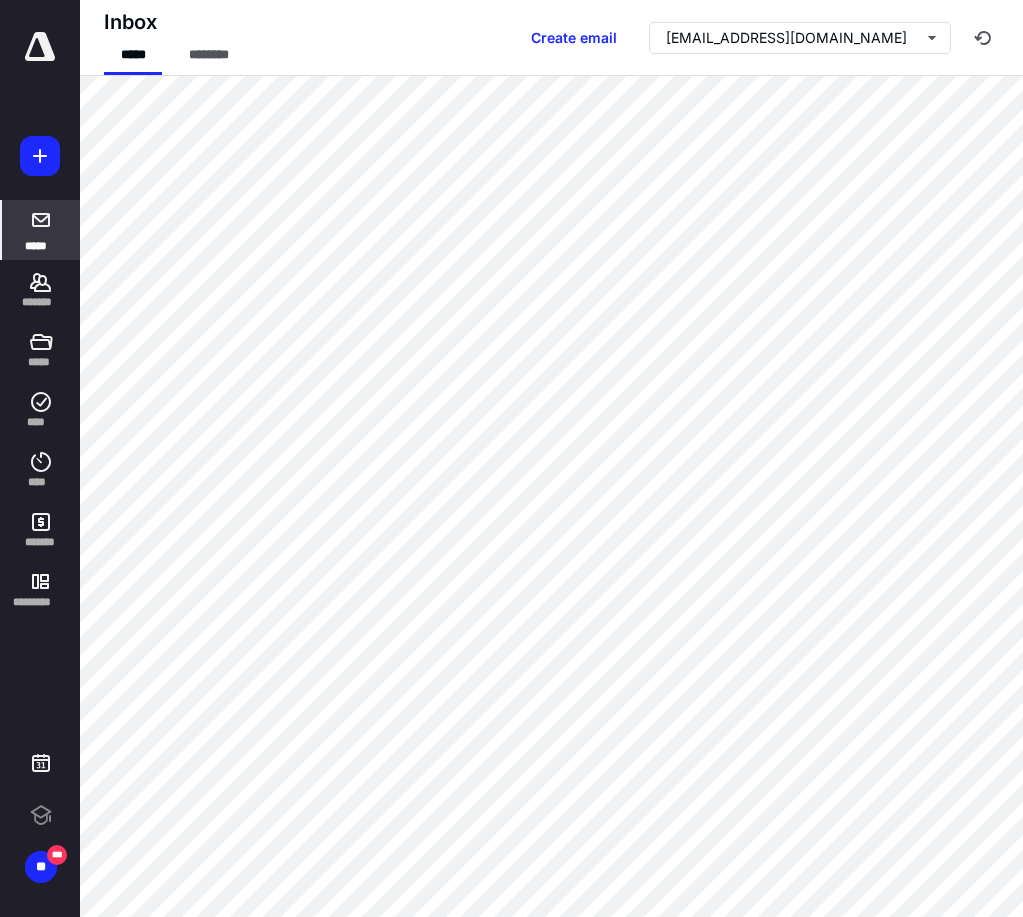 scroll, scrollTop: 0, scrollLeft: 0, axis: both 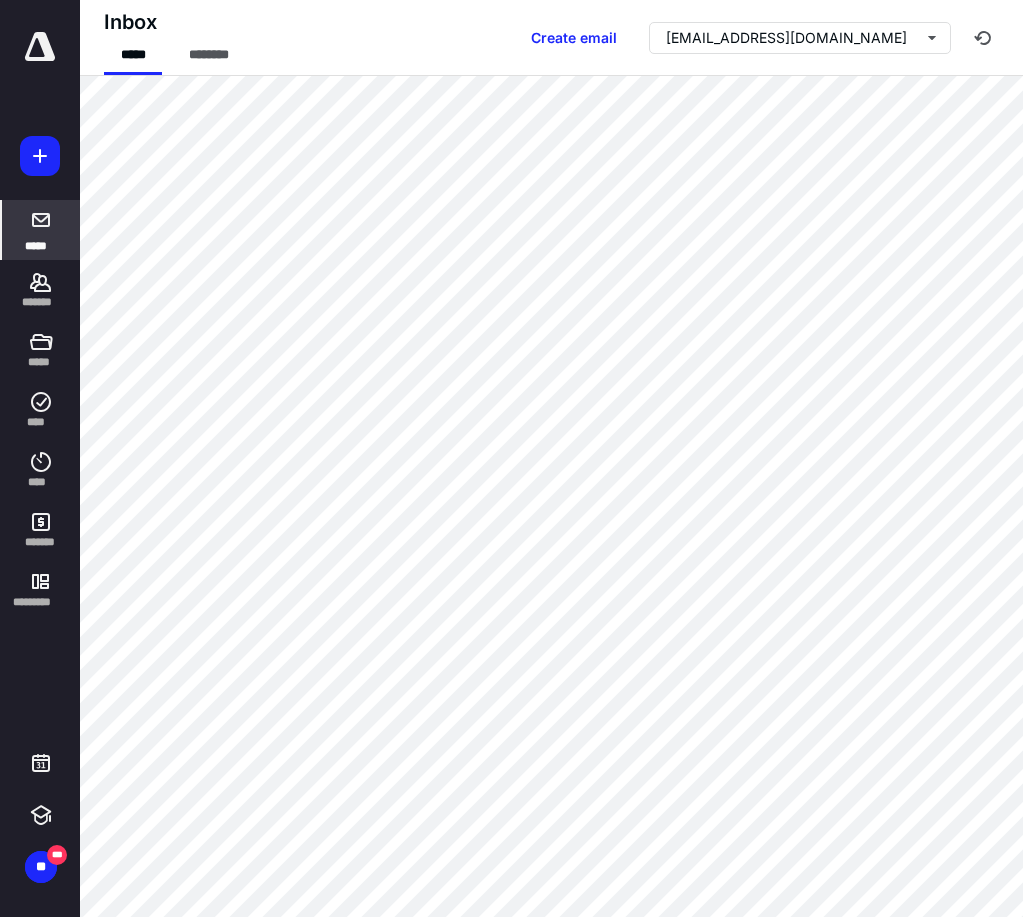 drag, startPoint x: 371, startPoint y: 33, endPoint x: 394, endPoint y: -1, distance: 41.04875 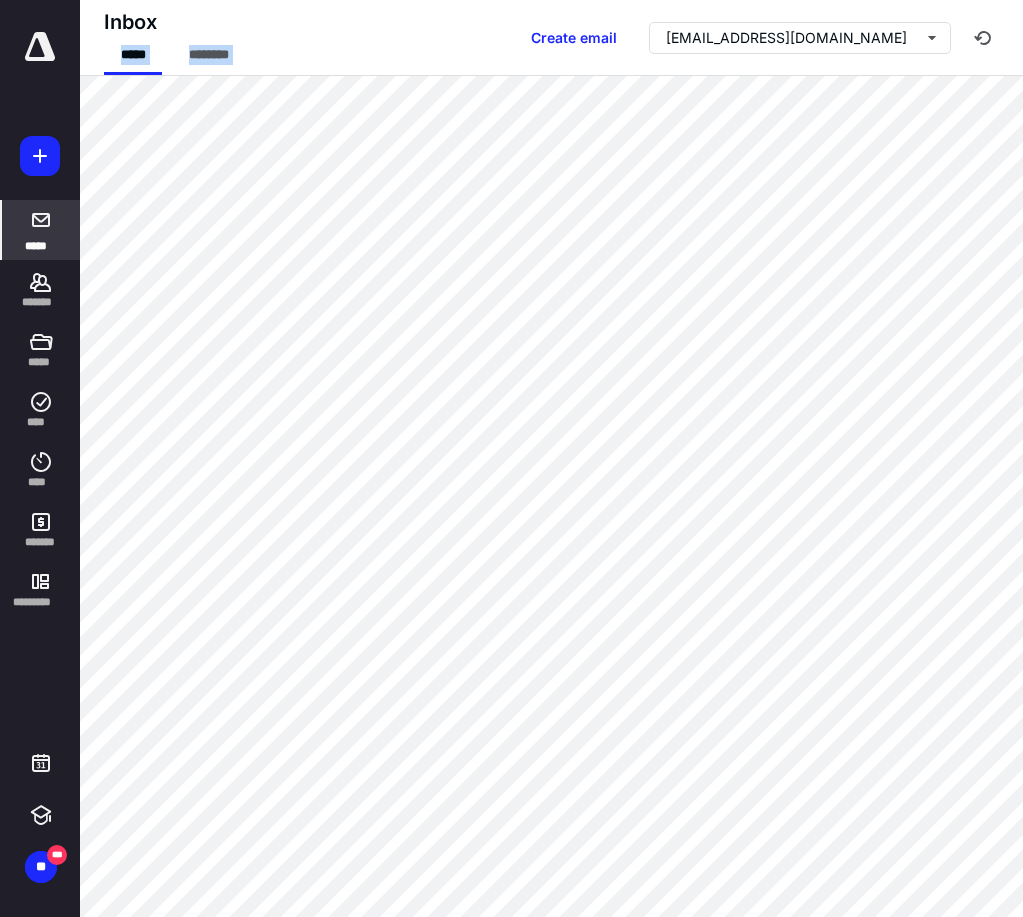 drag, startPoint x: 320, startPoint y: 58, endPoint x: 253, endPoint y: 13, distance: 80.70936 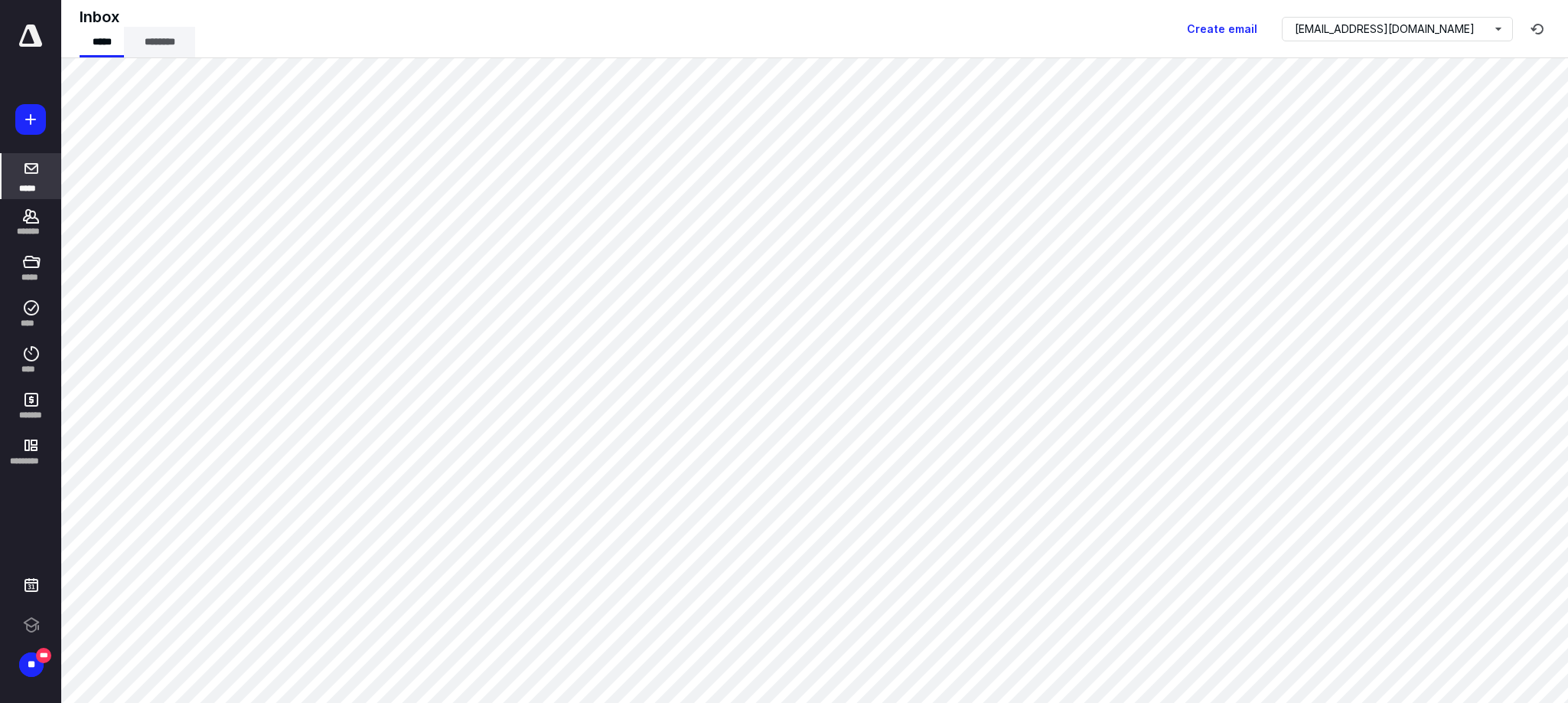 scroll, scrollTop: 0, scrollLeft: 0, axis: both 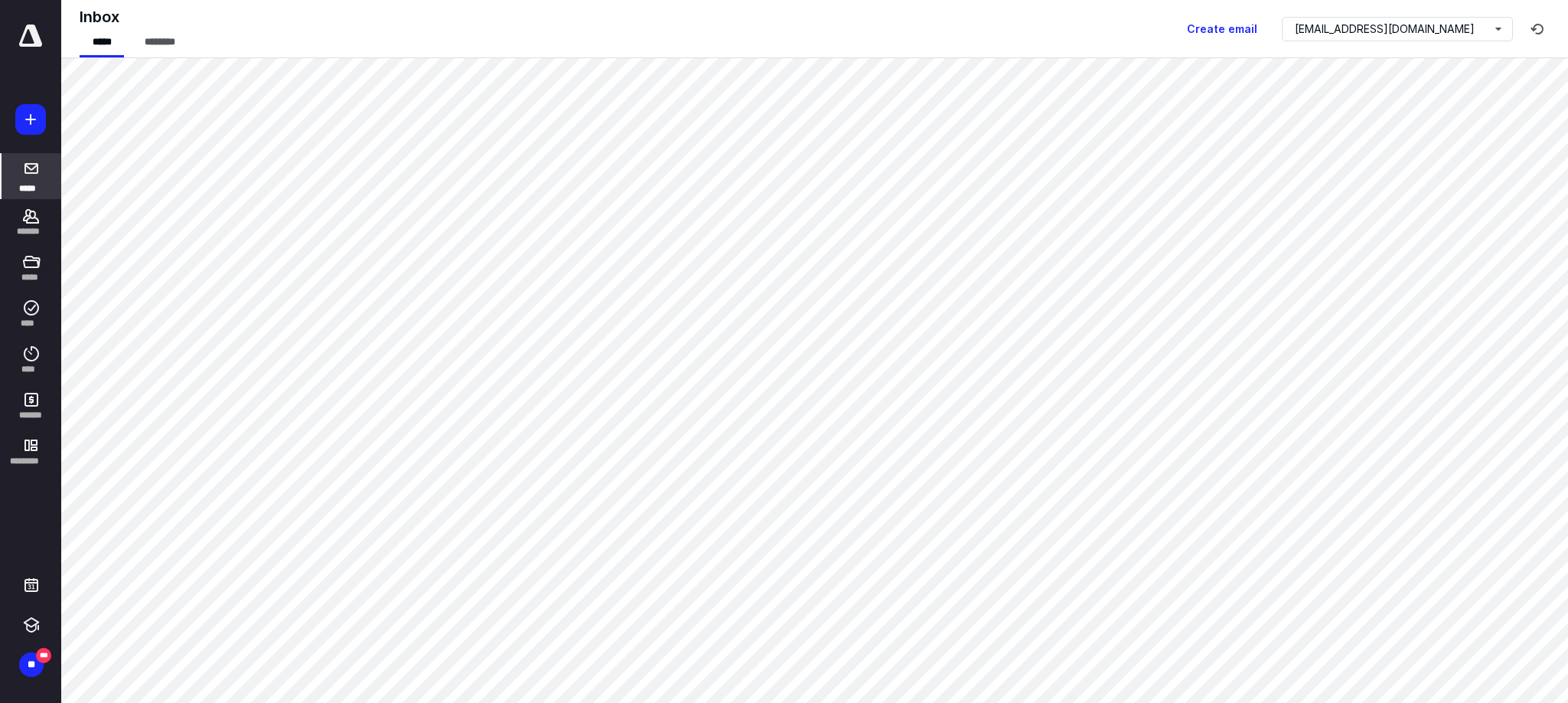 click on "Inbox ***** ******** Create email [EMAIL_ADDRESS][DOMAIN_NAME]" at bounding box center (814, 29) 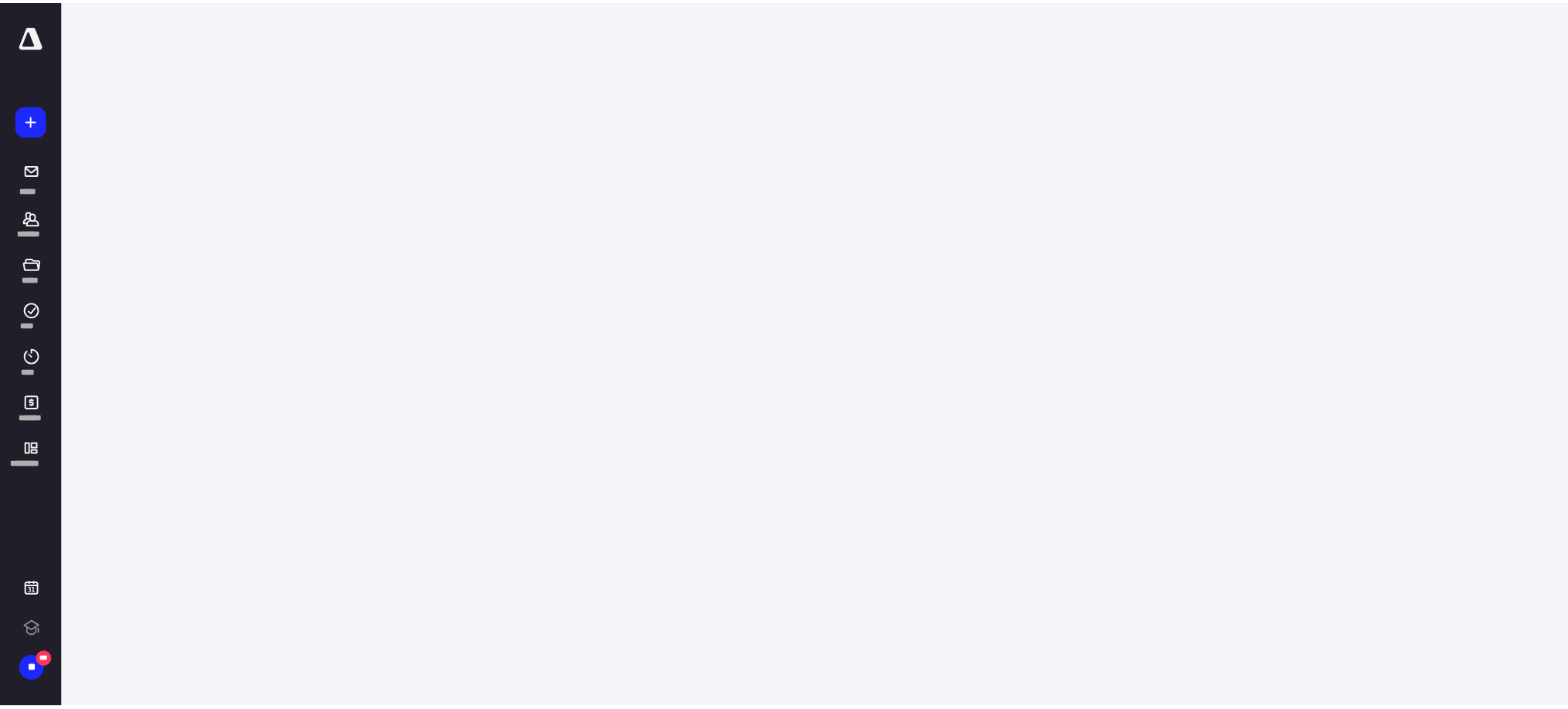 scroll, scrollTop: 0, scrollLeft: 0, axis: both 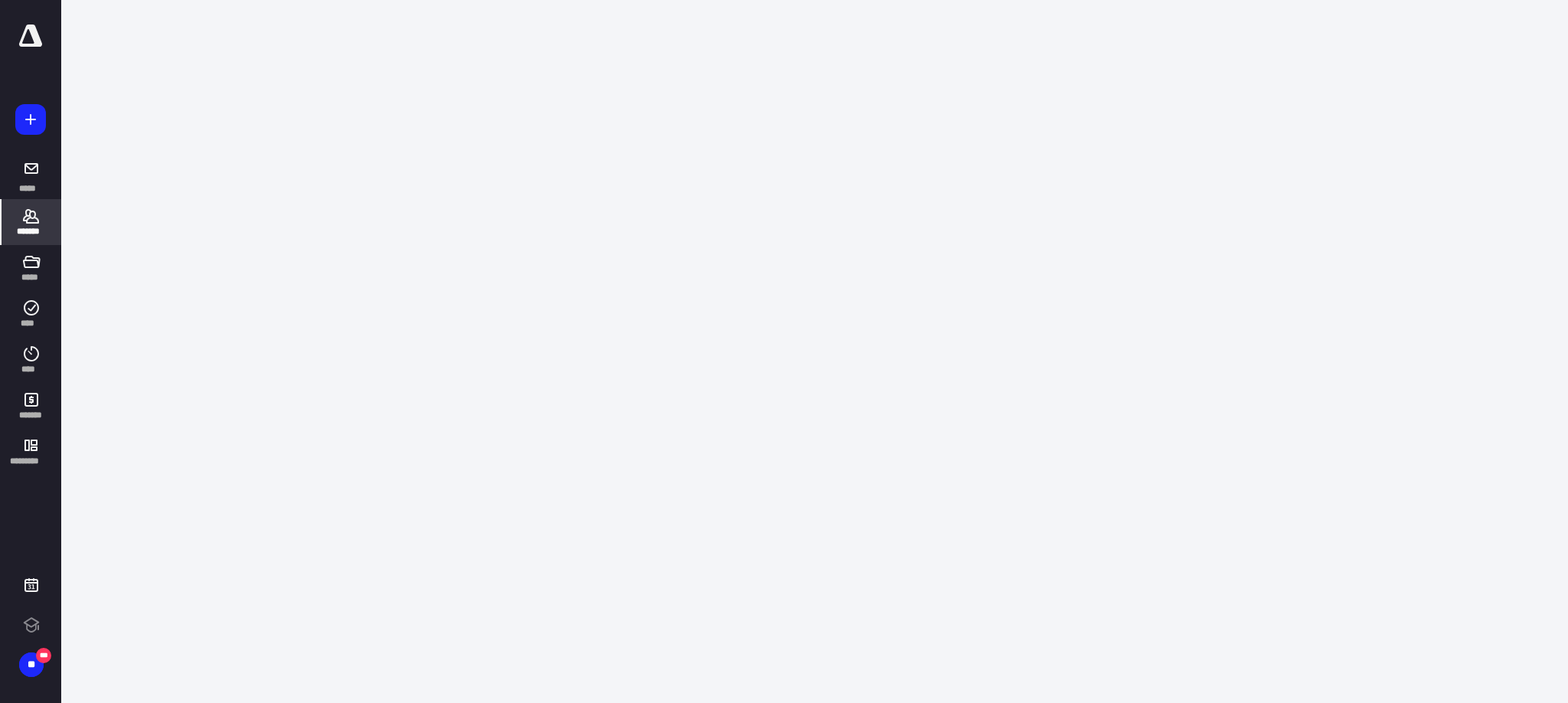 click 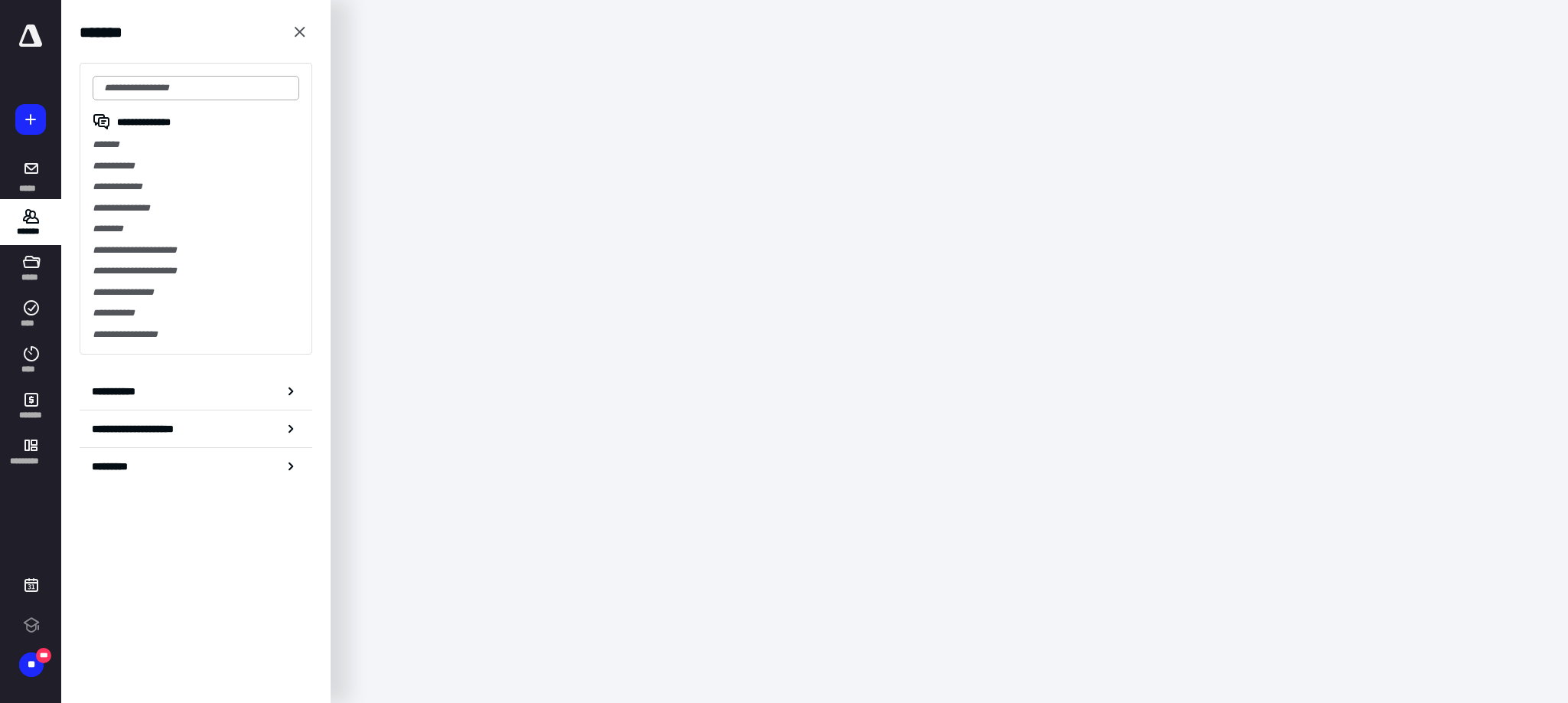 click at bounding box center (196, 88) 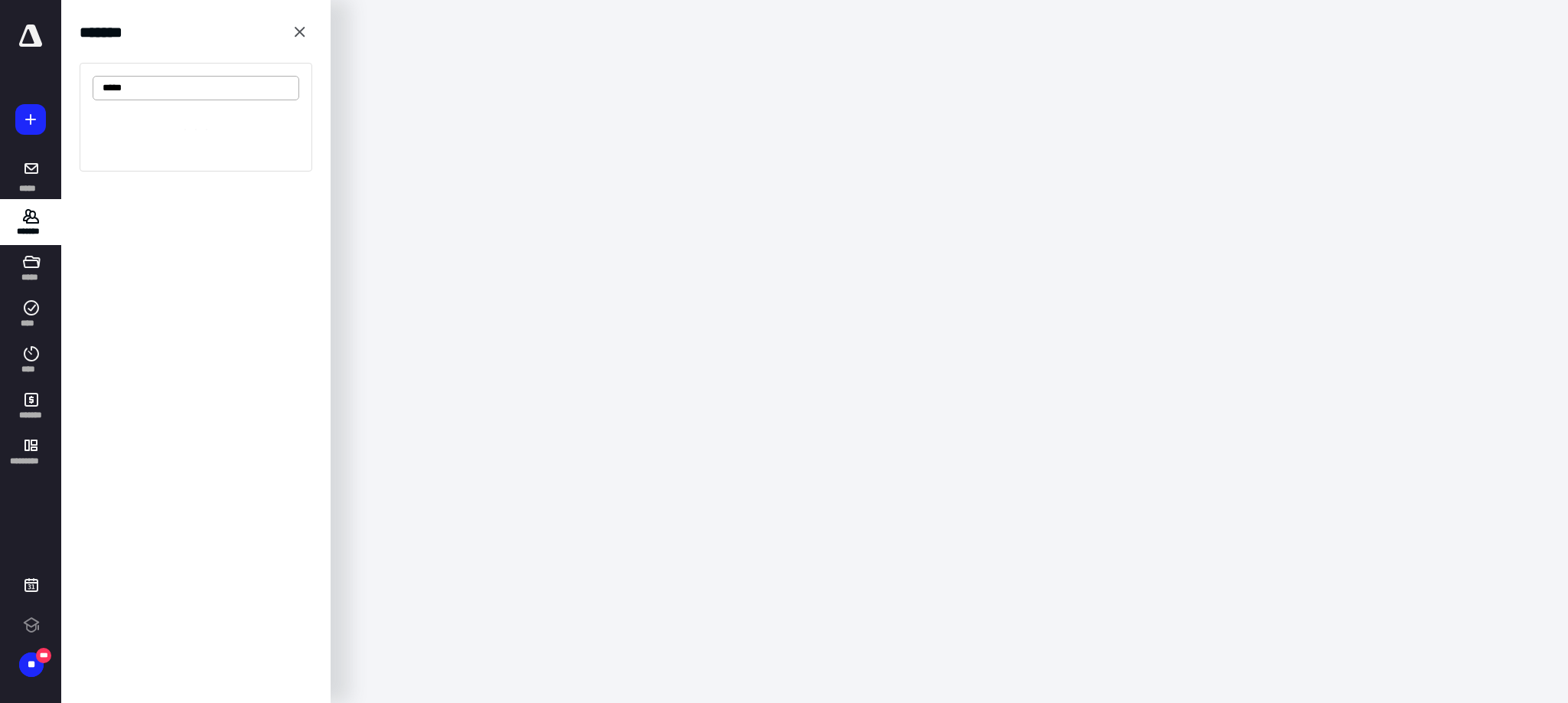 type on "*****" 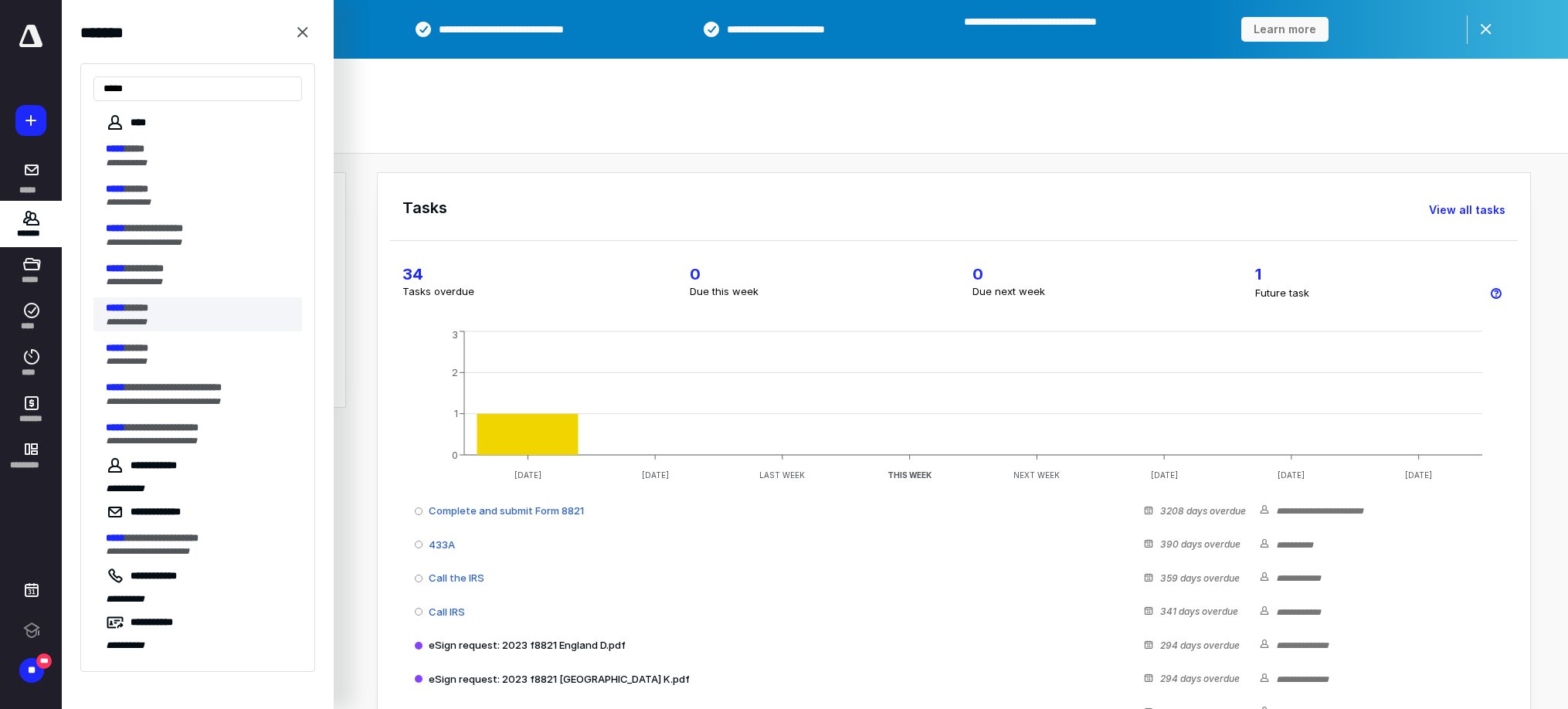 click on "**********" at bounding box center (126, 322) 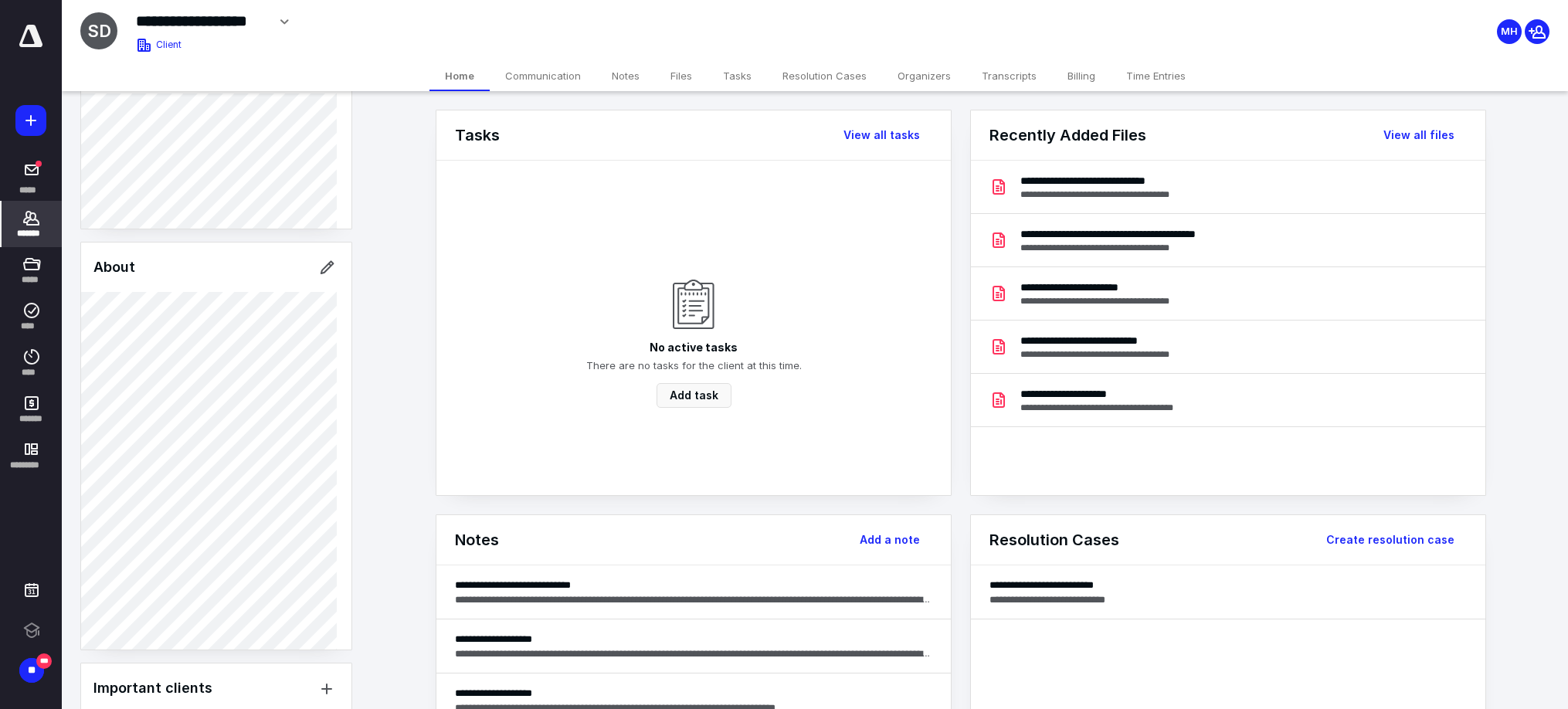 scroll, scrollTop: 216, scrollLeft: 0, axis: vertical 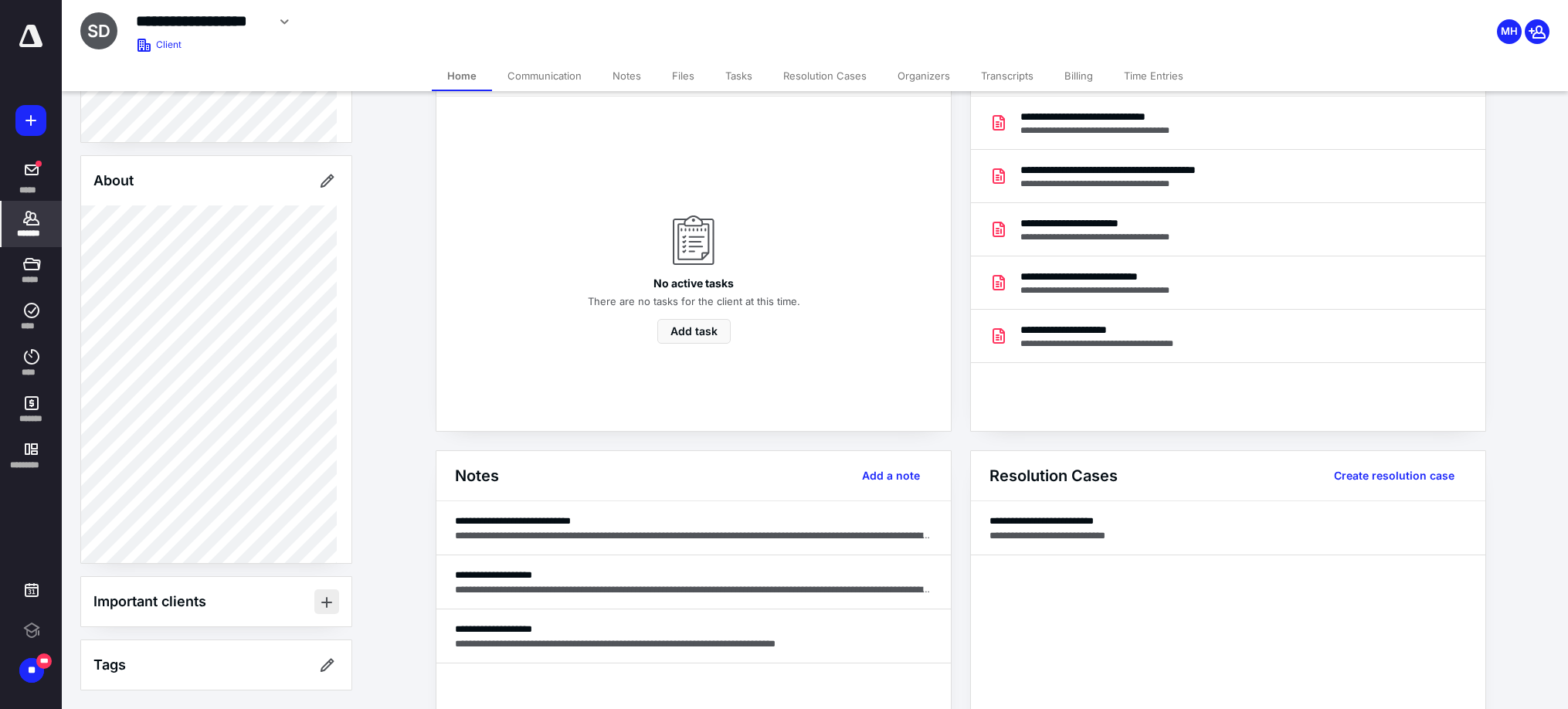 click at bounding box center (327, 602) 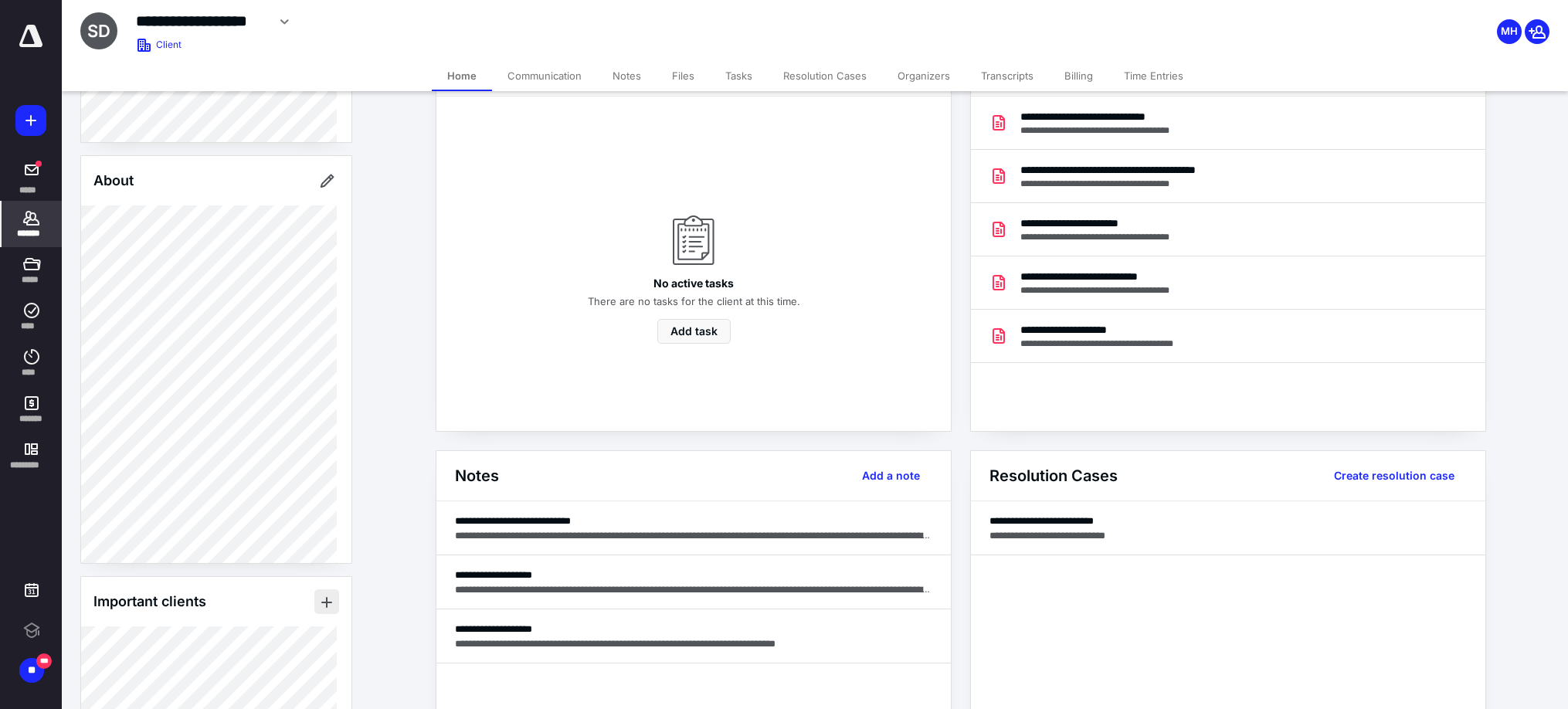 scroll, scrollTop: 0, scrollLeft: 0, axis: both 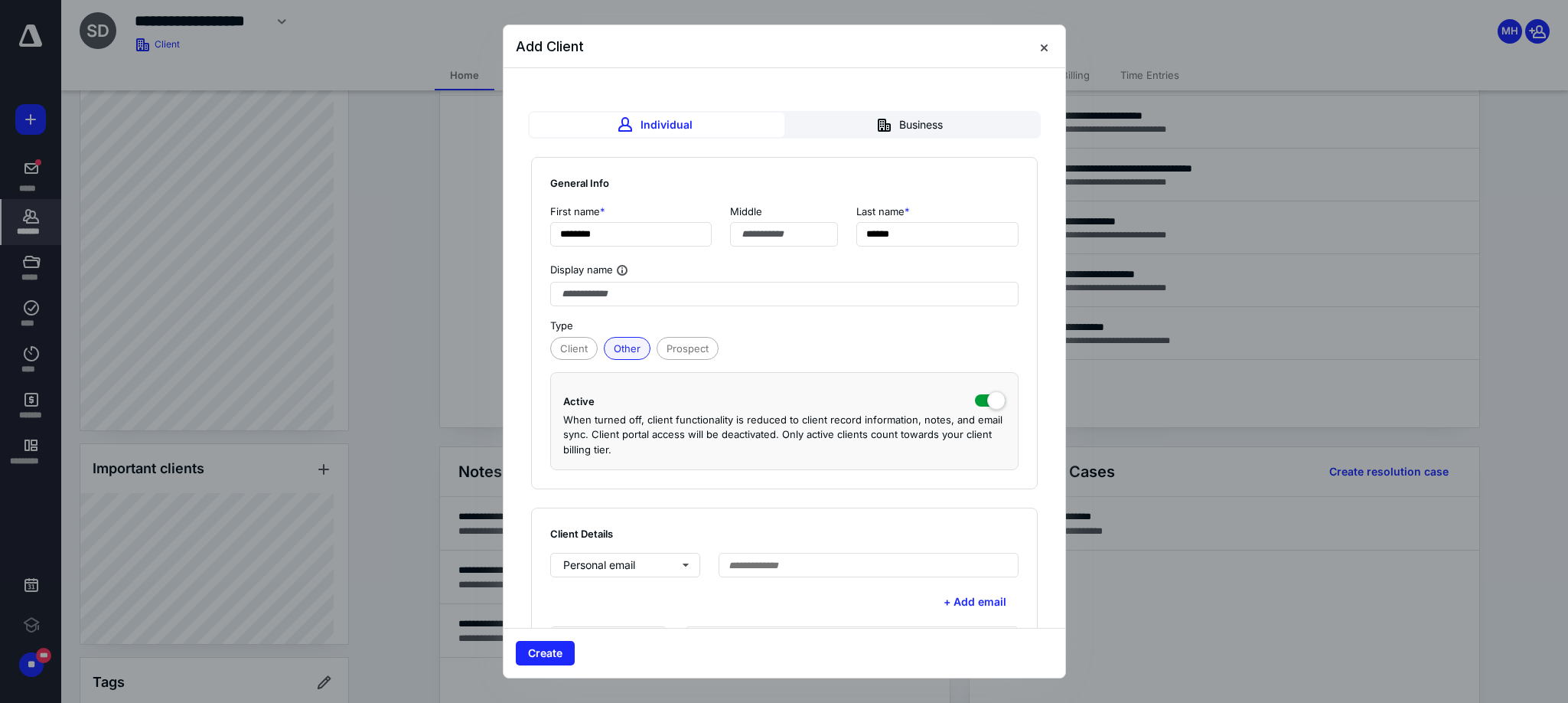 click on "Other" at bounding box center [627, 348] 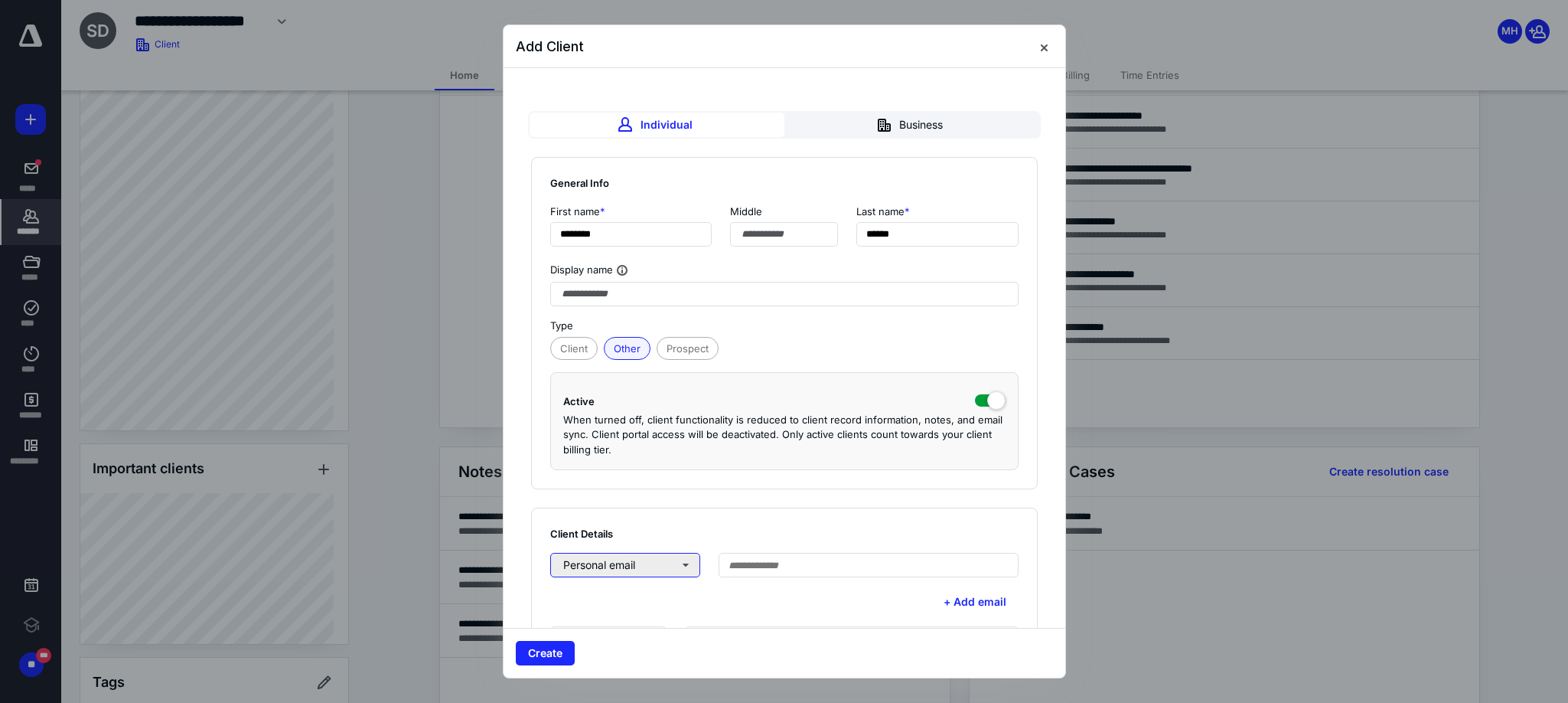 click on "Personal email" at bounding box center [625, 565] 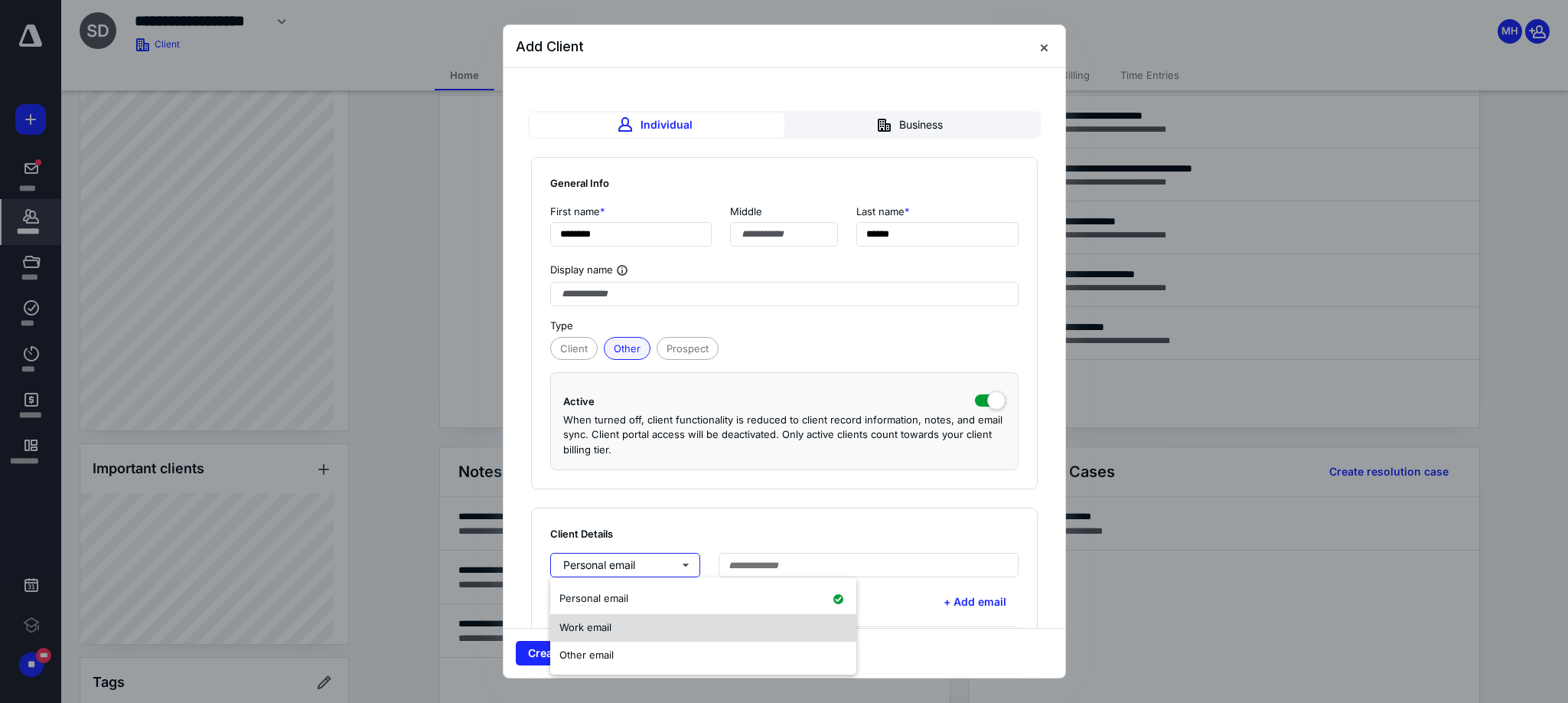 click on "Work email" at bounding box center [585, 627] 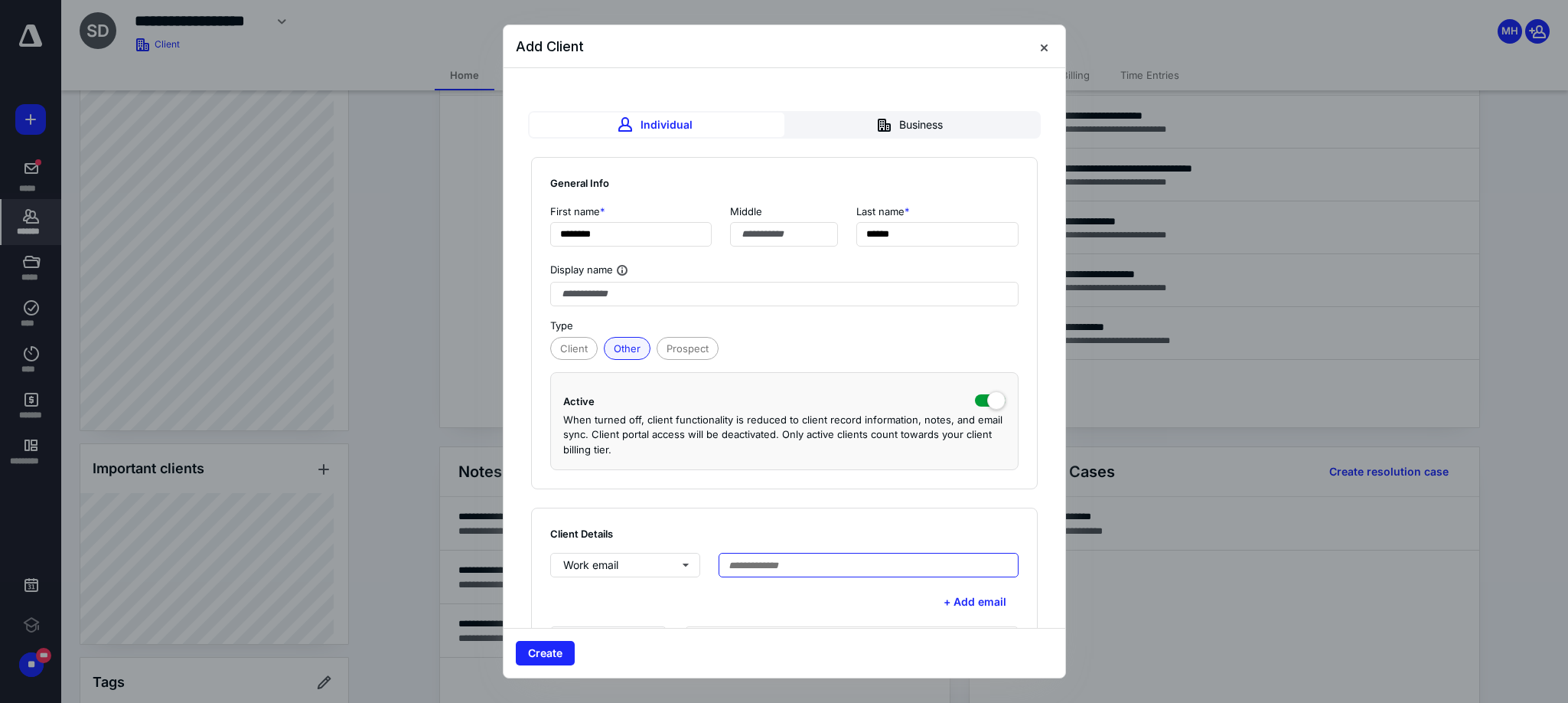 click at bounding box center [869, 565] 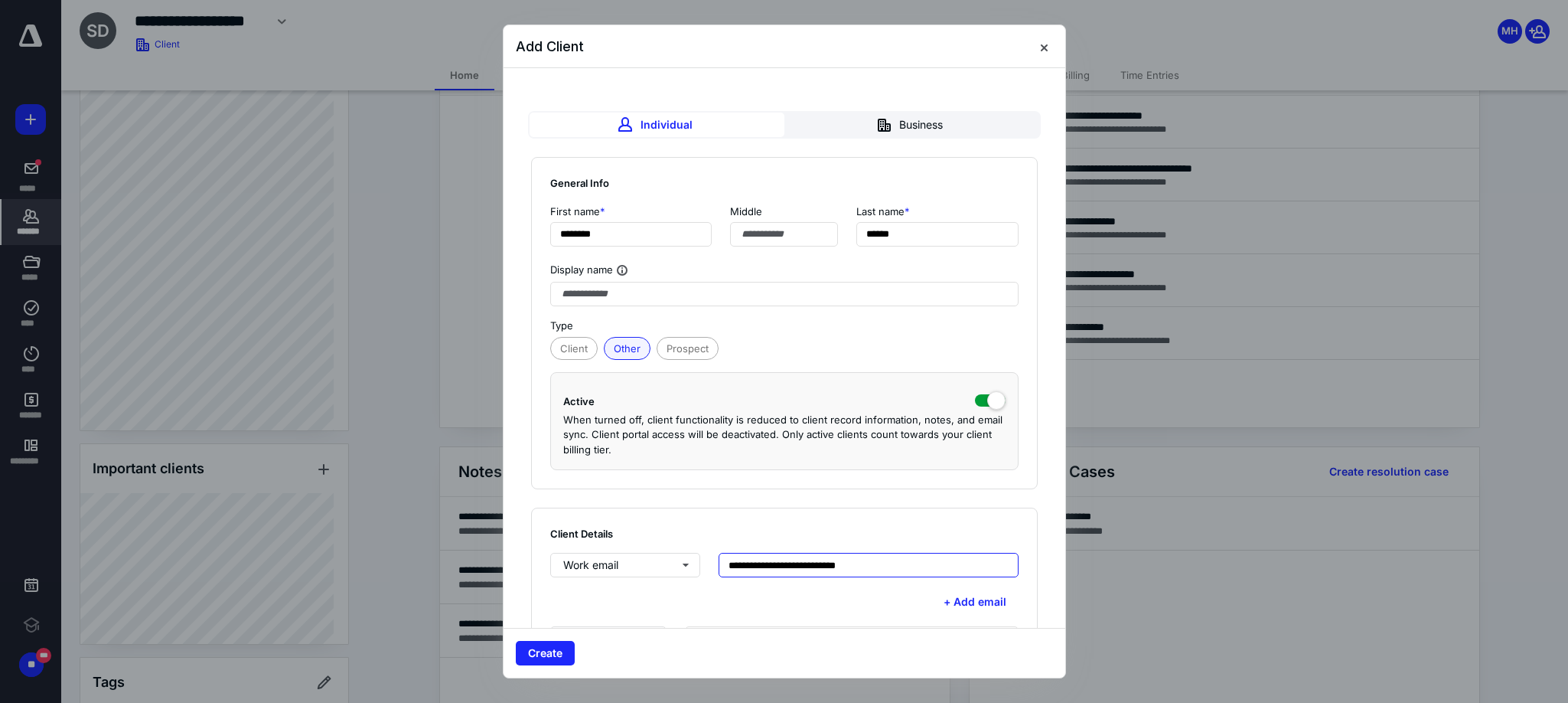 type on "**********" 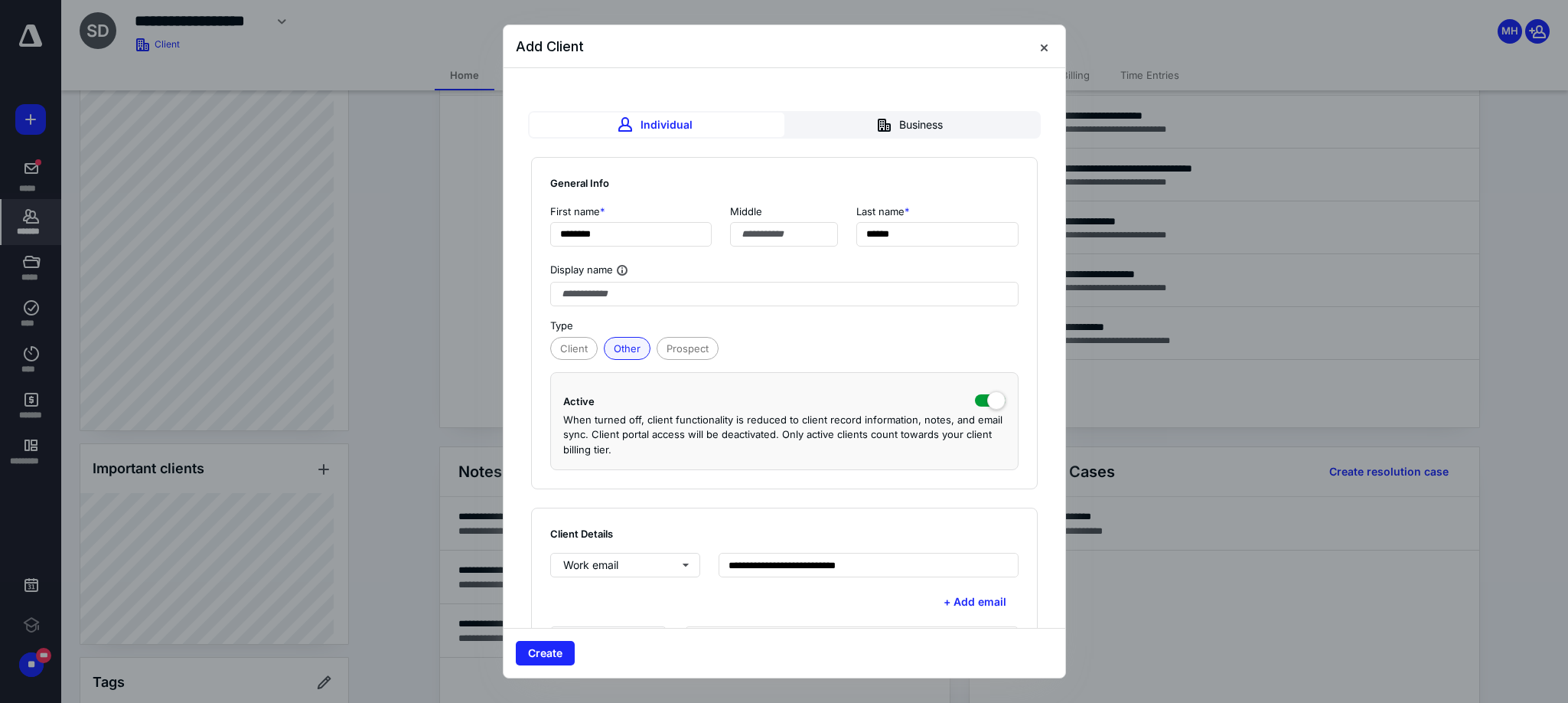 click on "+ Add email" at bounding box center [784, 602] 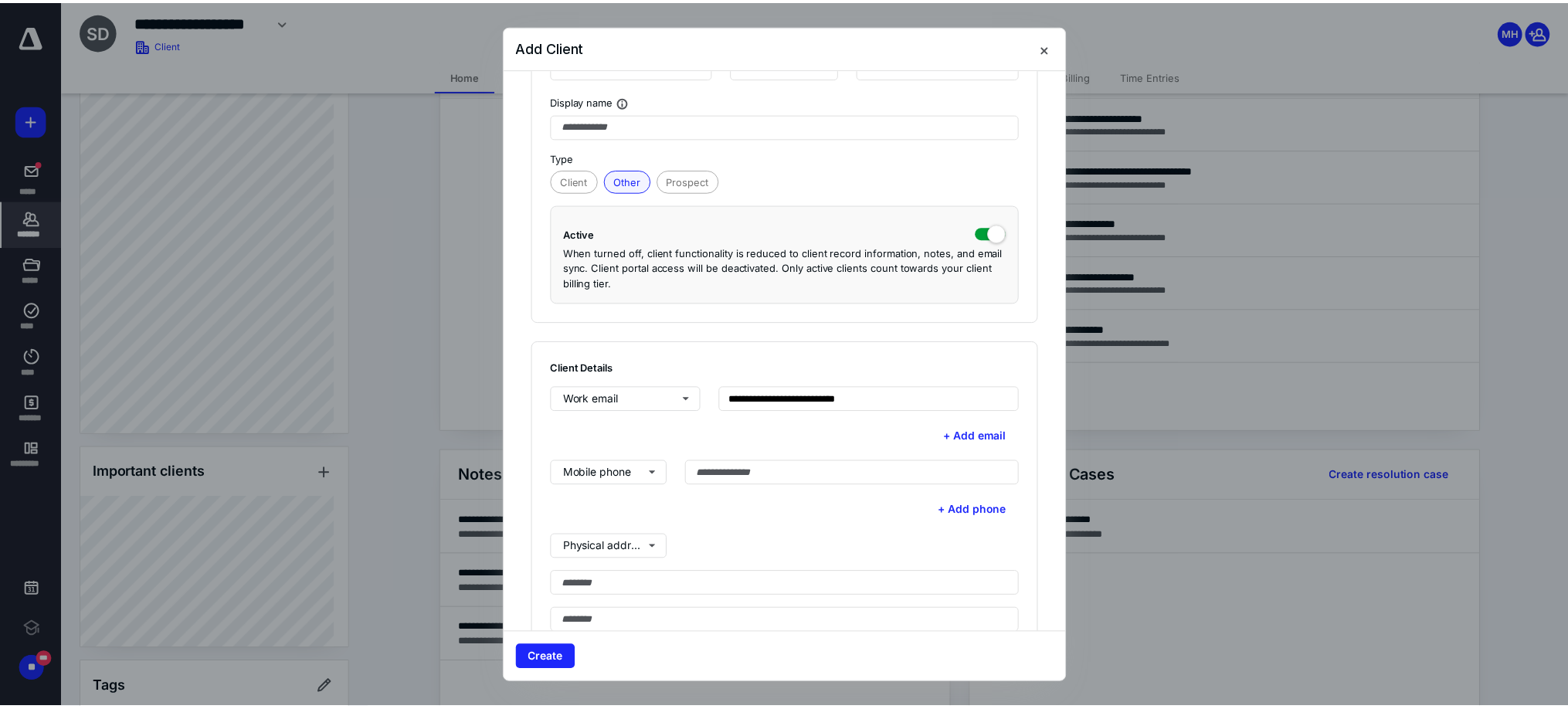 scroll, scrollTop: 193, scrollLeft: 0, axis: vertical 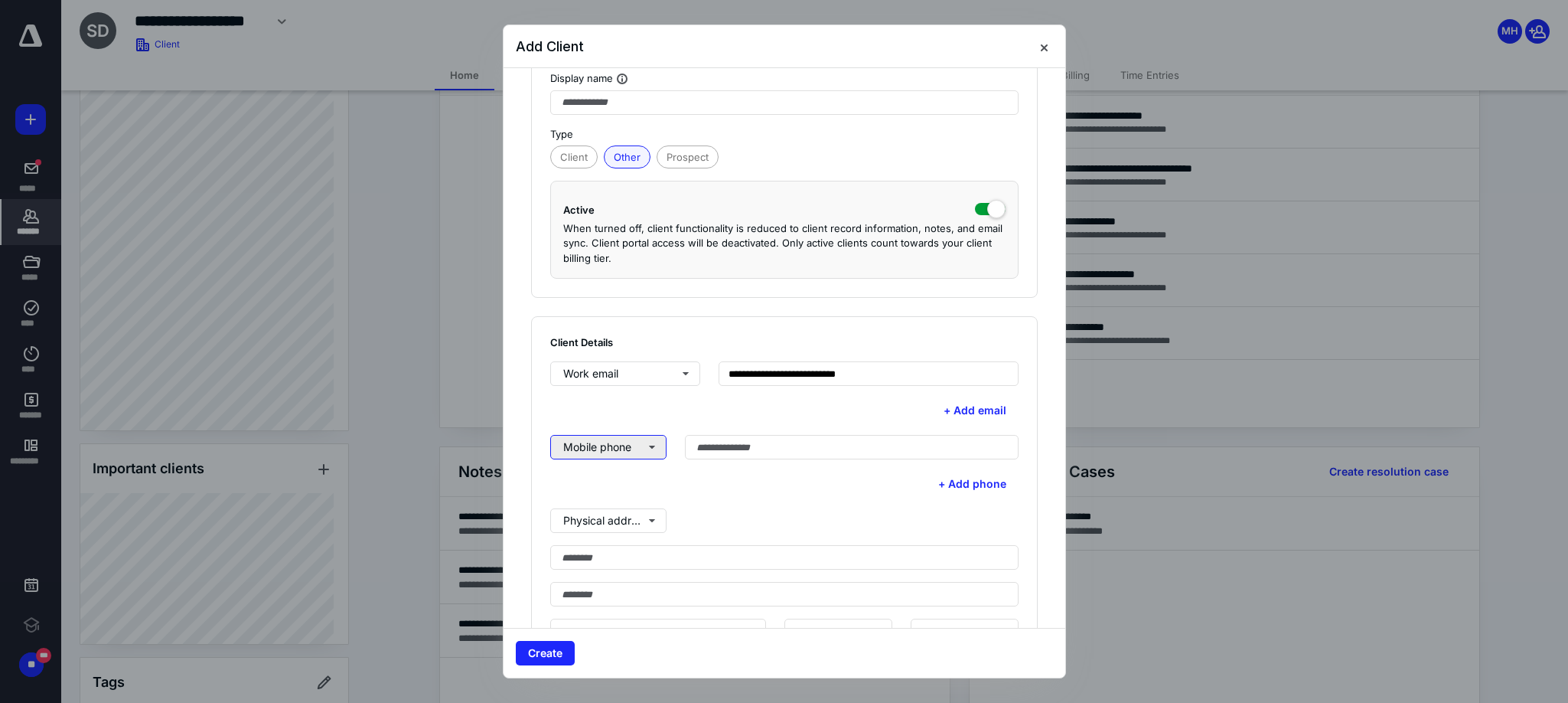 click on "Mobile phone" at bounding box center (608, 447) 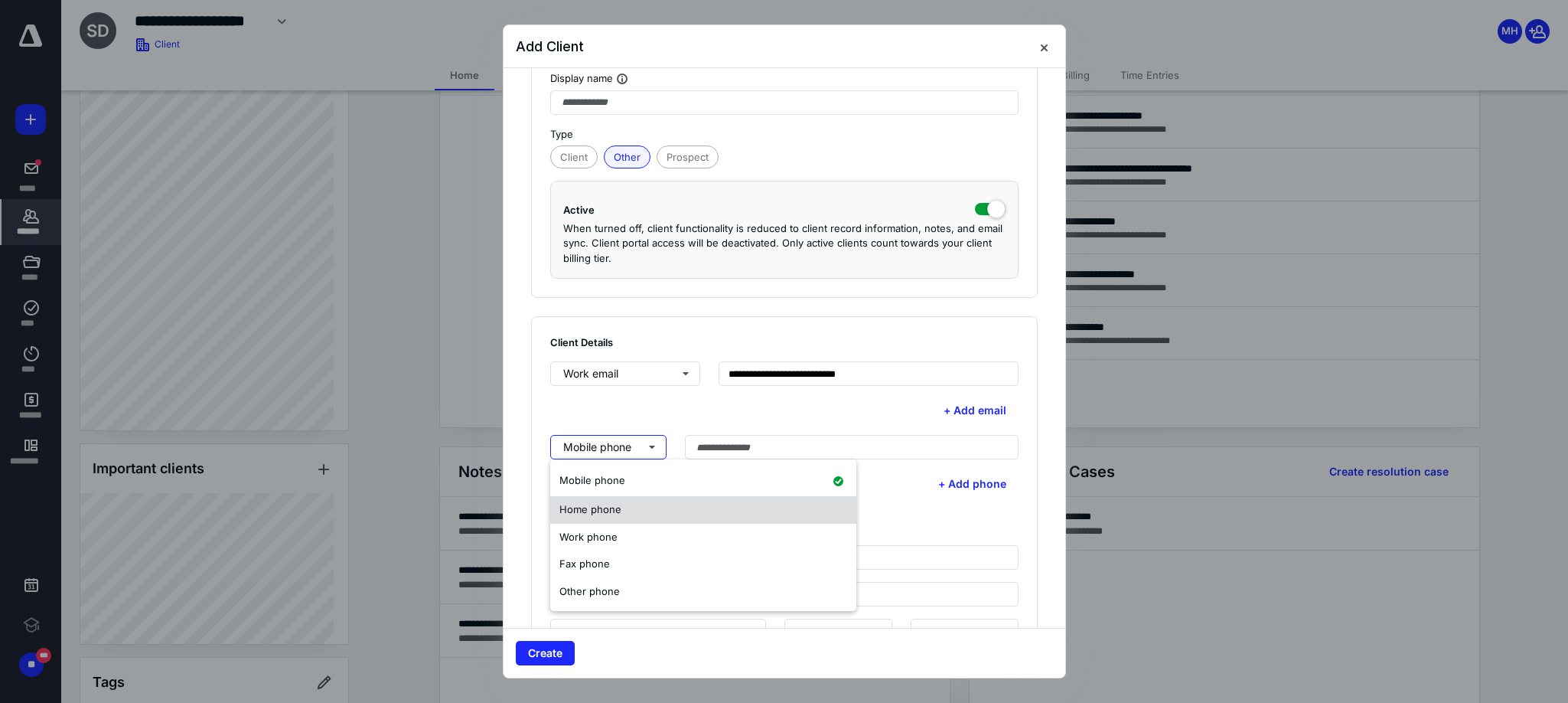 drag, startPoint x: 583, startPoint y: 541, endPoint x: 620, endPoint y: 513, distance: 46.40043 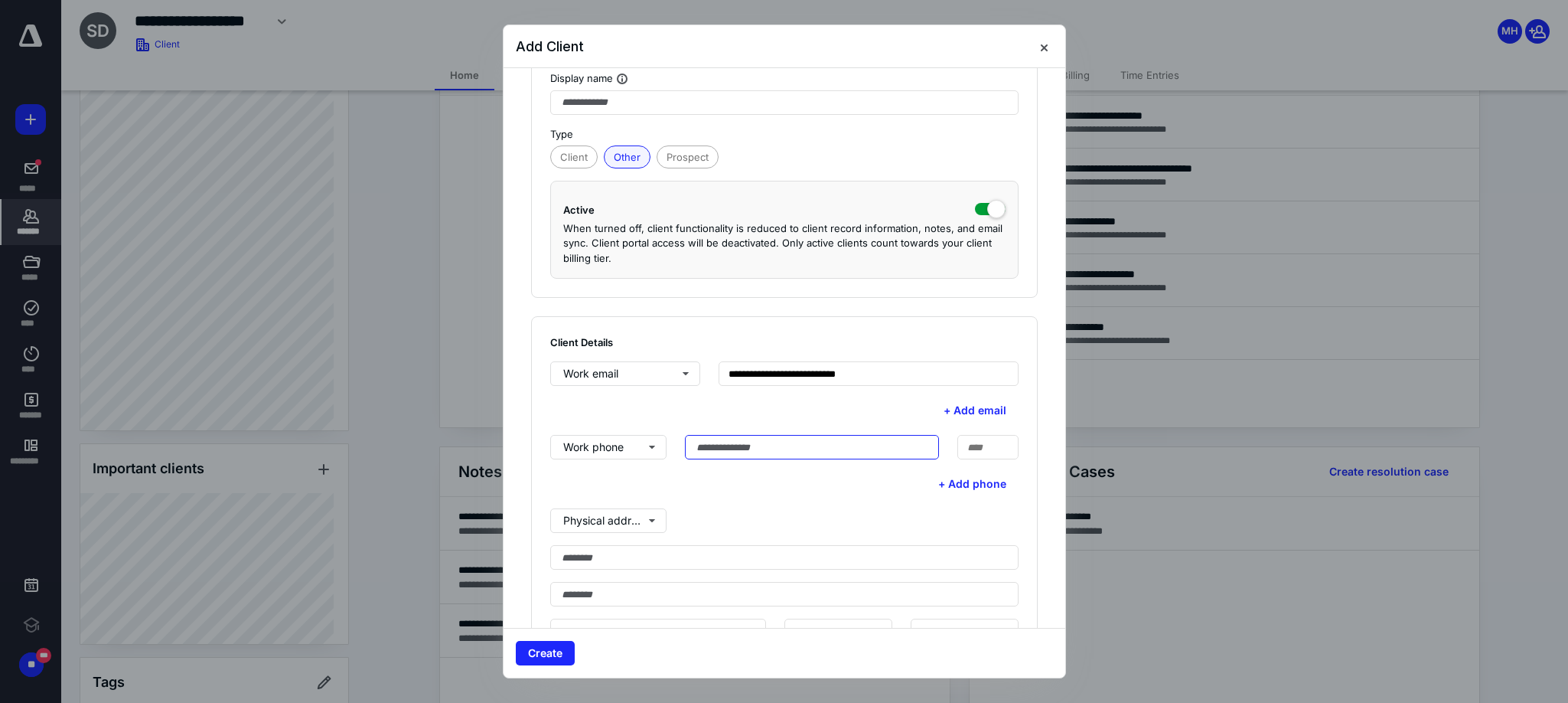 click at bounding box center [812, 447] 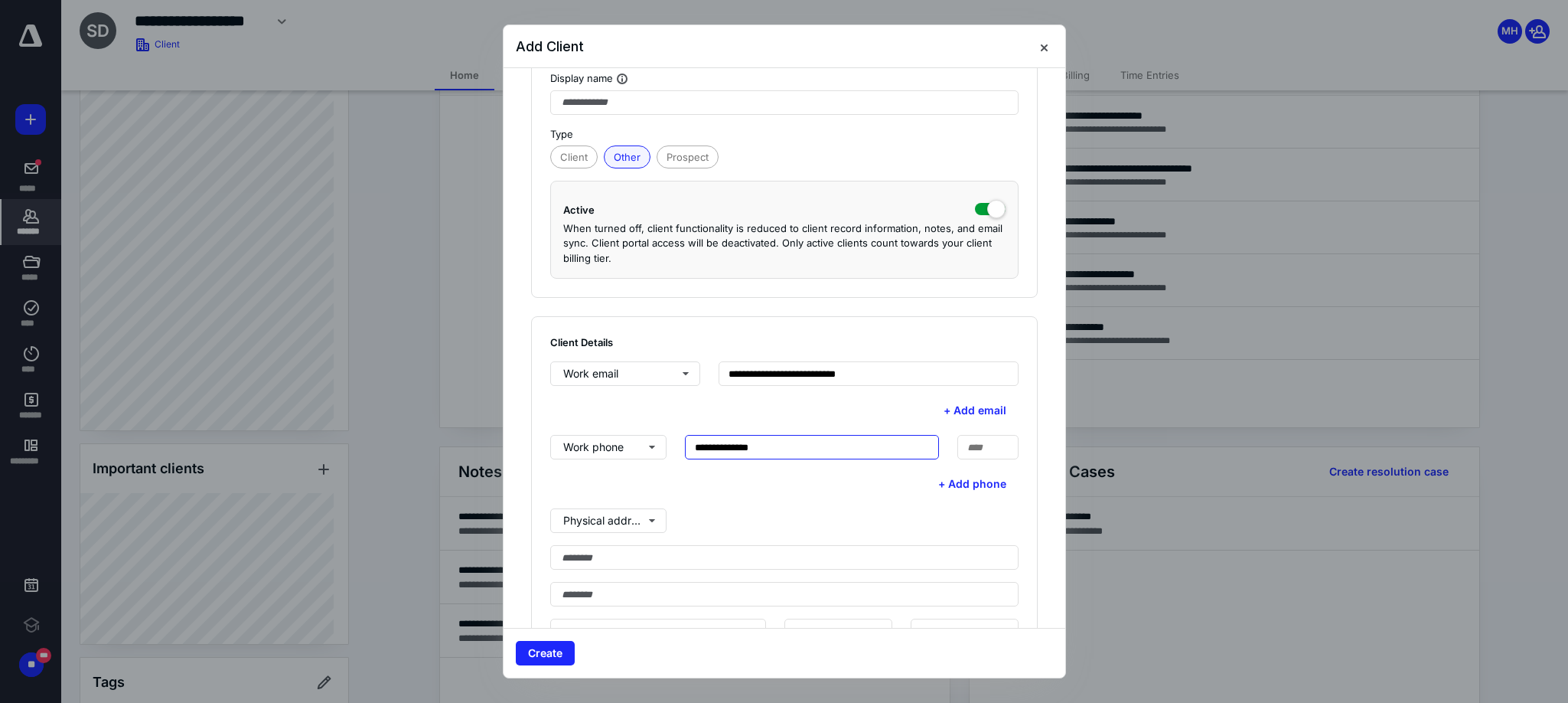 type on "**********" 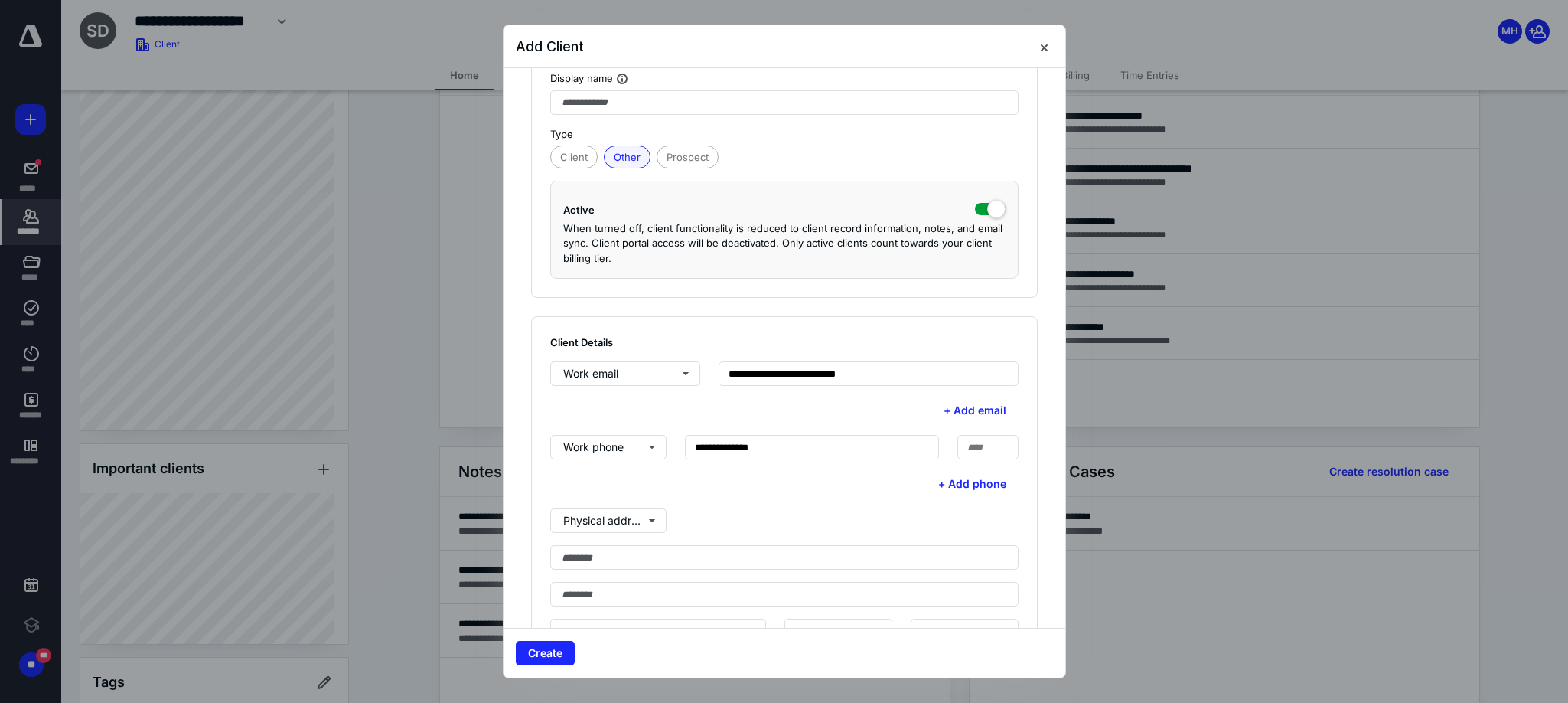 click on "+ Add phone" at bounding box center (784, 484) 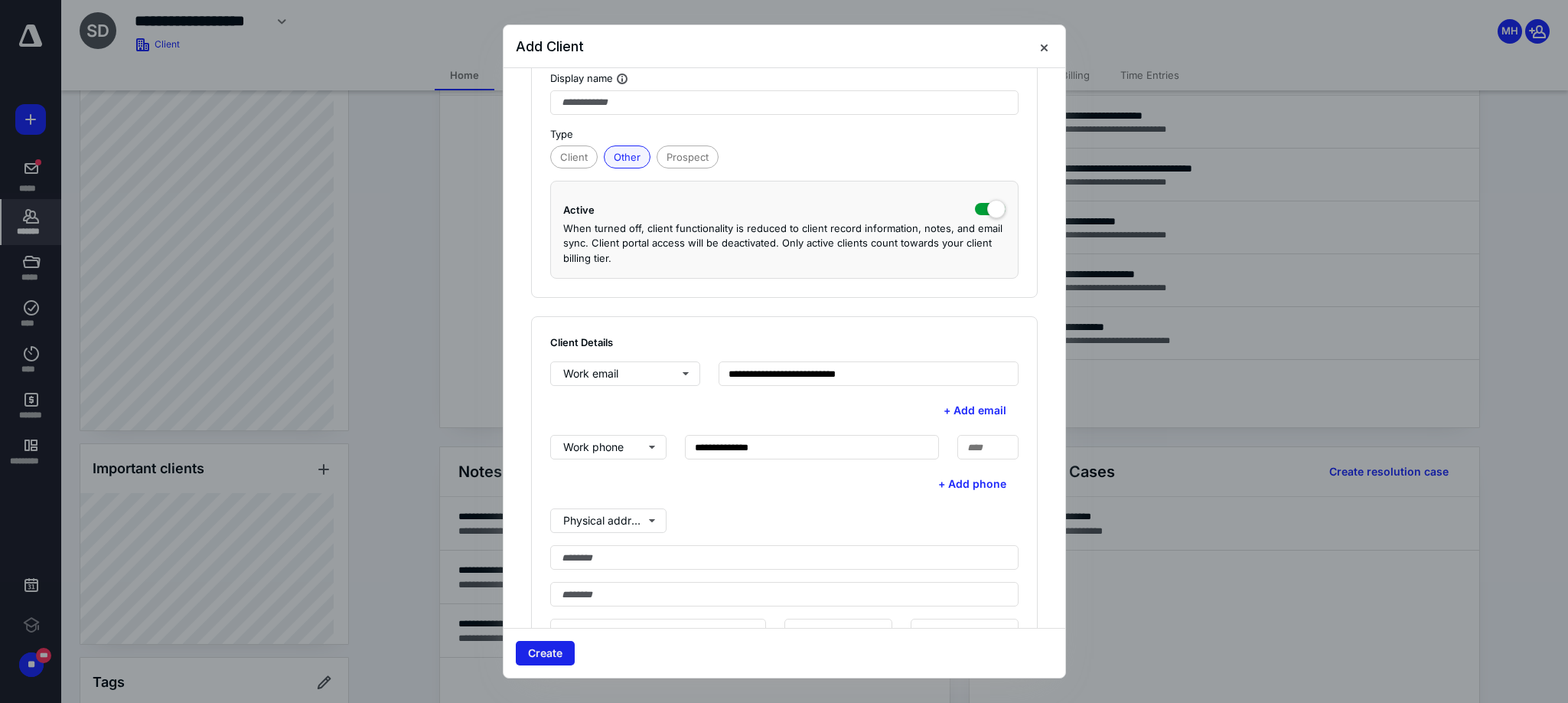 click on "Create" at bounding box center [545, 653] 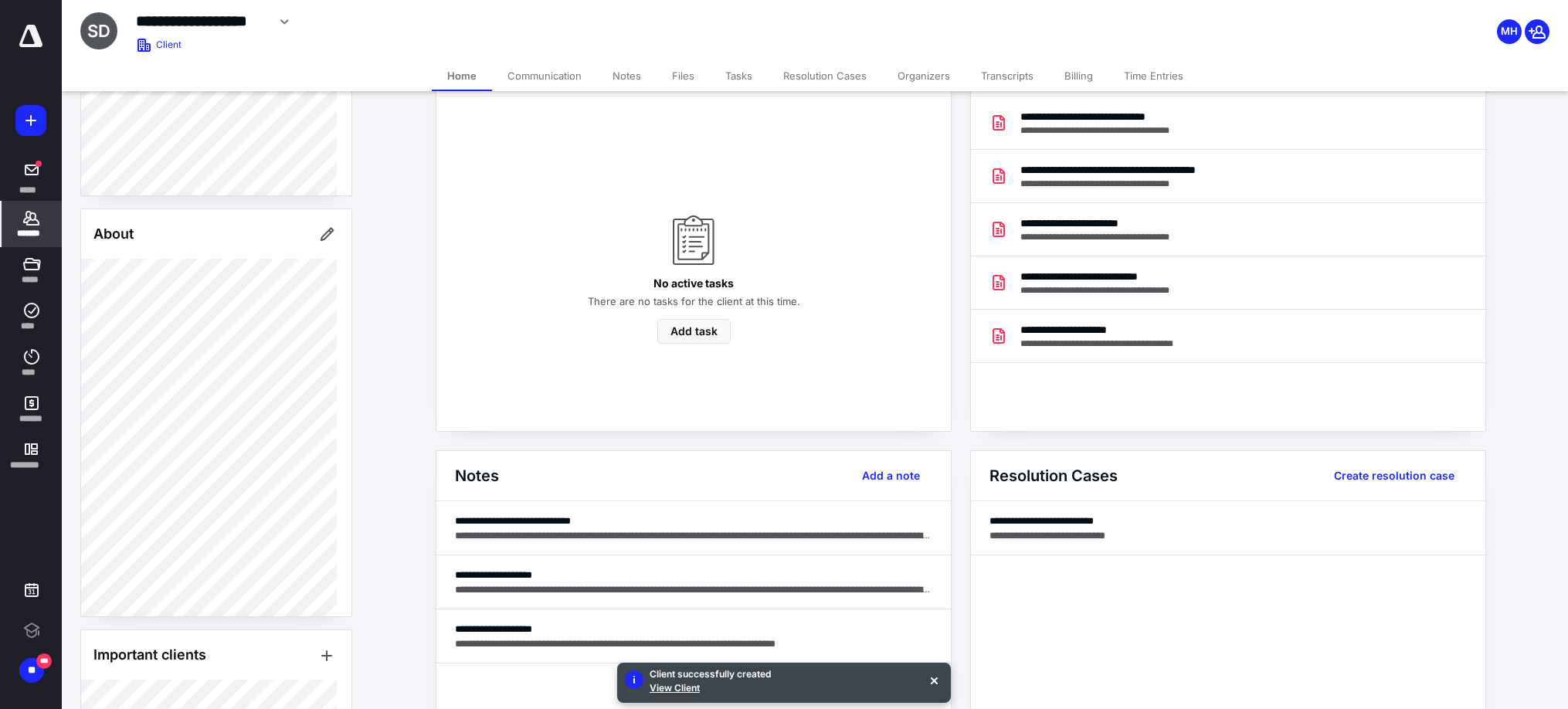 scroll, scrollTop: 87, scrollLeft: 0, axis: vertical 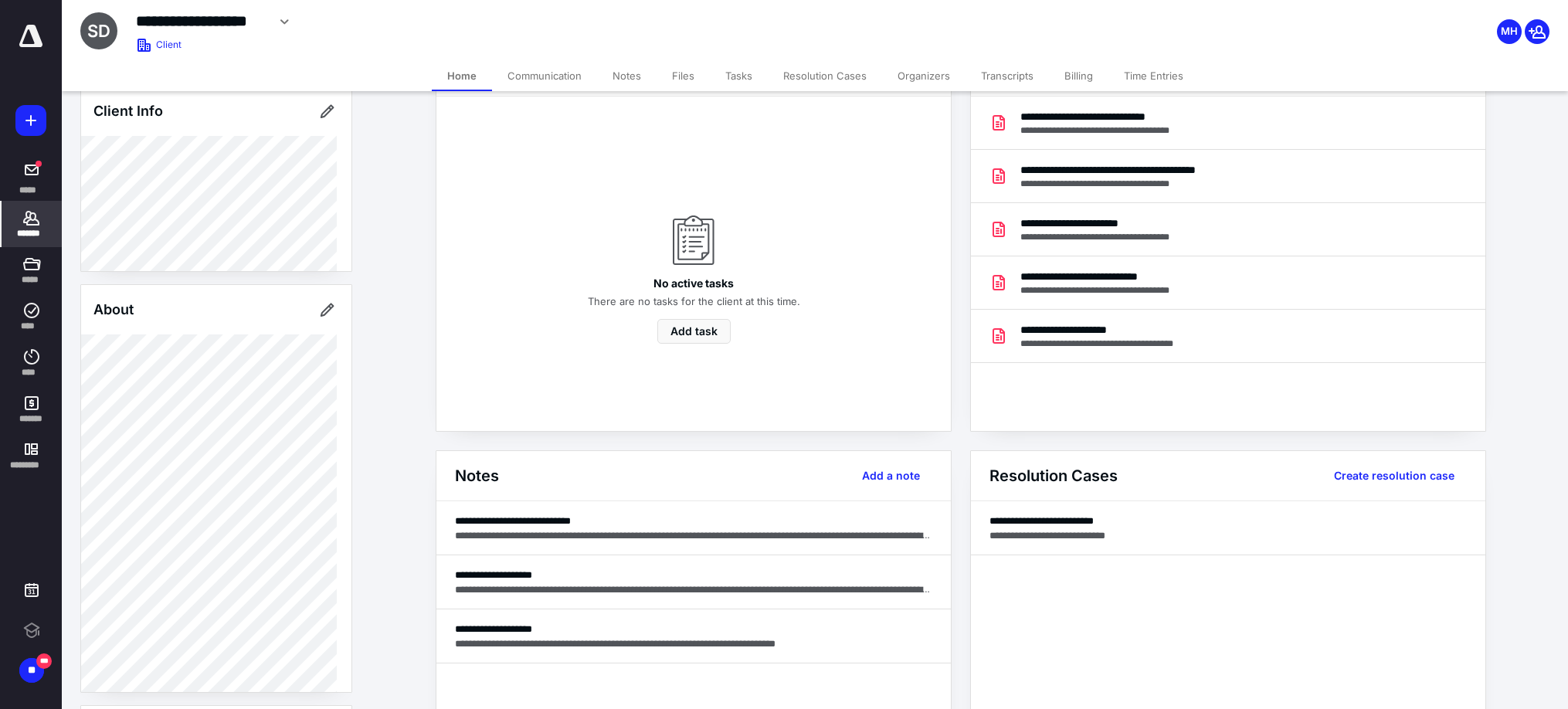 click on "Communication" at bounding box center (545, 76) 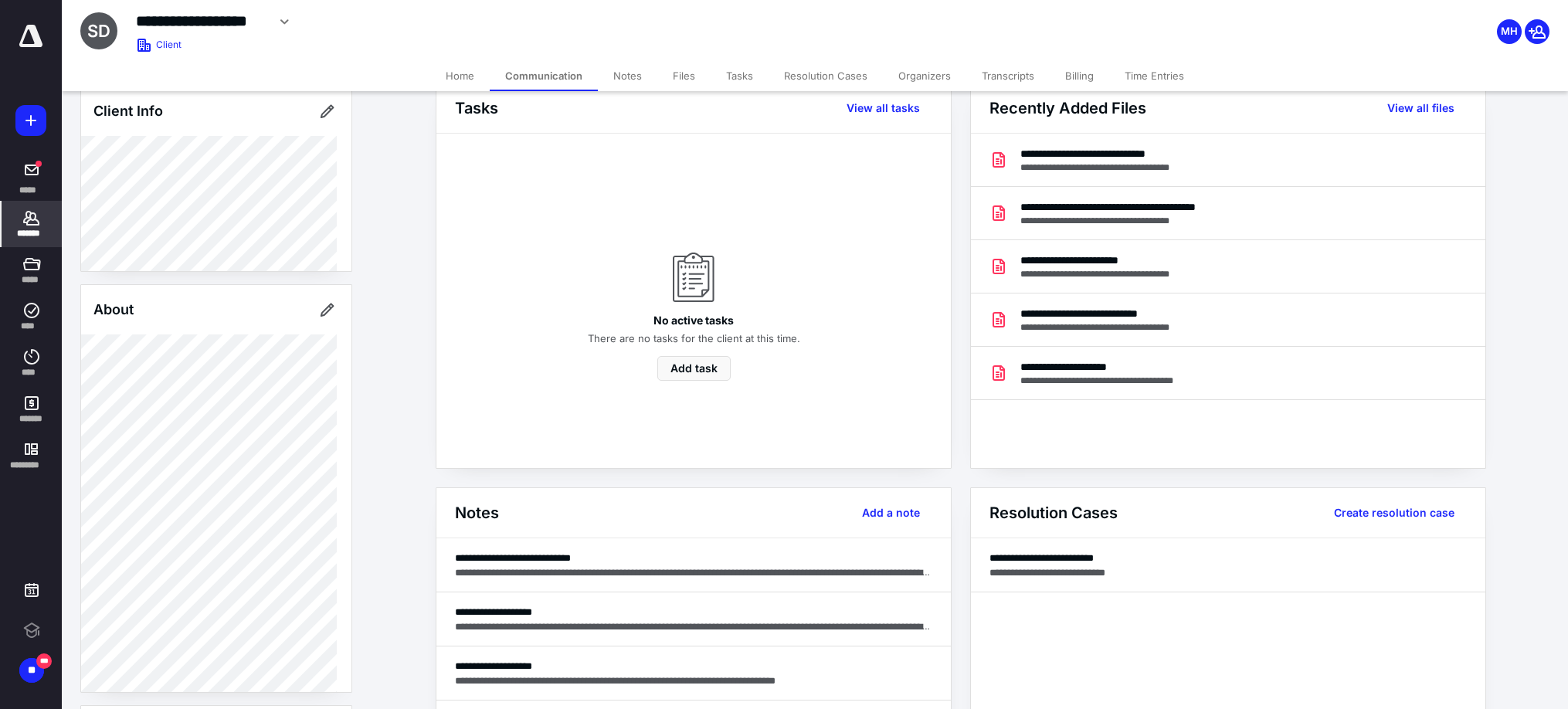 scroll, scrollTop: 773, scrollLeft: 0, axis: vertical 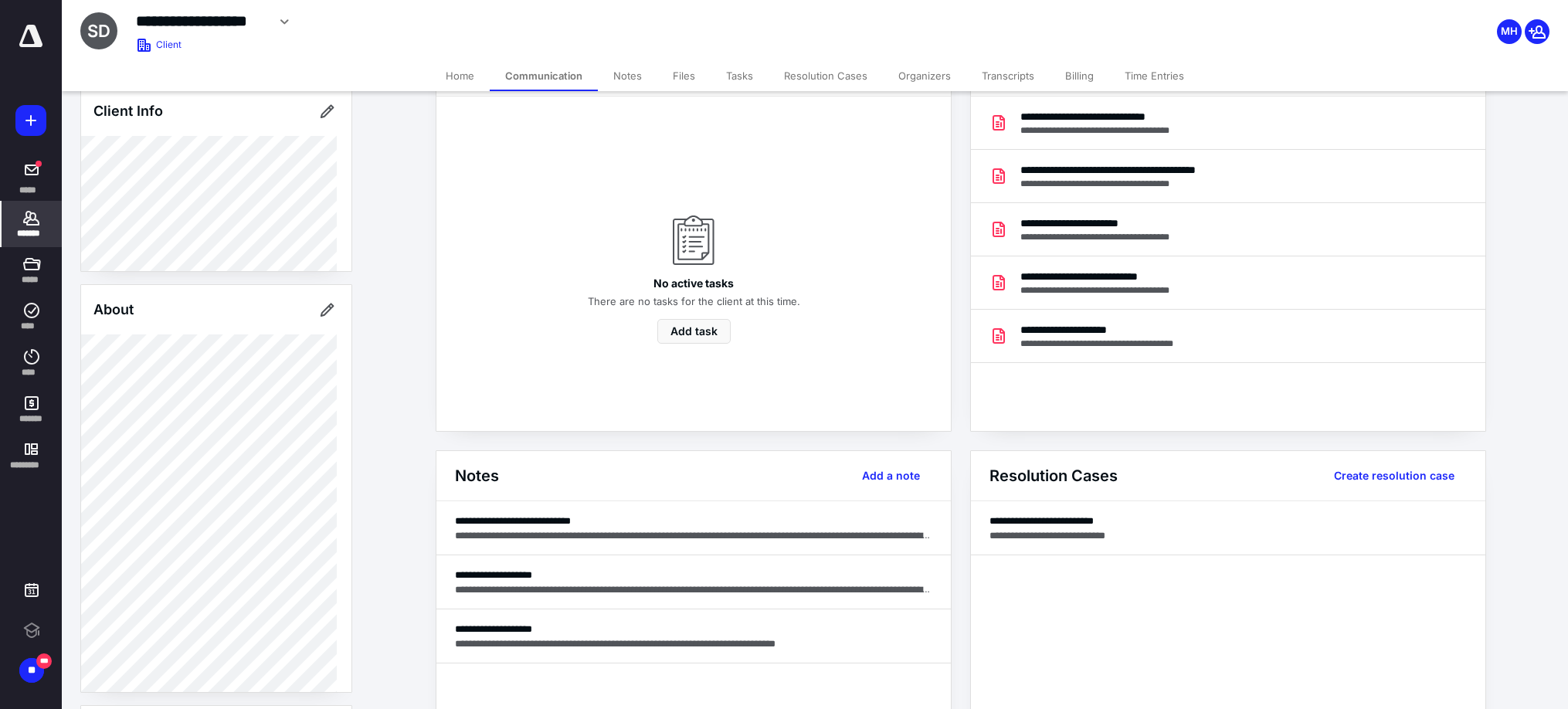 click on "Communication" at bounding box center [544, 76] 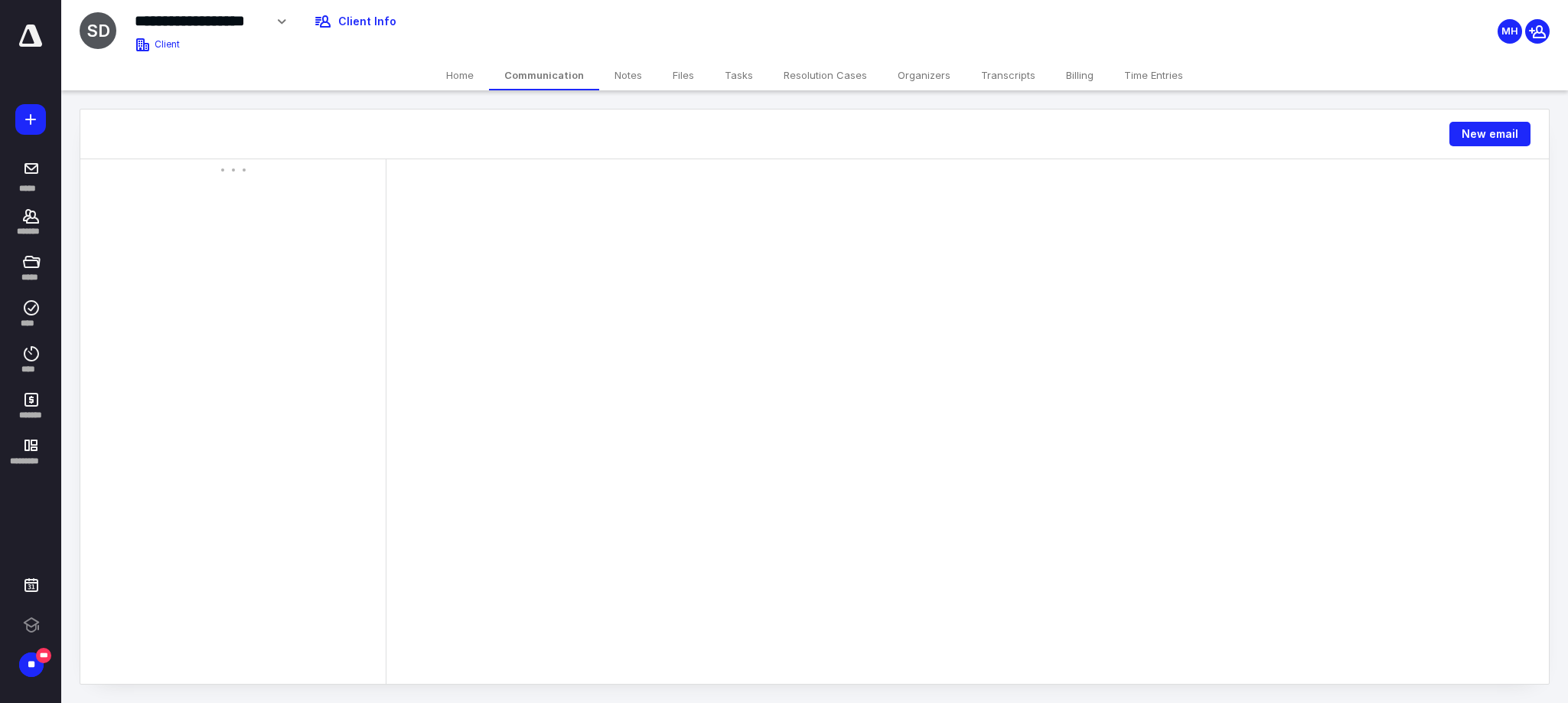 scroll, scrollTop: 0, scrollLeft: 0, axis: both 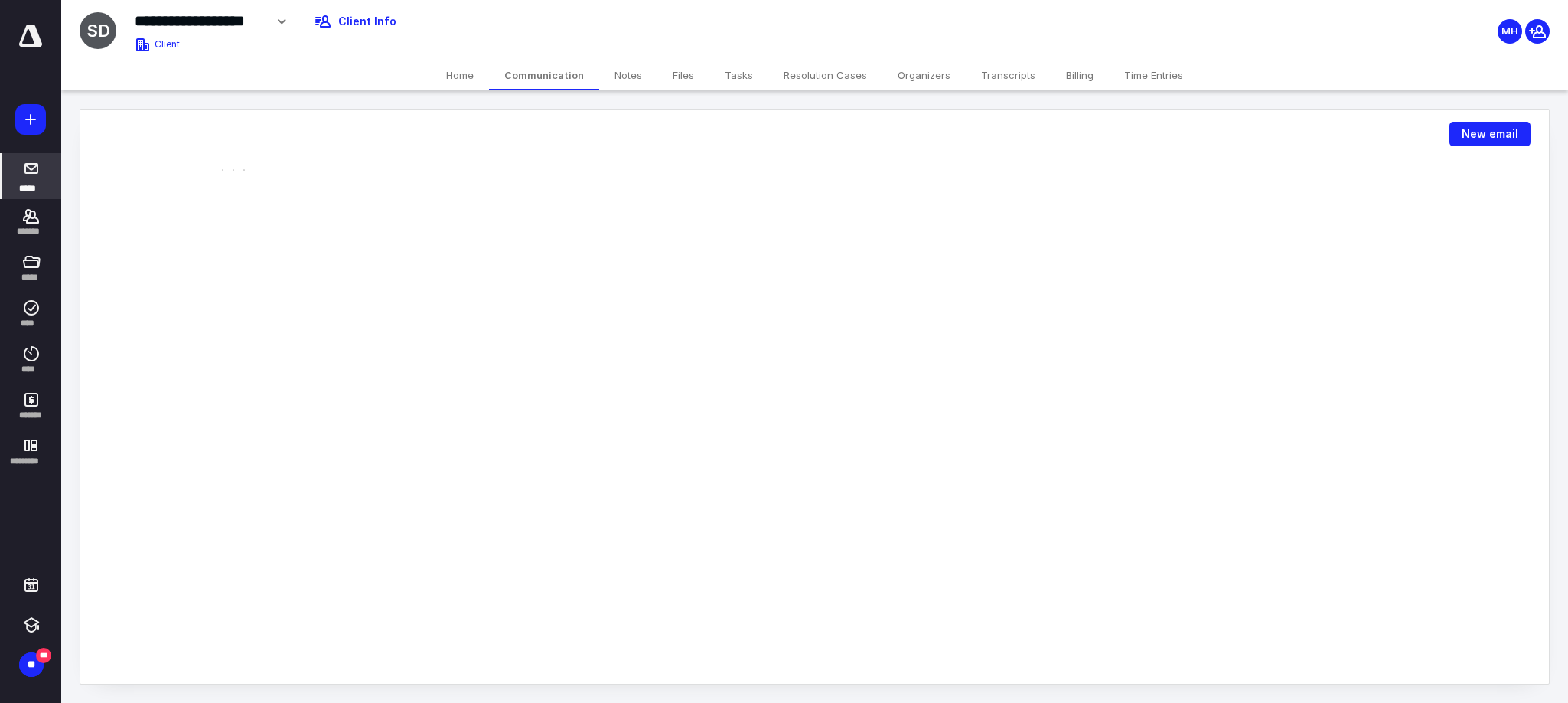 click 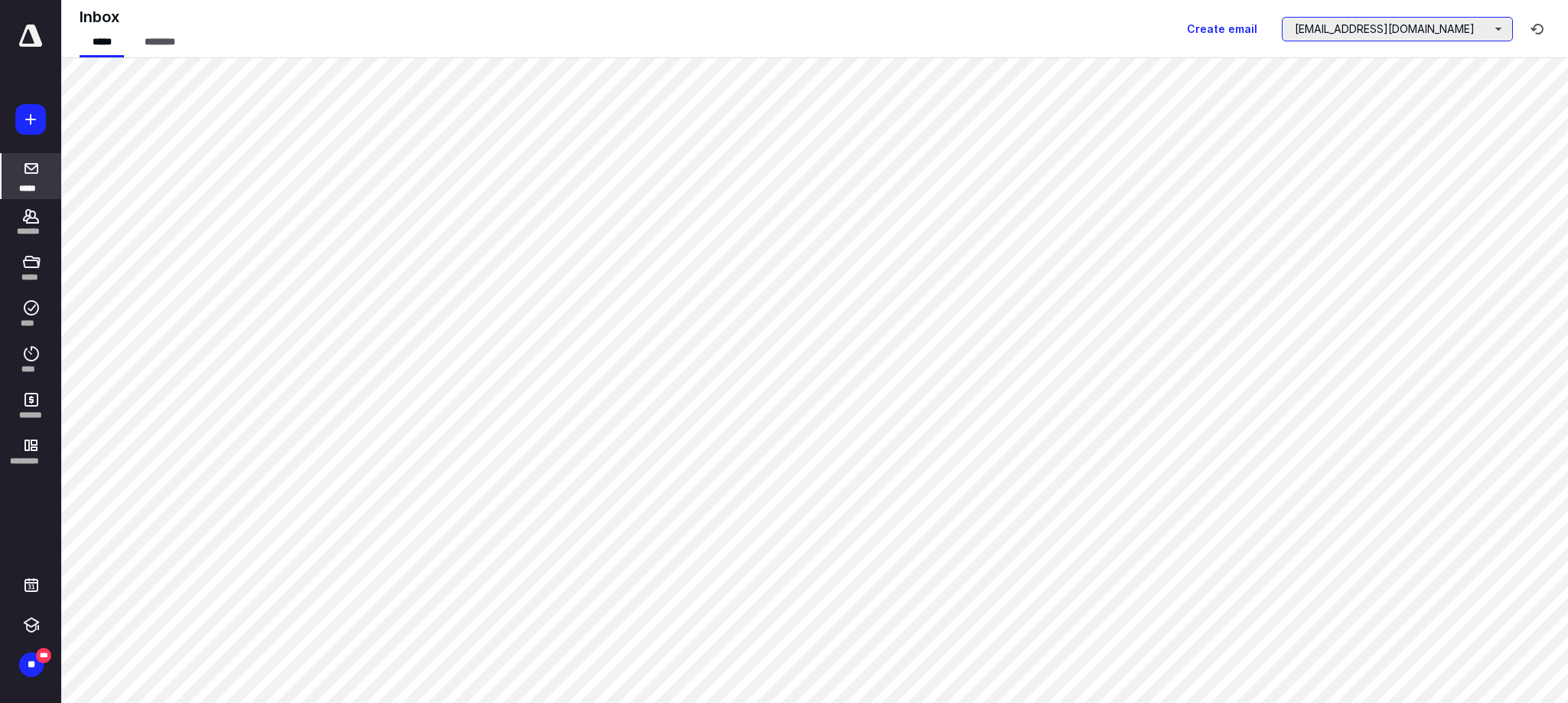 click on "[EMAIL_ADDRESS][DOMAIN_NAME]" at bounding box center (1397, 29) 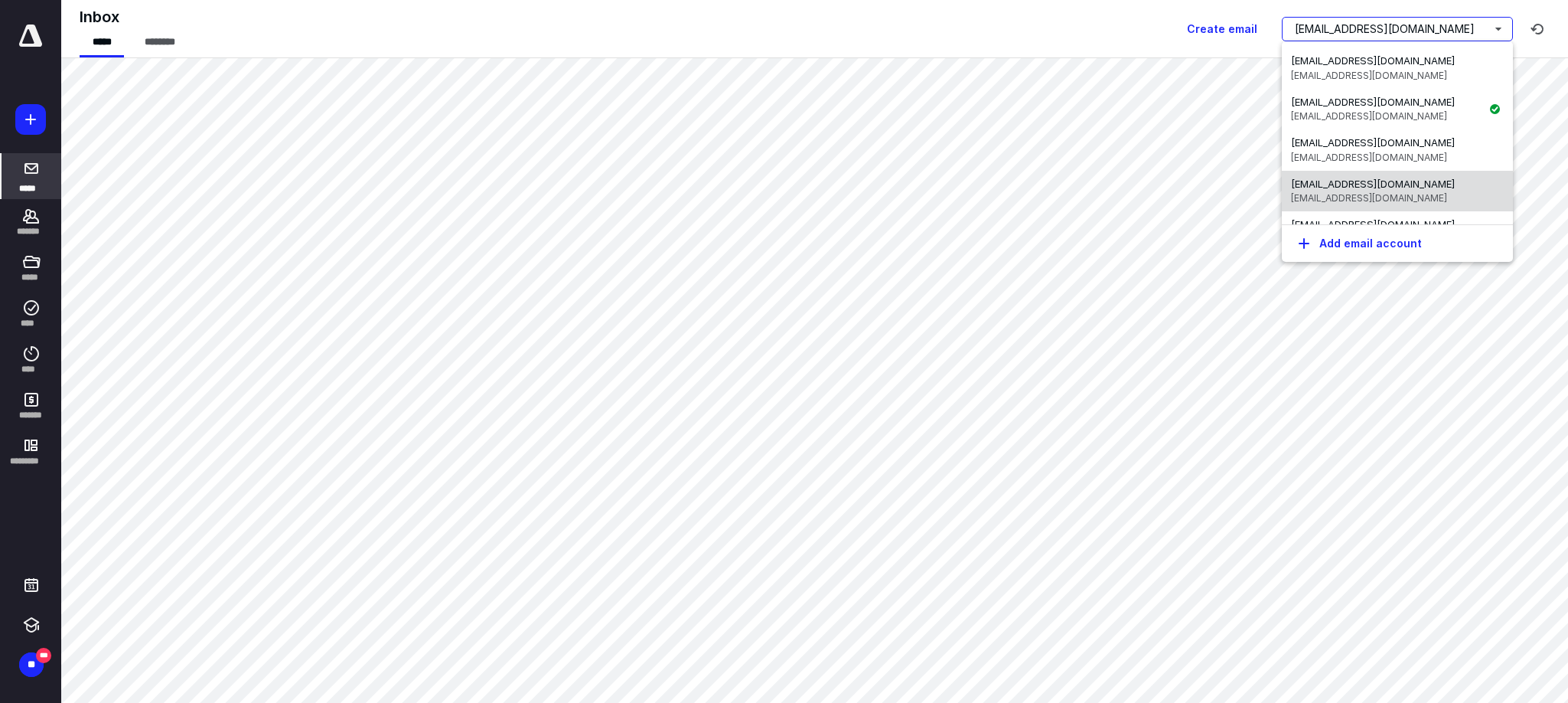 scroll, scrollTop: 75, scrollLeft: 0, axis: vertical 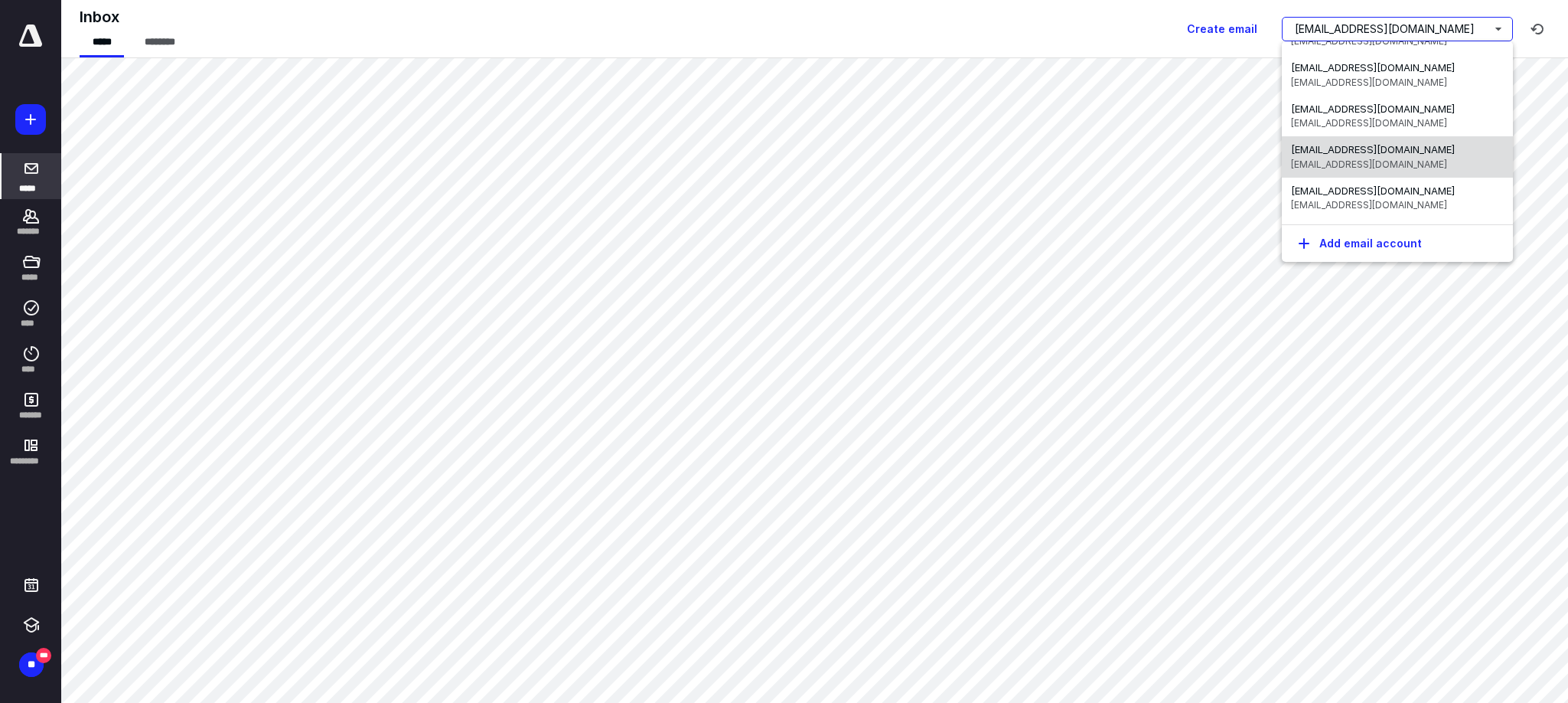 click on "[EMAIL_ADDRESS][DOMAIN_NAME]" at bounding box center [1369, 164] 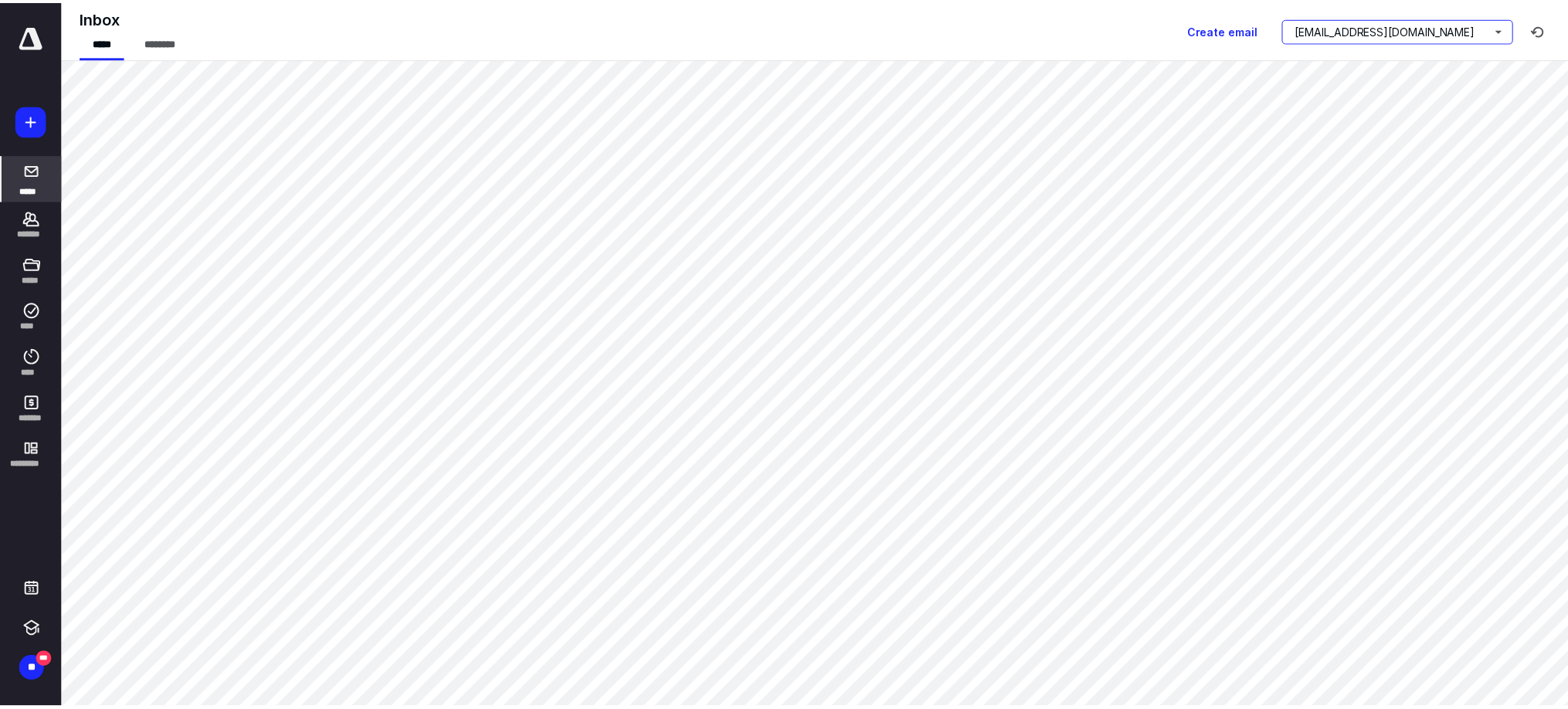 scroll, scrollTop: 0, scrollLeft: 0, axis: both 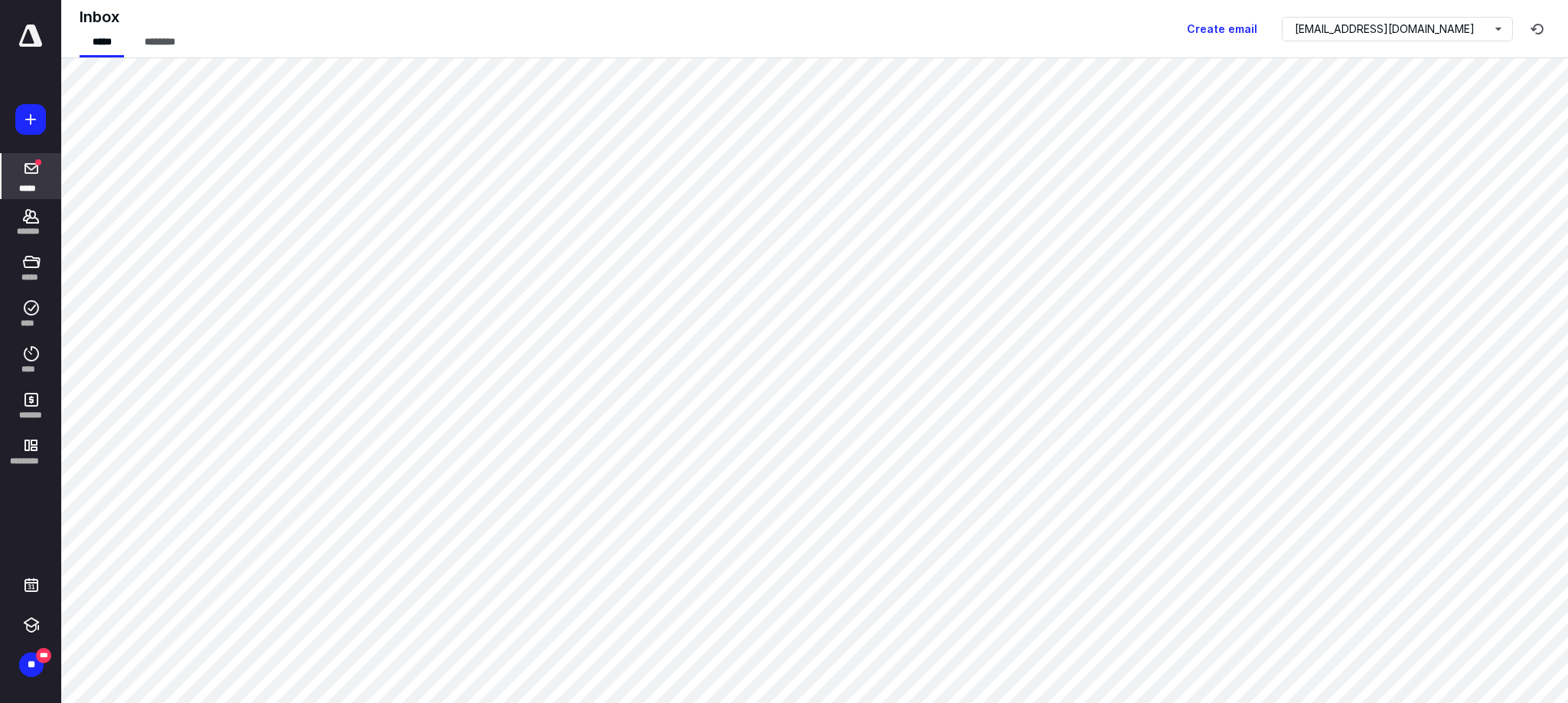 click on "Inbox ***** ******** Create email [EMAIL_ADDRESS][DOMAIN_NAME]" at bounding box center [814, 29] 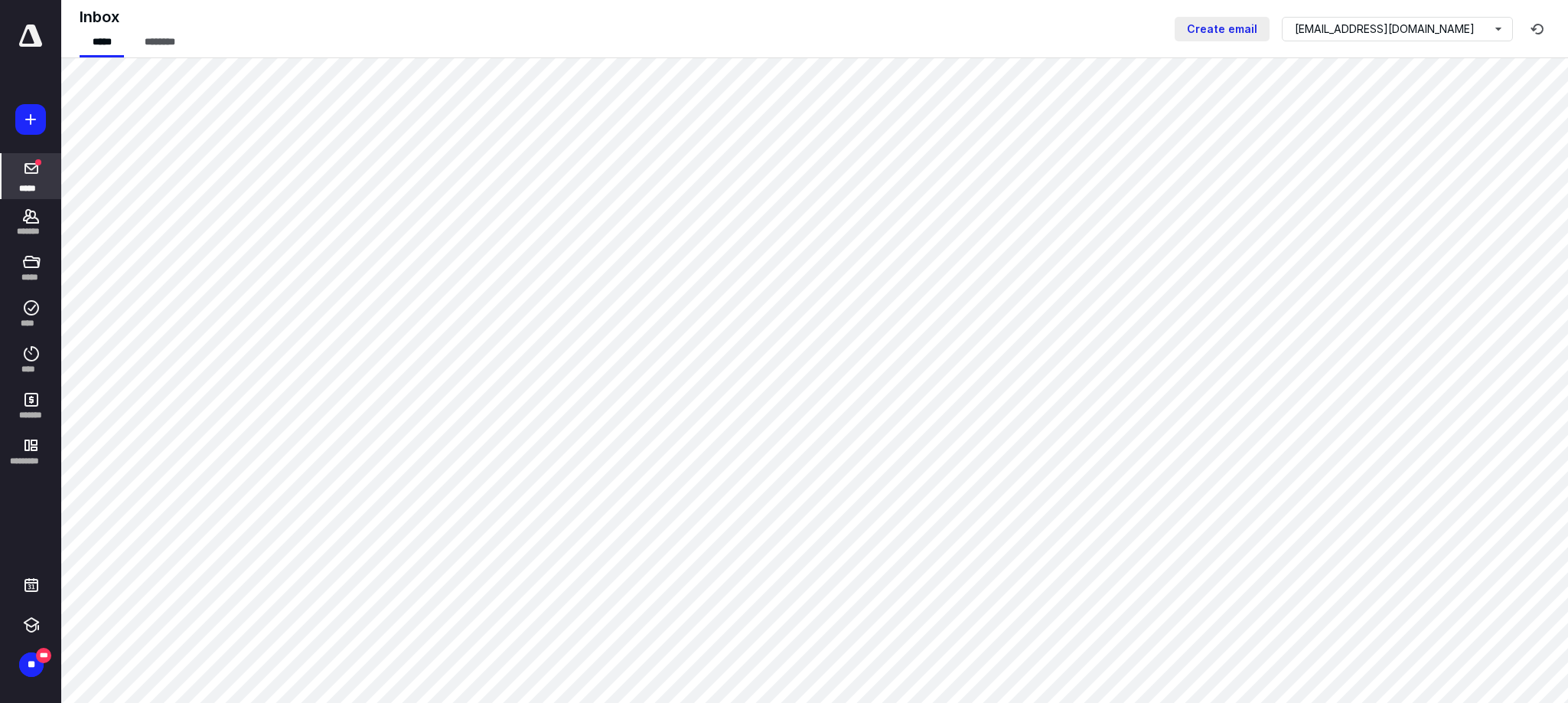 click on "Create email" at bounding box center [1222, 29] 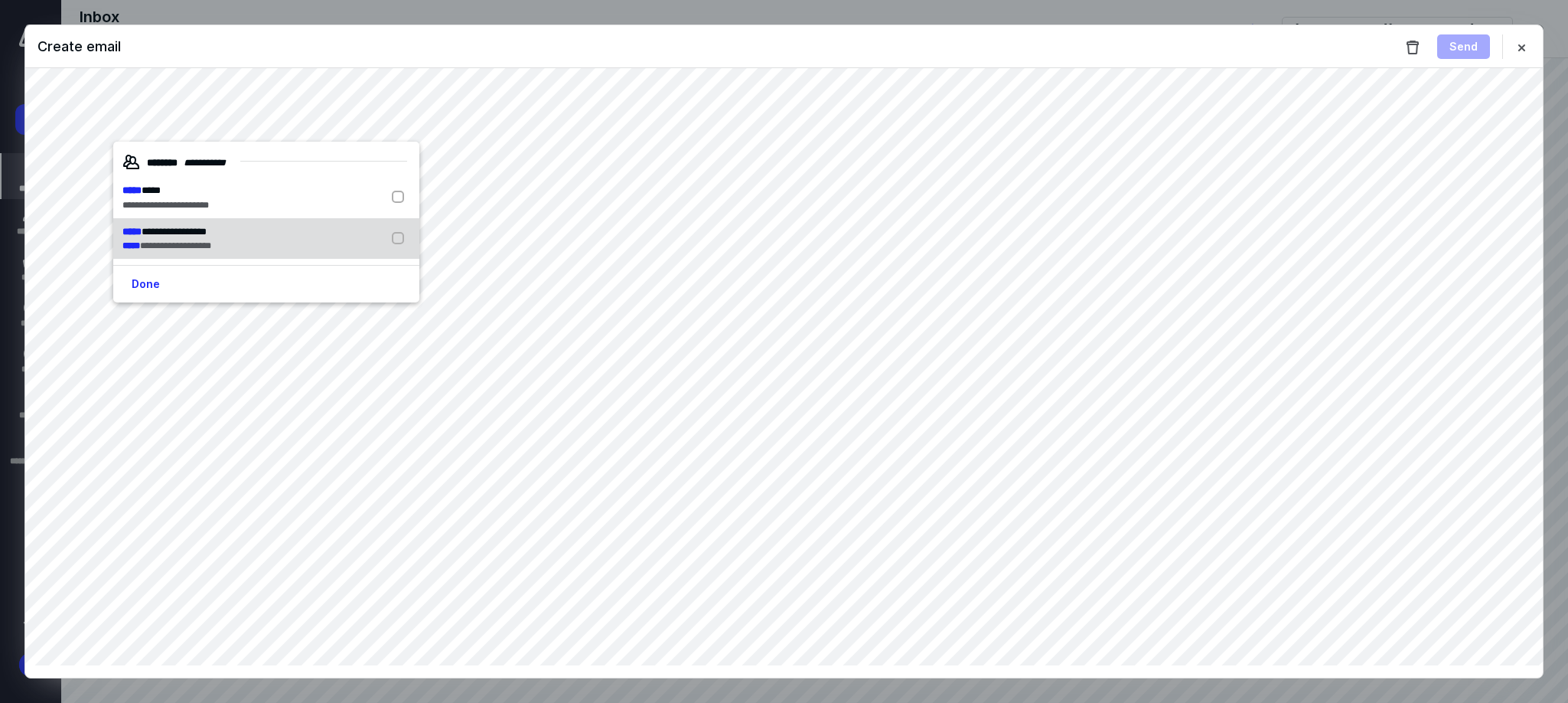 click at bounding box center [401, 239] 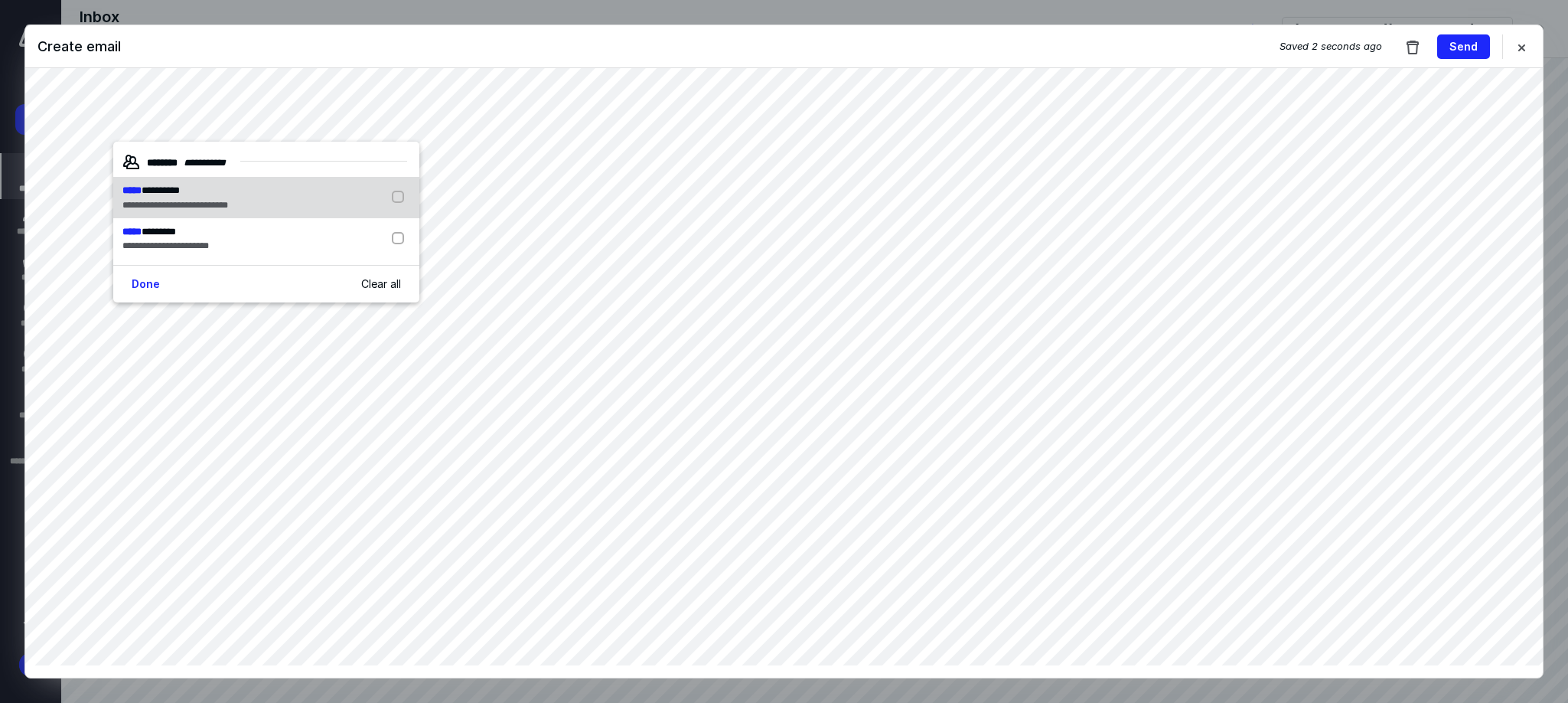 click at bounding box center (401, 198) 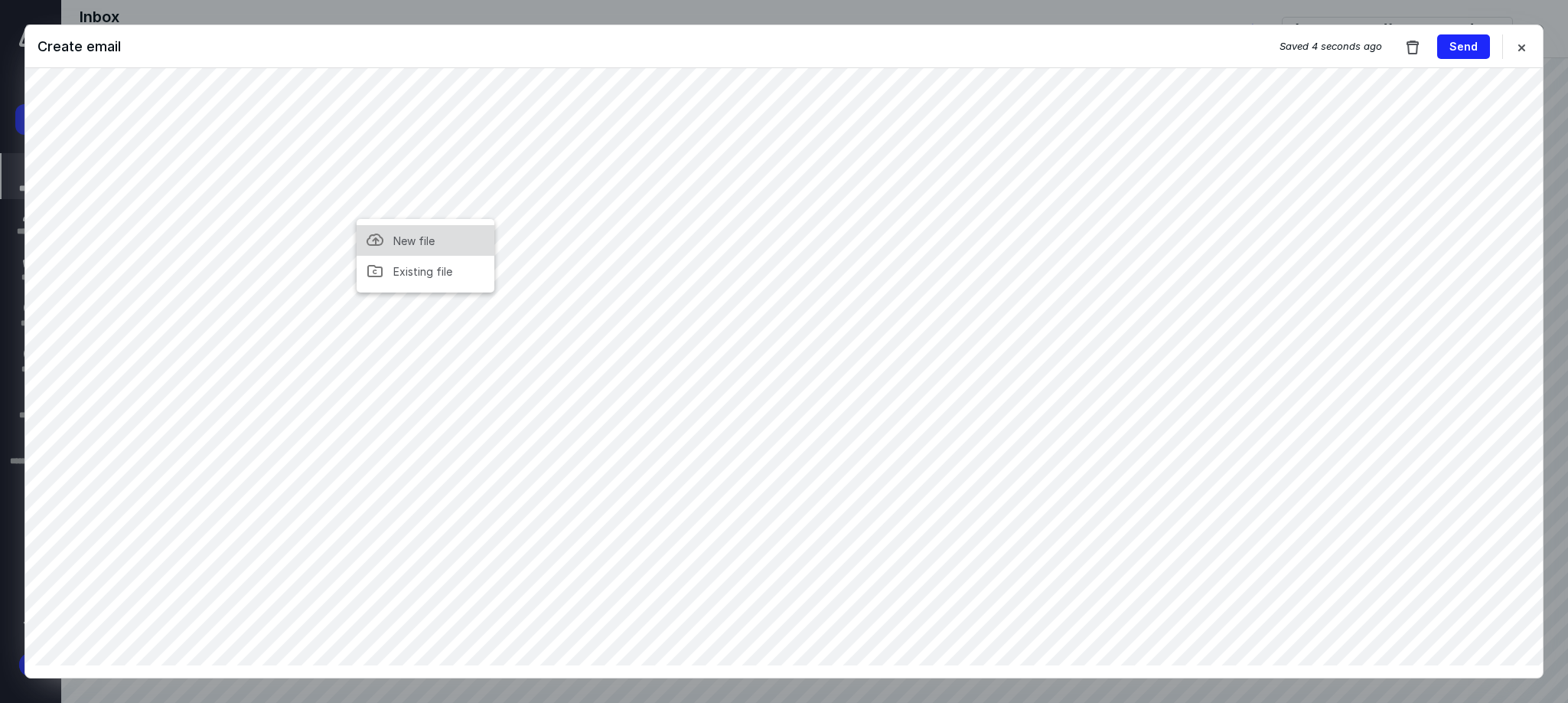 click on "New file" at bounding box center [414, 240] 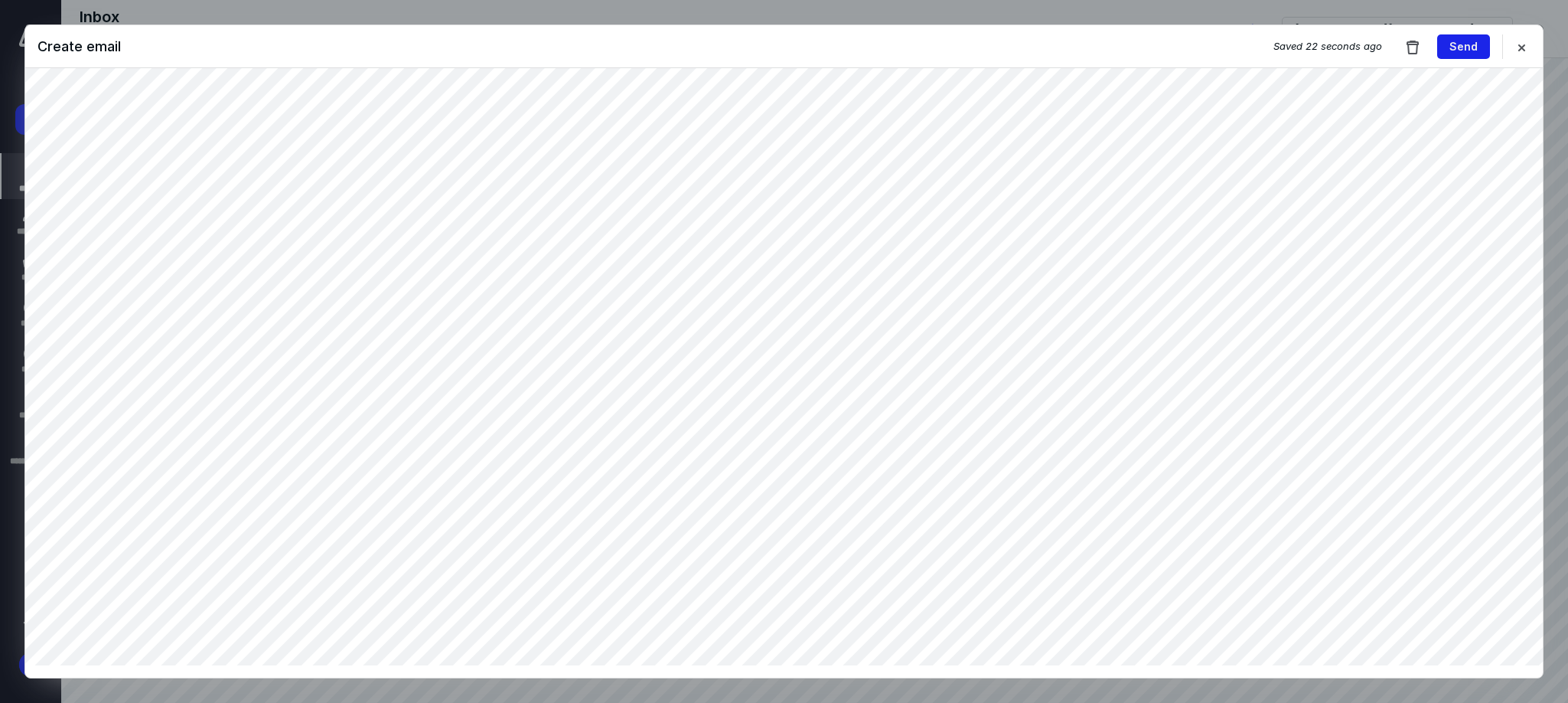 click on "Send" at bounding box center [1463, 47] 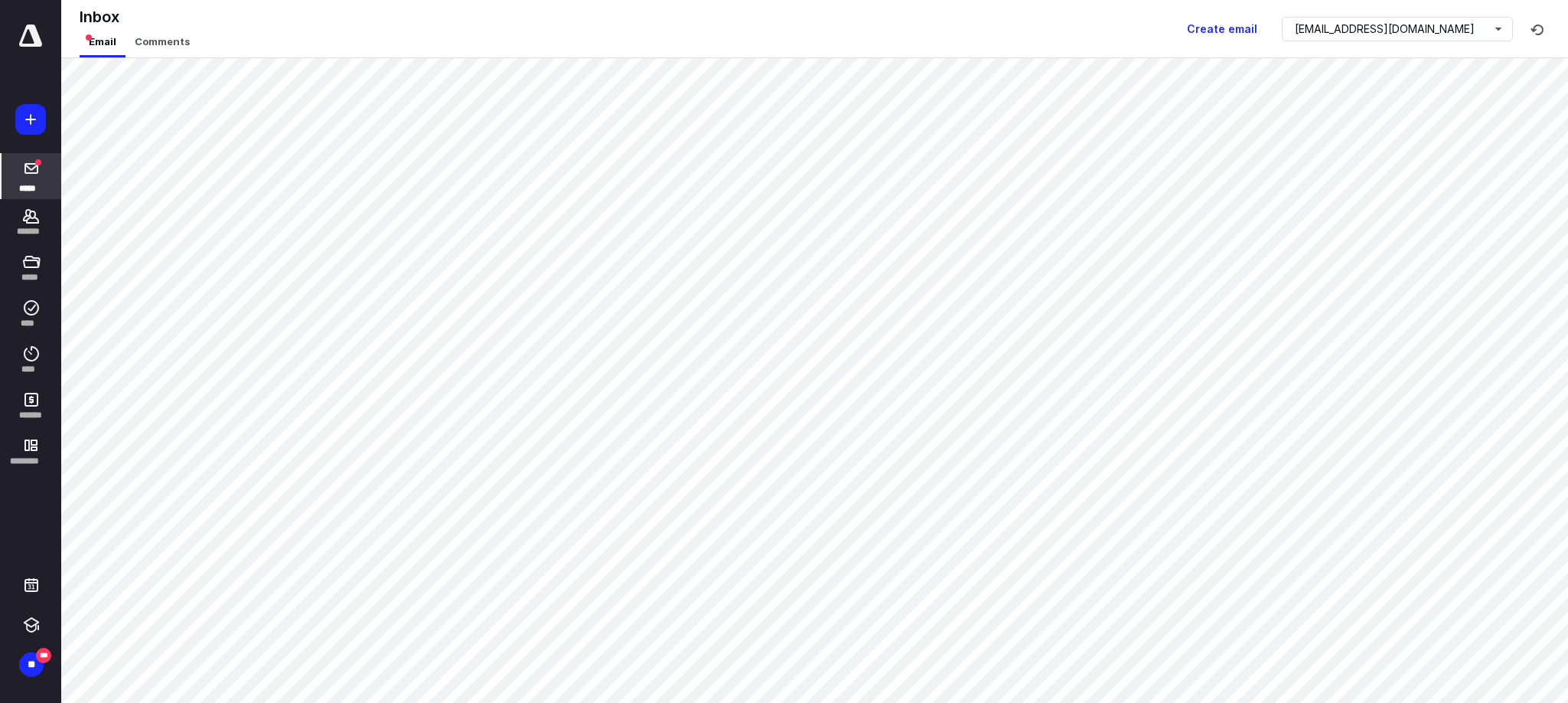 drag, startPoint x: 911, startPoint y: 21, endPoint x: 859, endPoint y: 55, distance: 62.1289 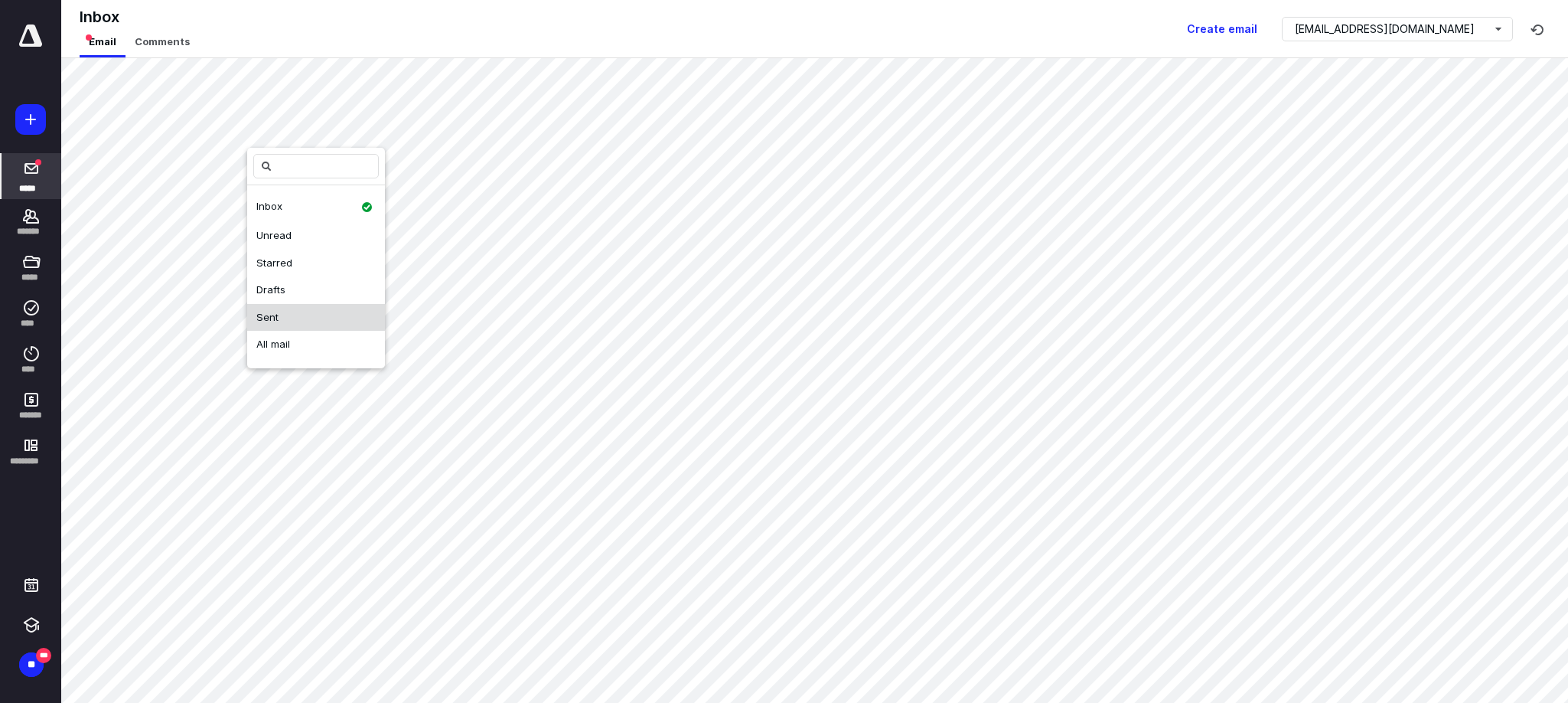 click on "Sent" at bounding box center (267, 317) 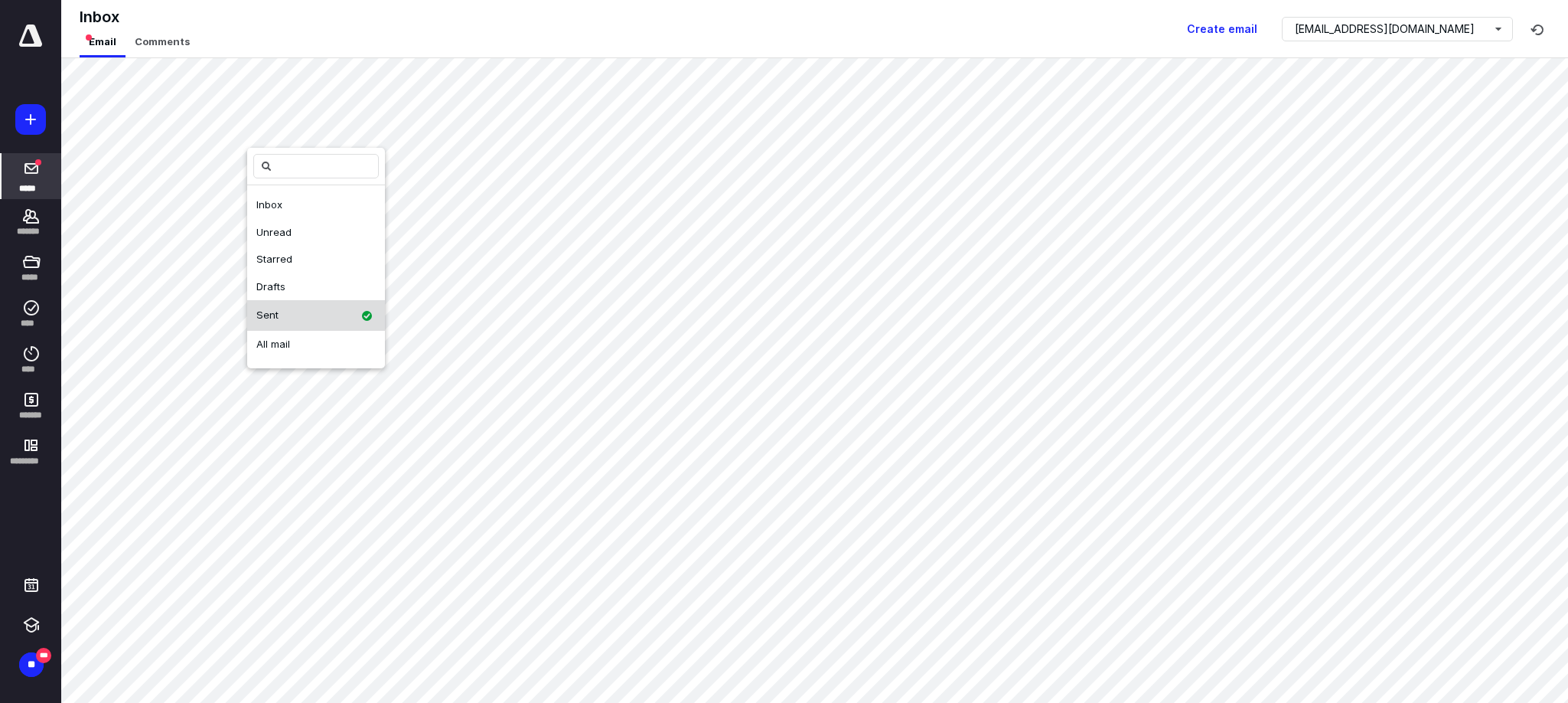 click on "Sent" at bounding box center [267, 315] 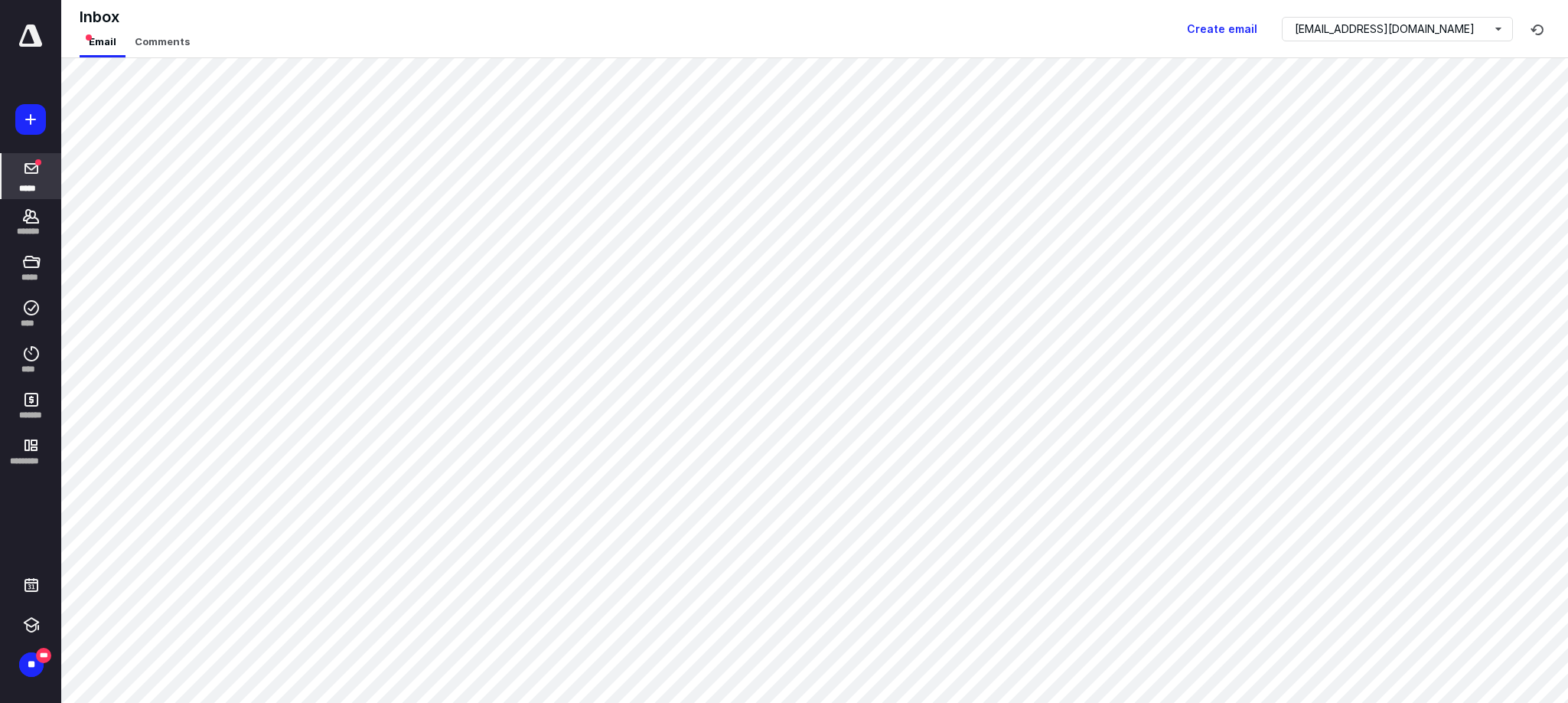 click on "Inbox Email Comments Create email tax@centralwataxfiling.com" at bounding box center [814, 29] 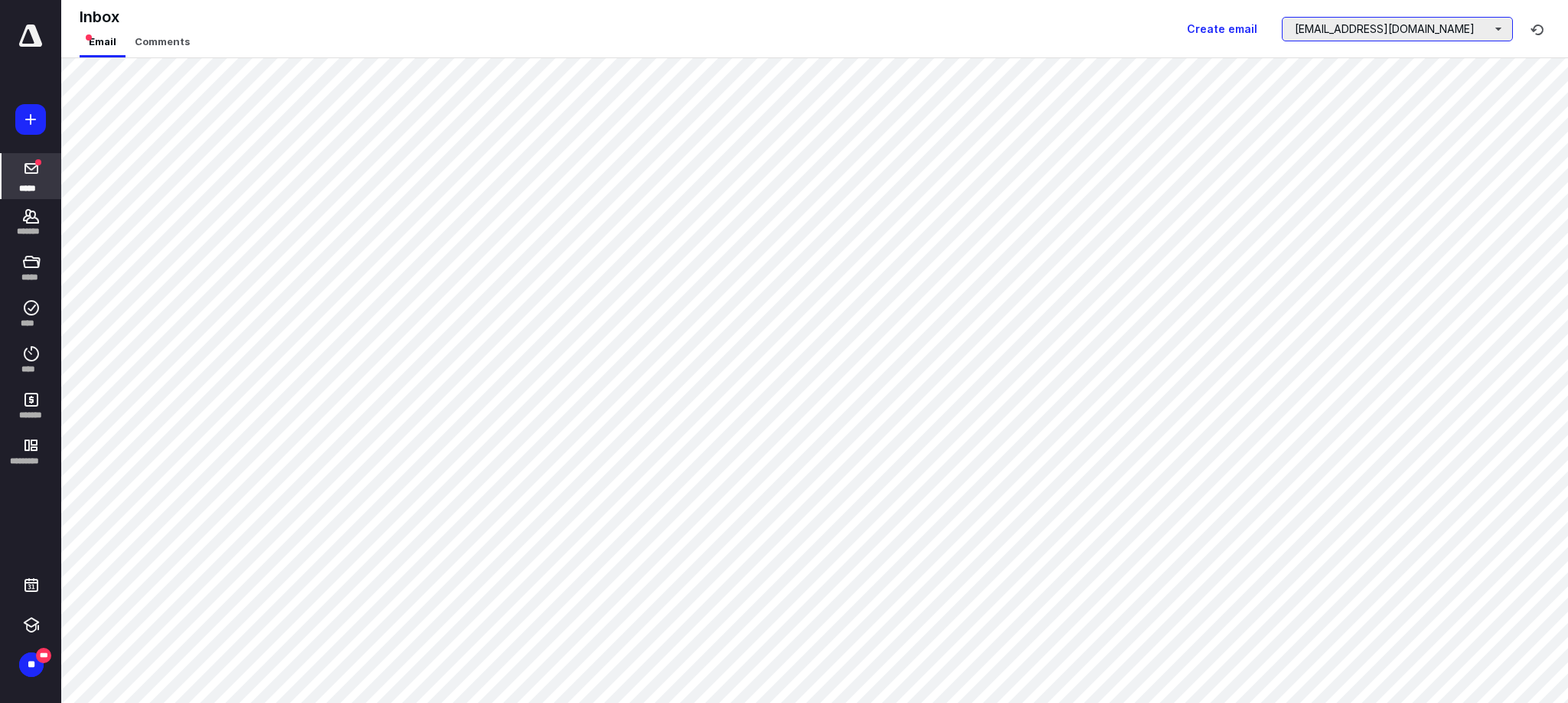 click on "[EMAIL_ADDRESS][DOMAIN_NAME]" at bounding box center (1397, 29) 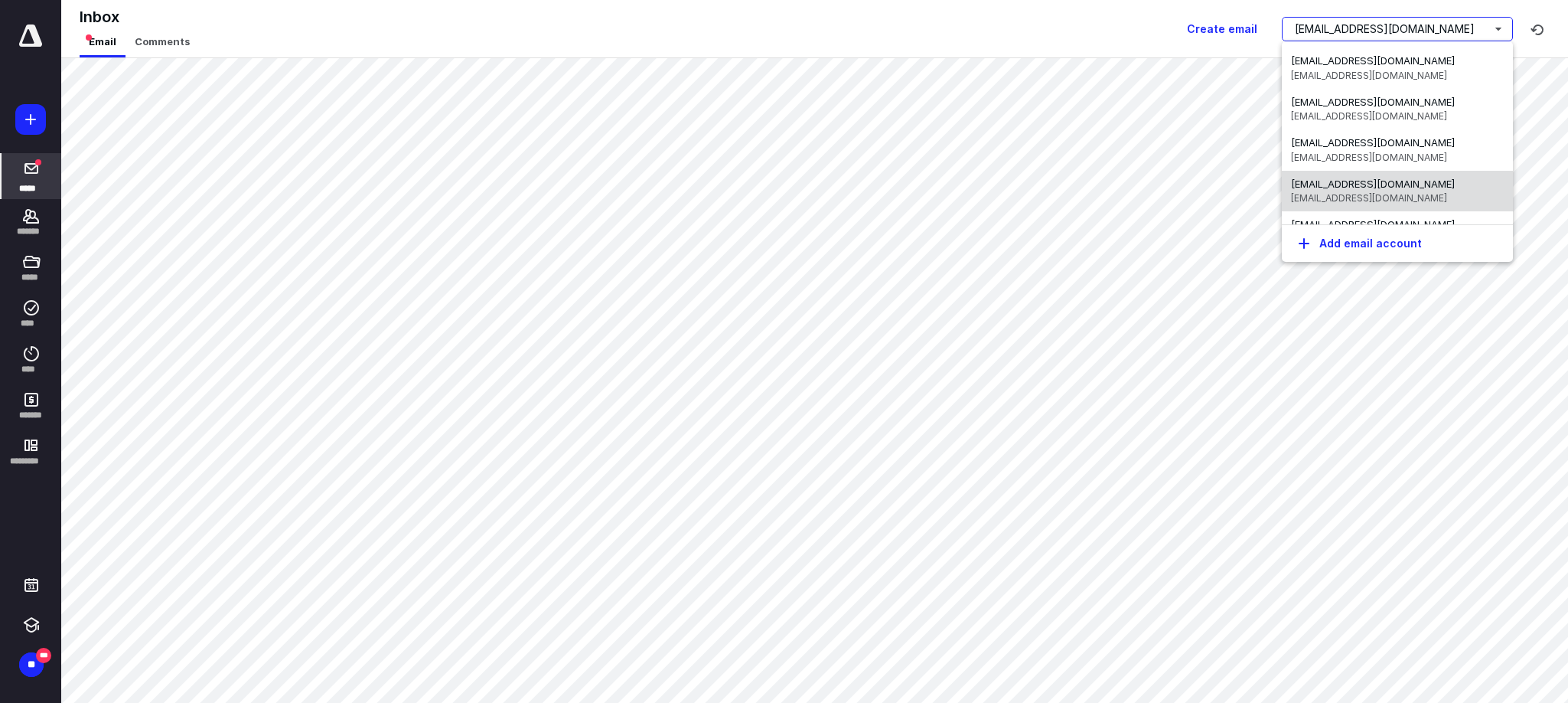 click on "[EMAIL_ADDRESS][DOMAIN_NAME]" at bounding box center [1369, 198] 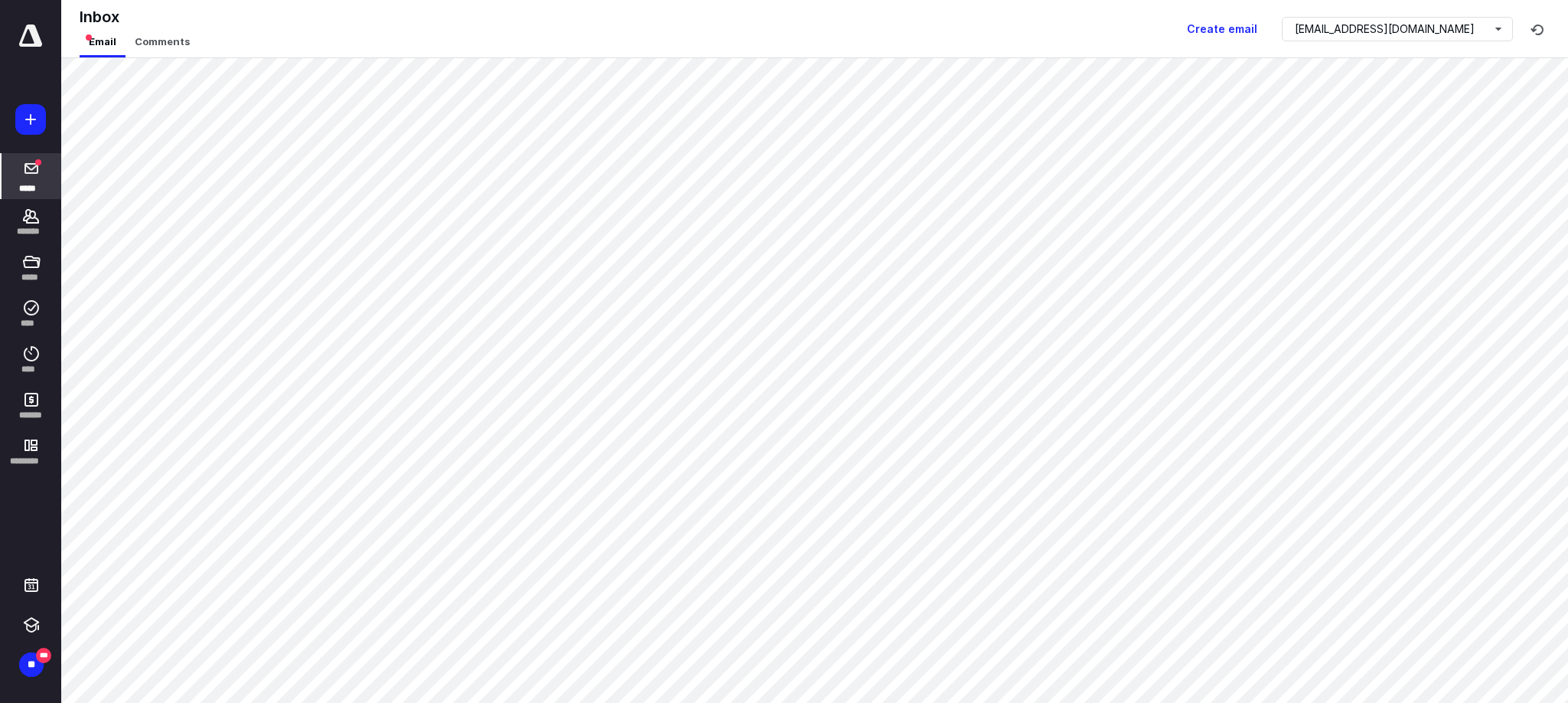 click on "Inbox Email Comments Create email payroll@freedomtaxyakima.com" at bounding box center (814, 29) 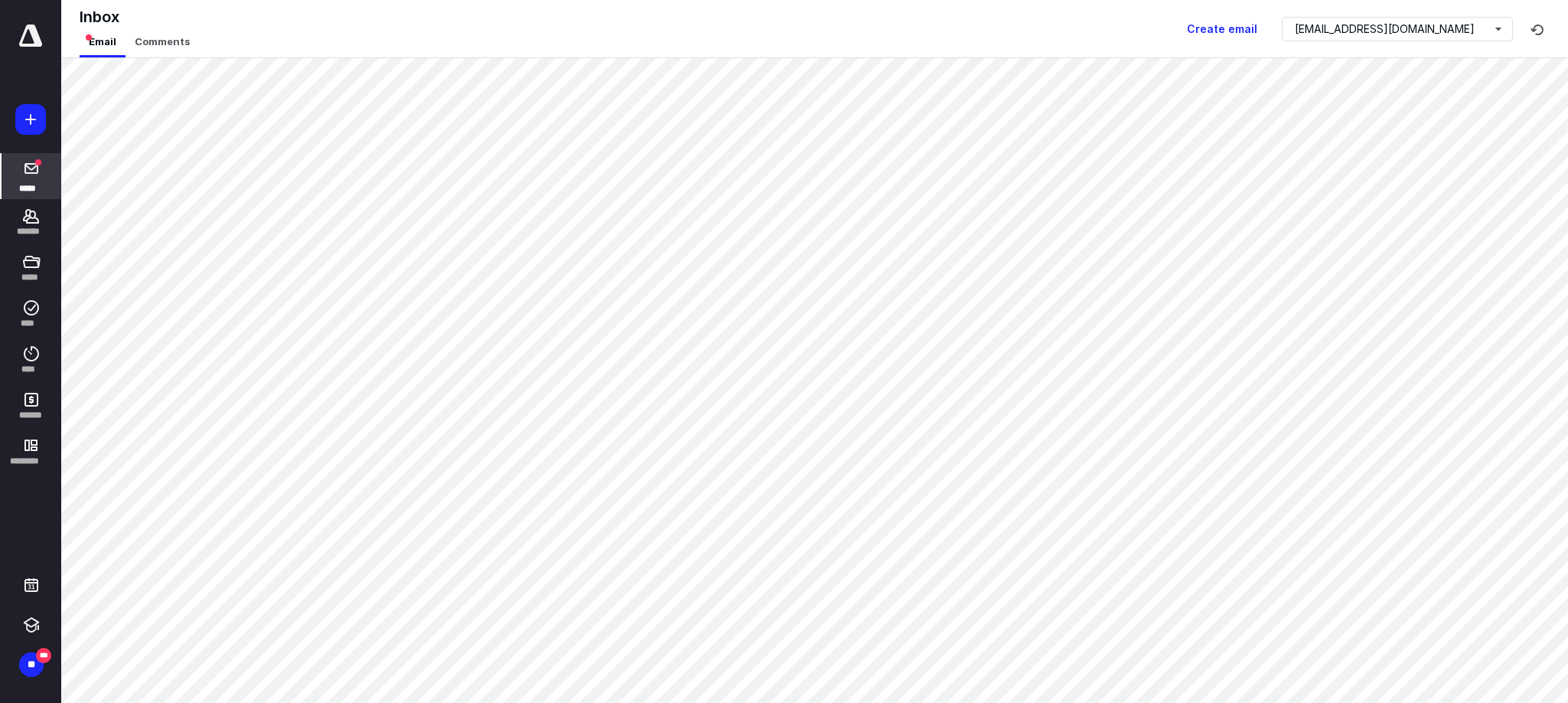 click on "Inbox Email Comments Create email payroll@freedomtaxyakima.com" at bounding box center (814, 29) 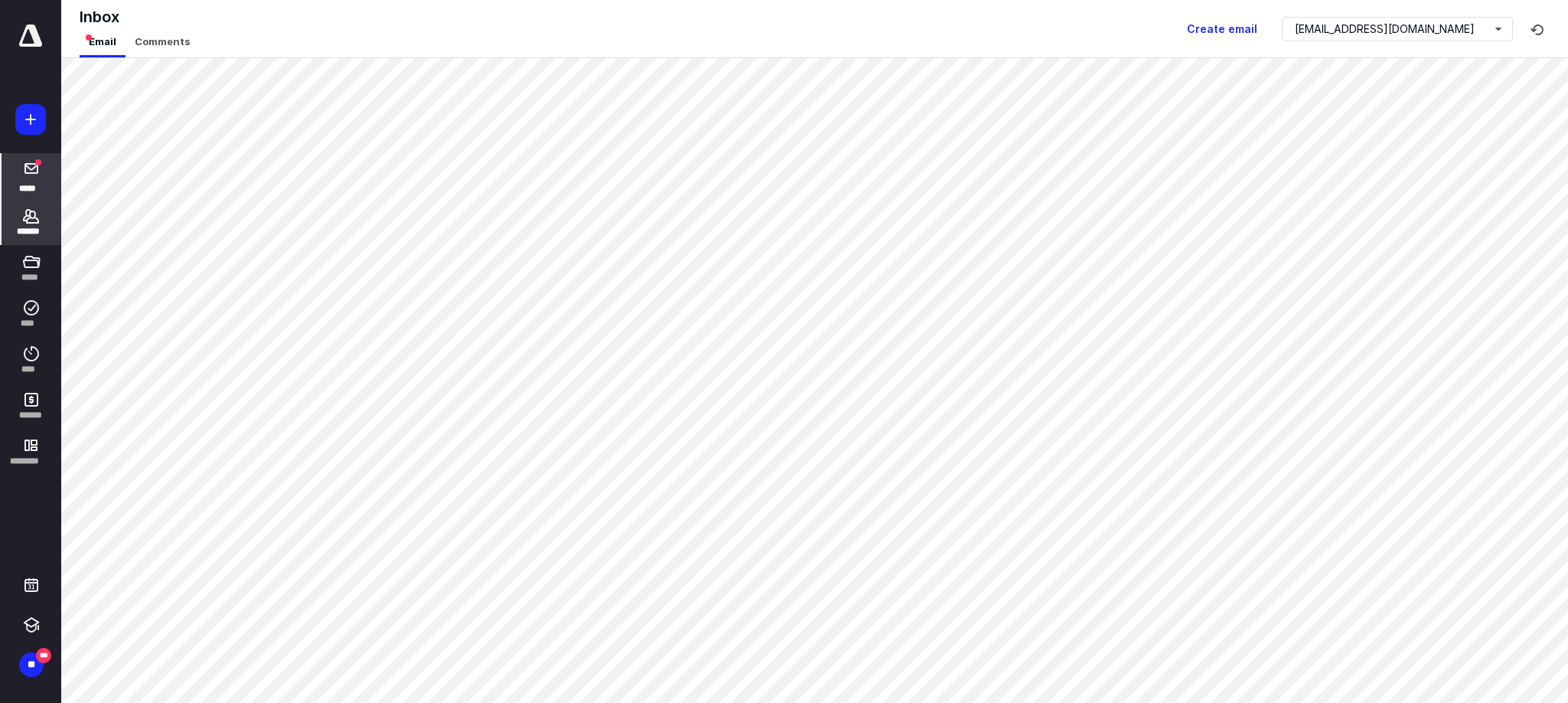 click 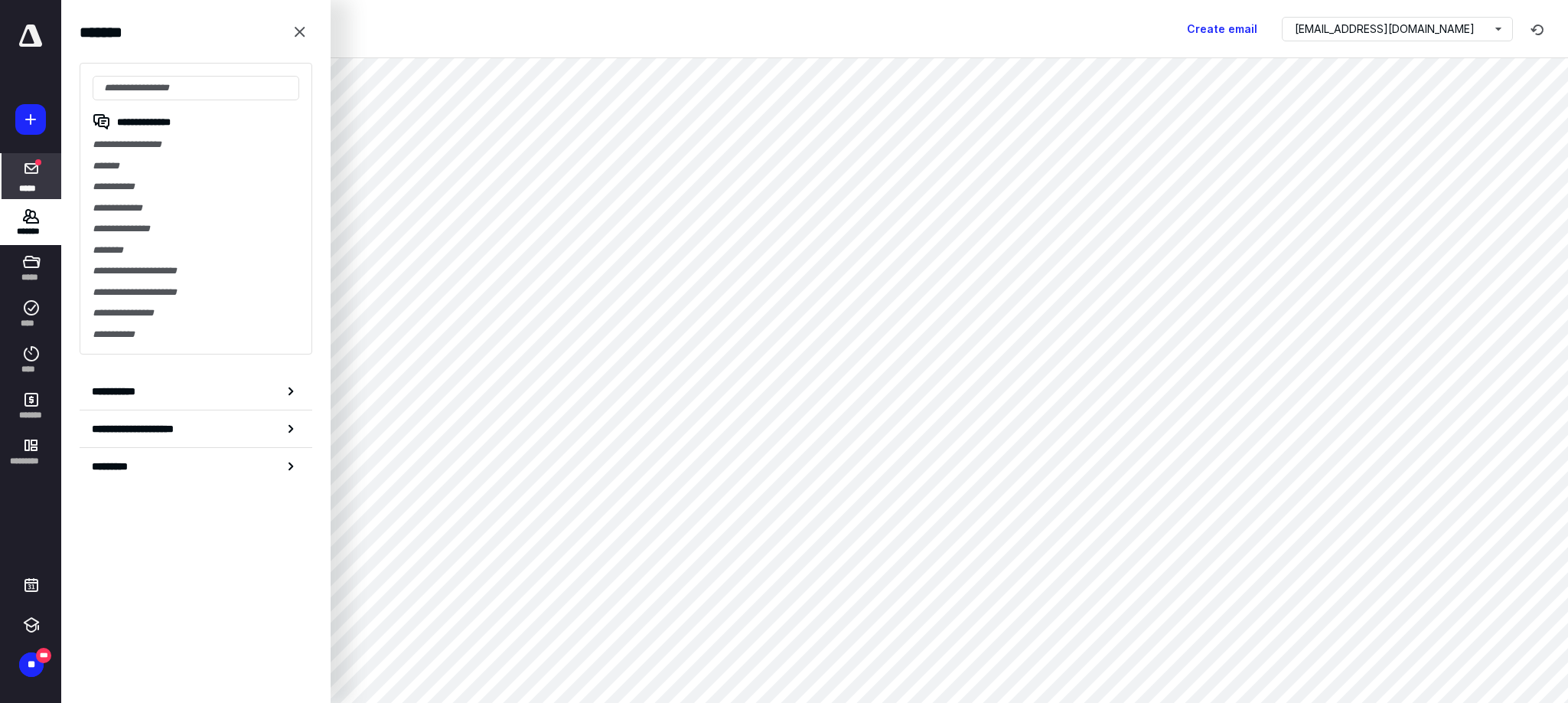 click 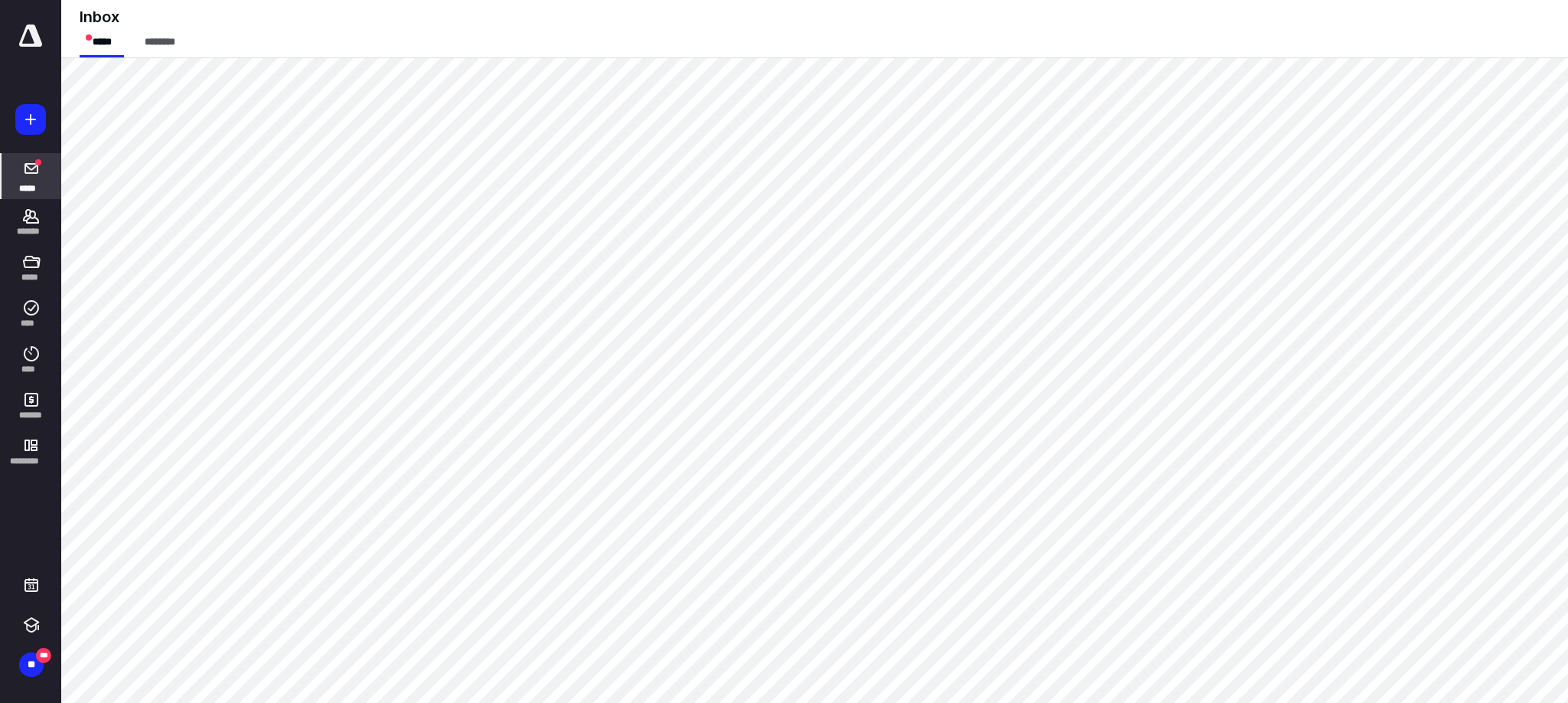 click on "Inbox ***** ********" at bounding box center (814, 29) 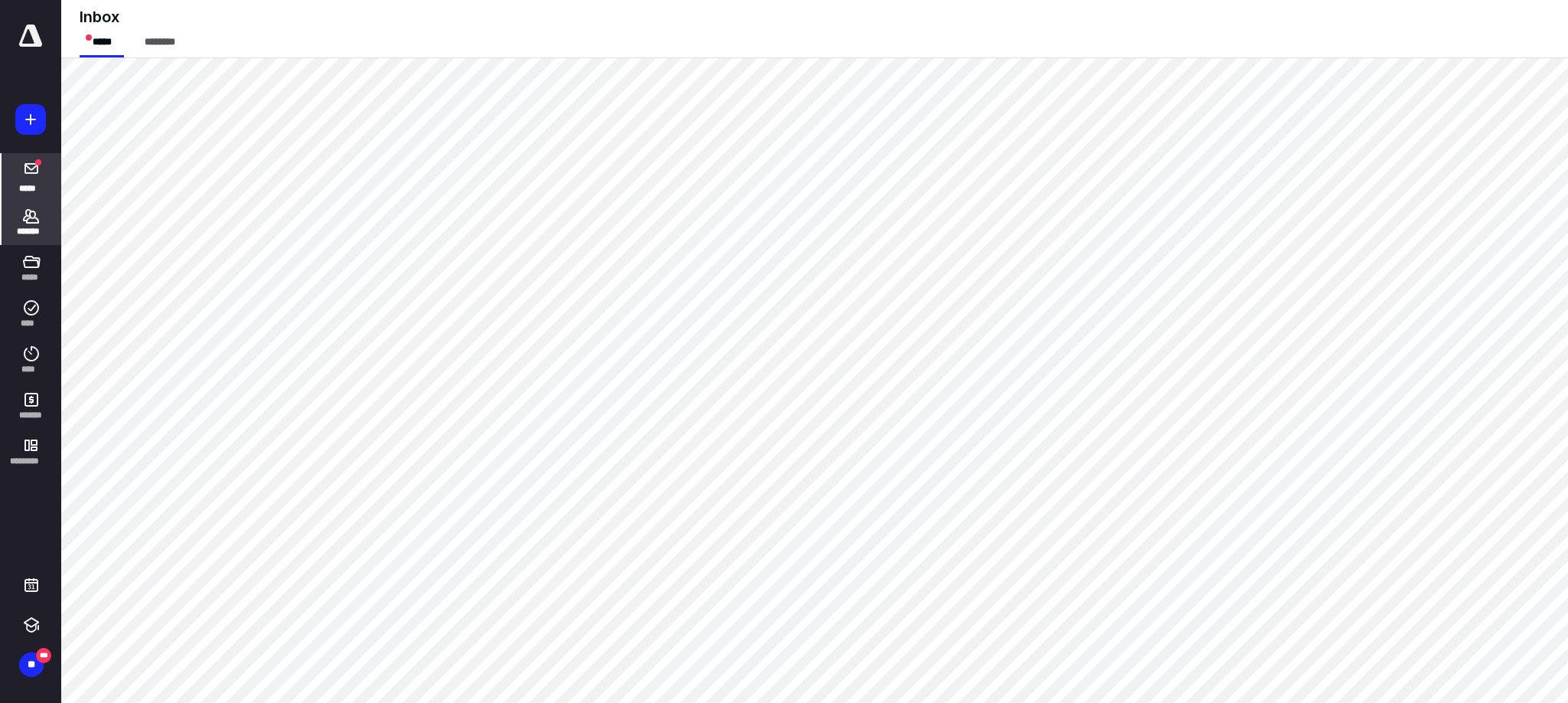 click 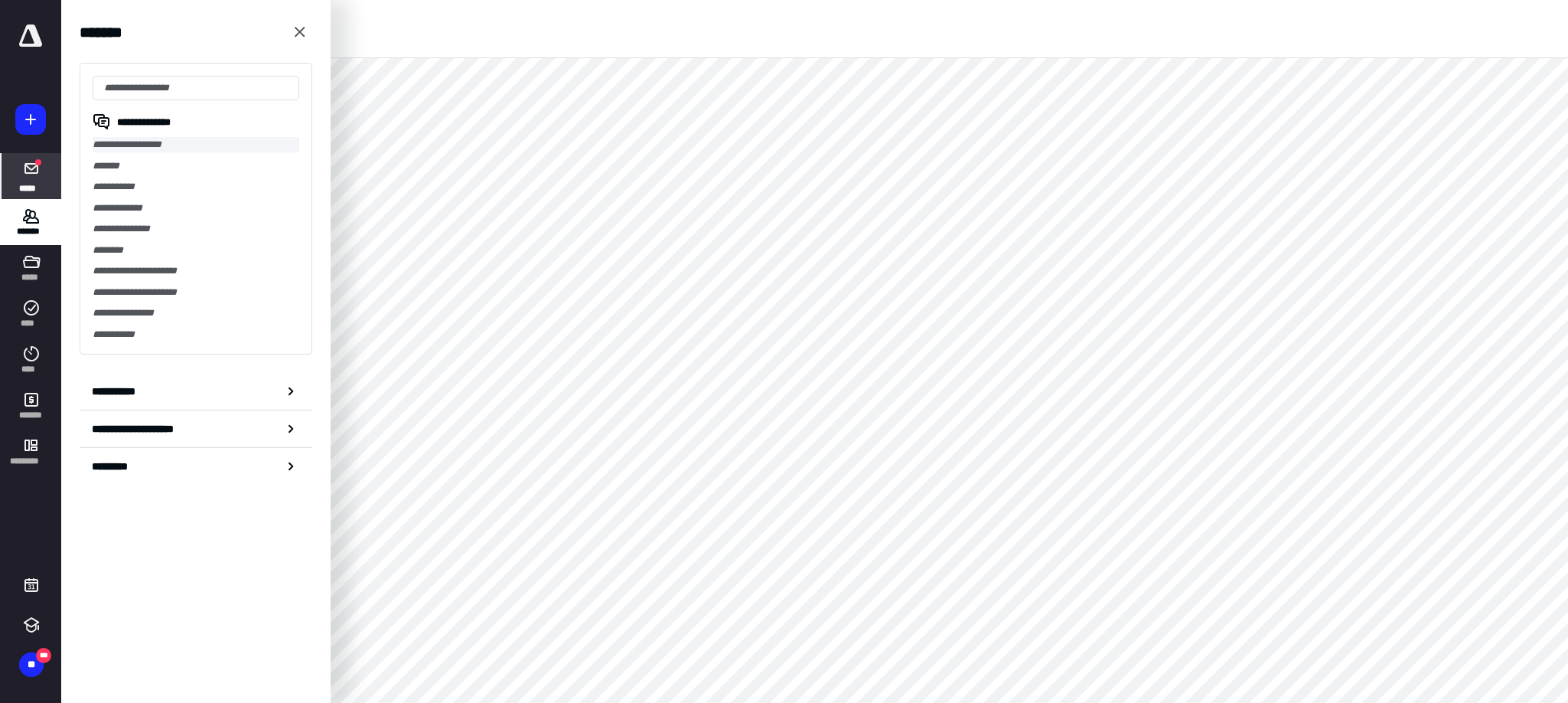 click on "**********" at bounding box center [196, 145] 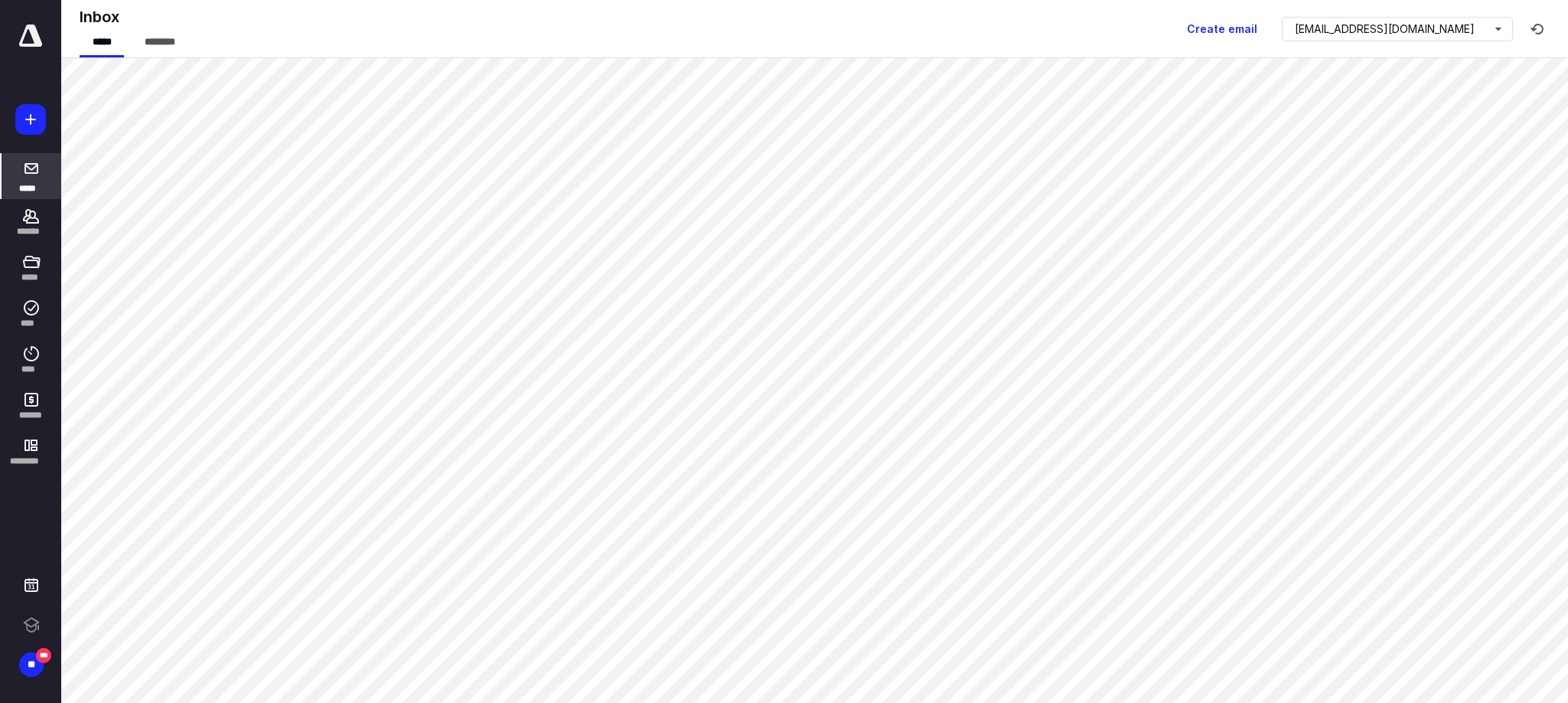 scroll, scrollTop: 0, scrollLeft: 0, axis: both 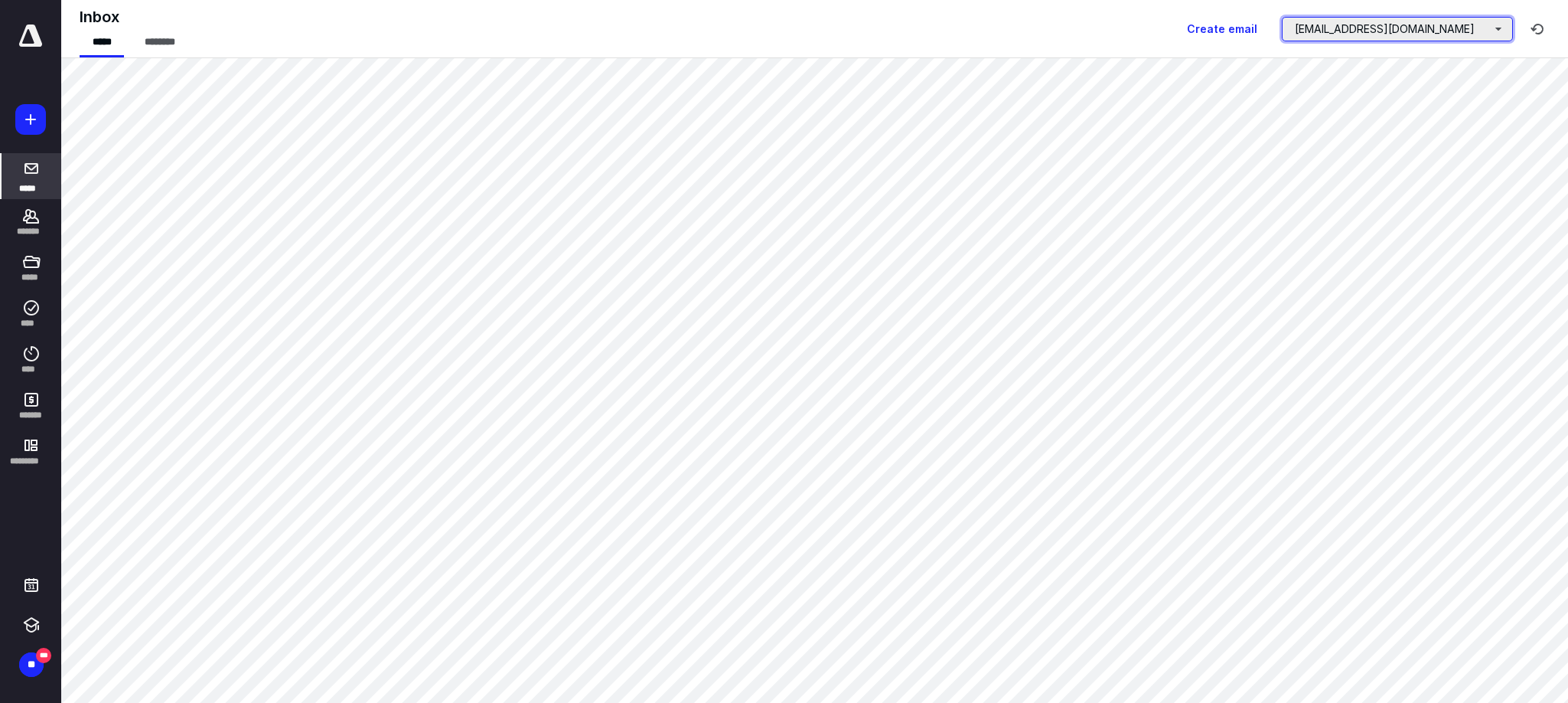click on "[EMAIL_ADDRESS][DOMAIN_NAME]" at bounding box center [1397, 29] 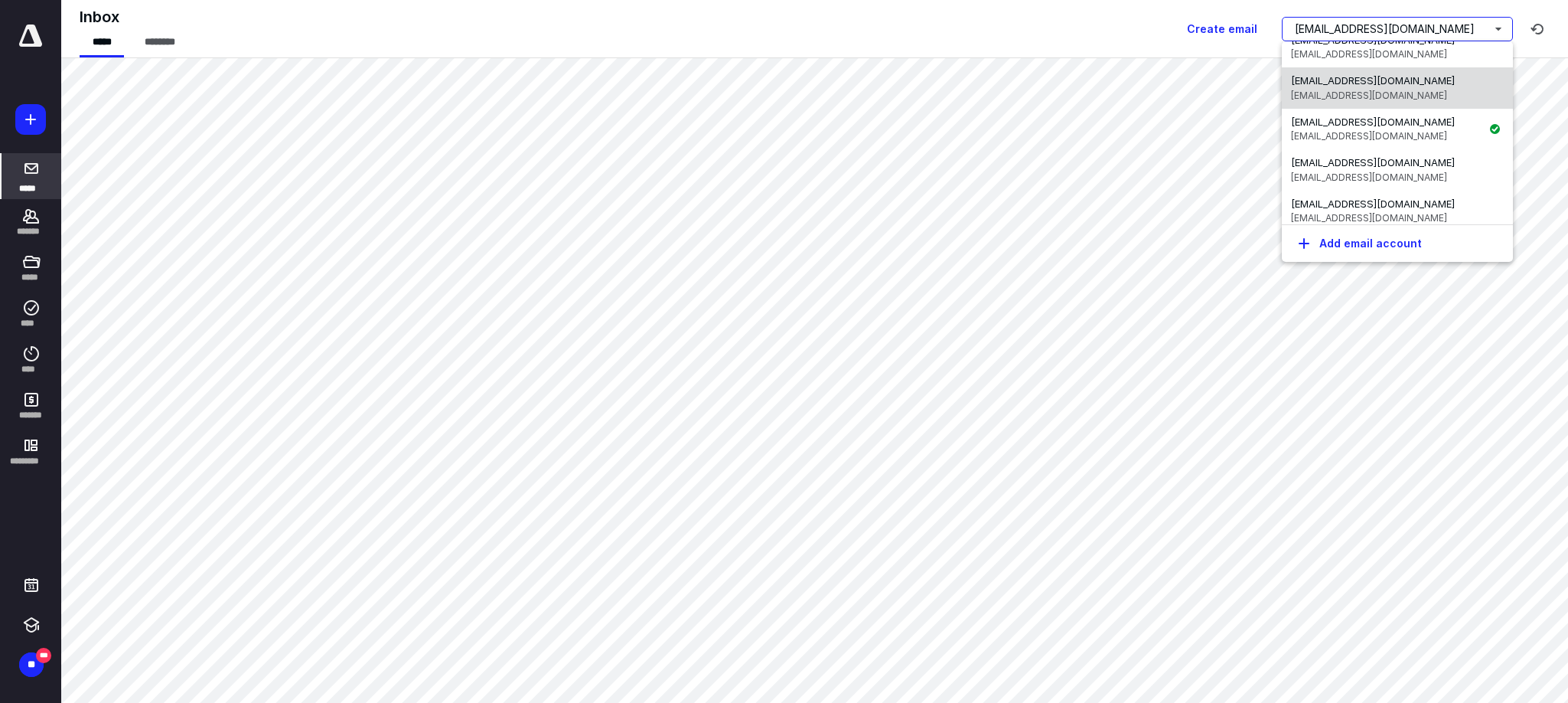 scroll, scrollTop: 75, scrollLeft: 0, axis: vertical 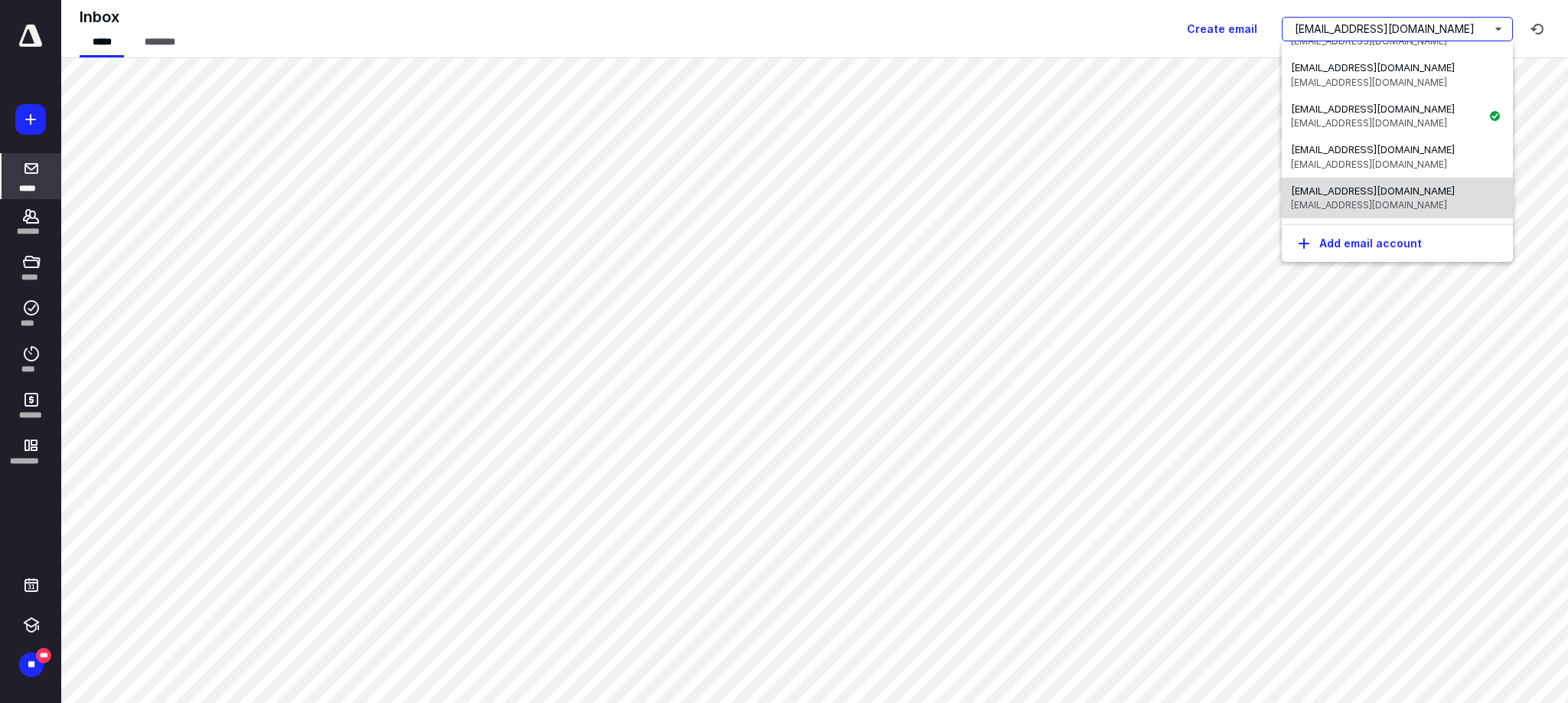 click on "[EMAIL_ADDRESS][DOMAIN_NAME]" at bounding box center (1373, 191) 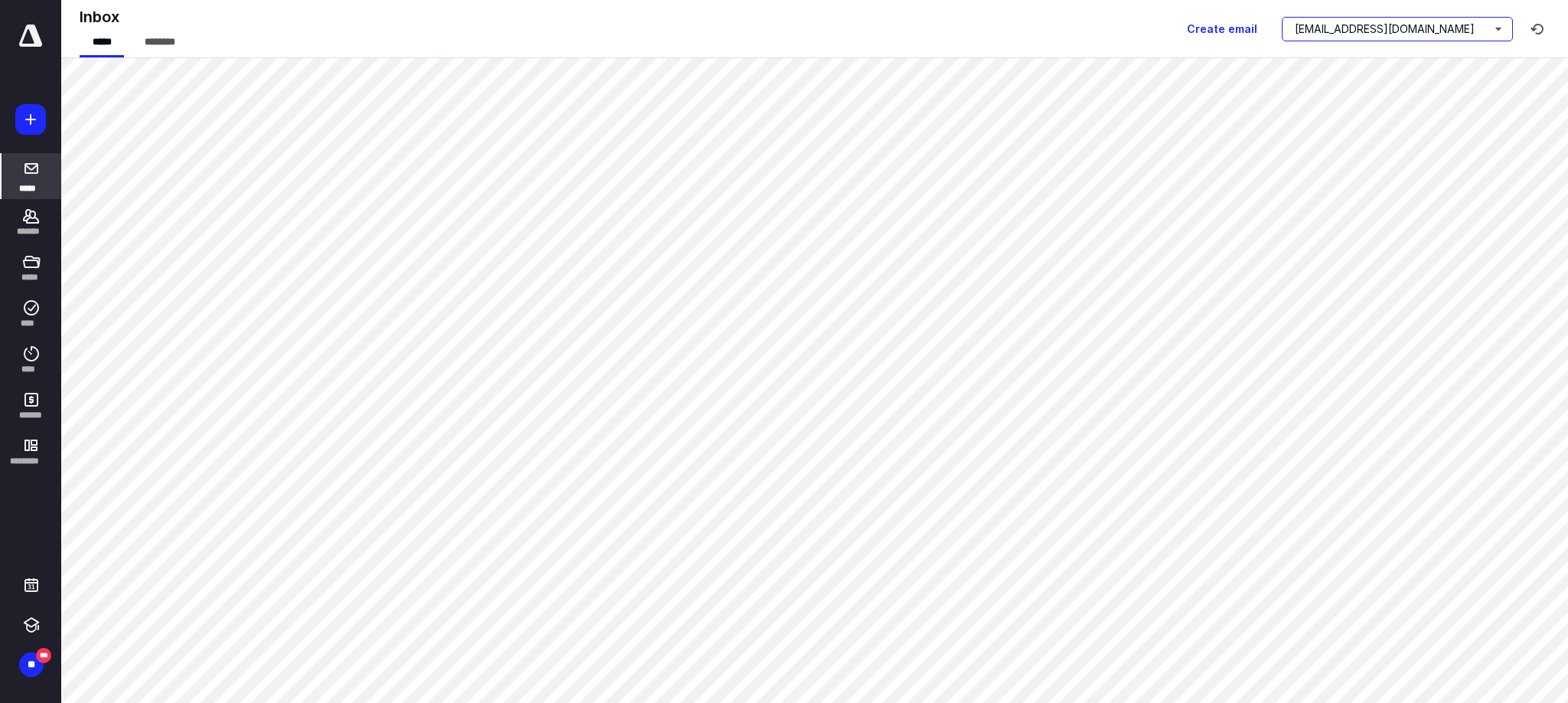 scroll, scrollTop: 0, scrollLeft: 0, axis: both 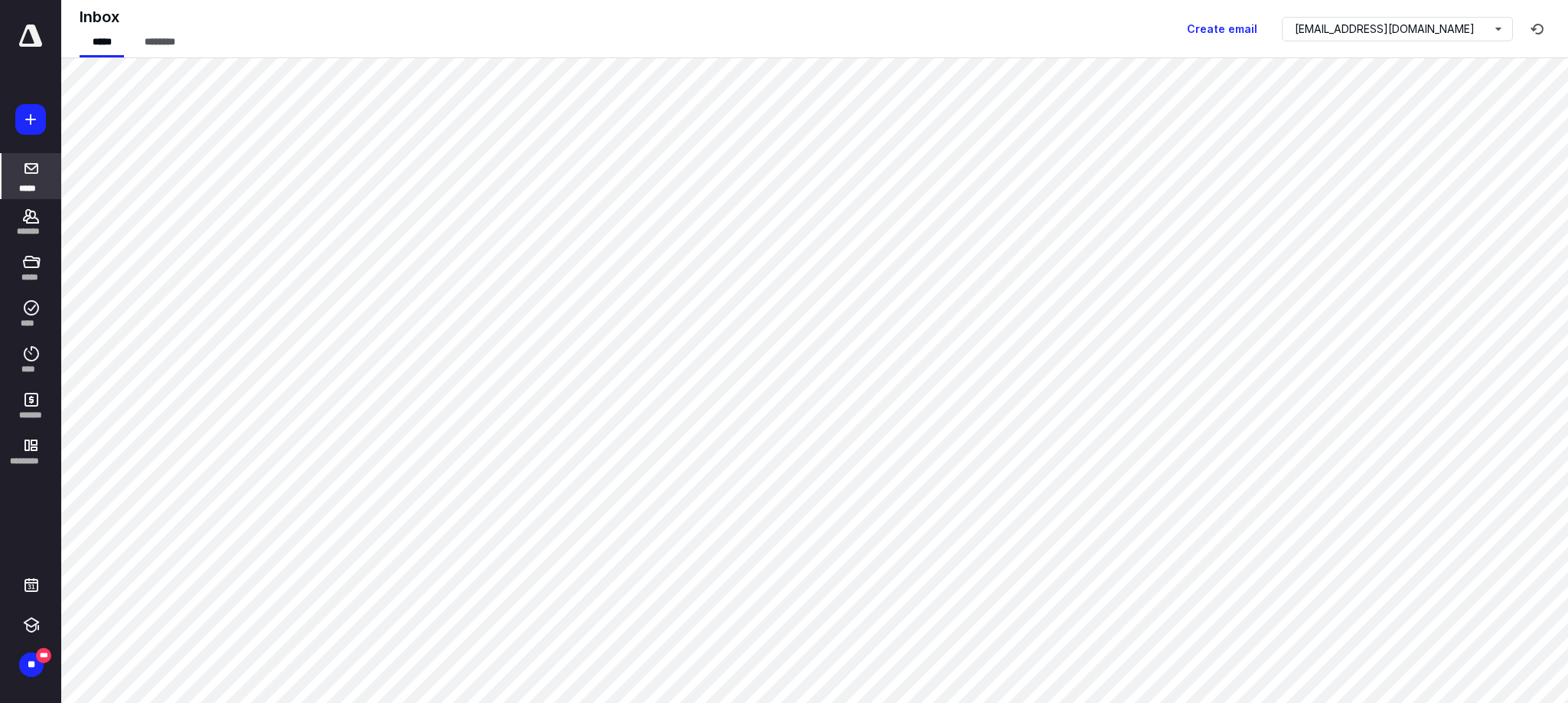 drag, startPoint x: 417, startPoint y: 38, endPoint x: 683, endPoint y: 18, distance: 266.7508 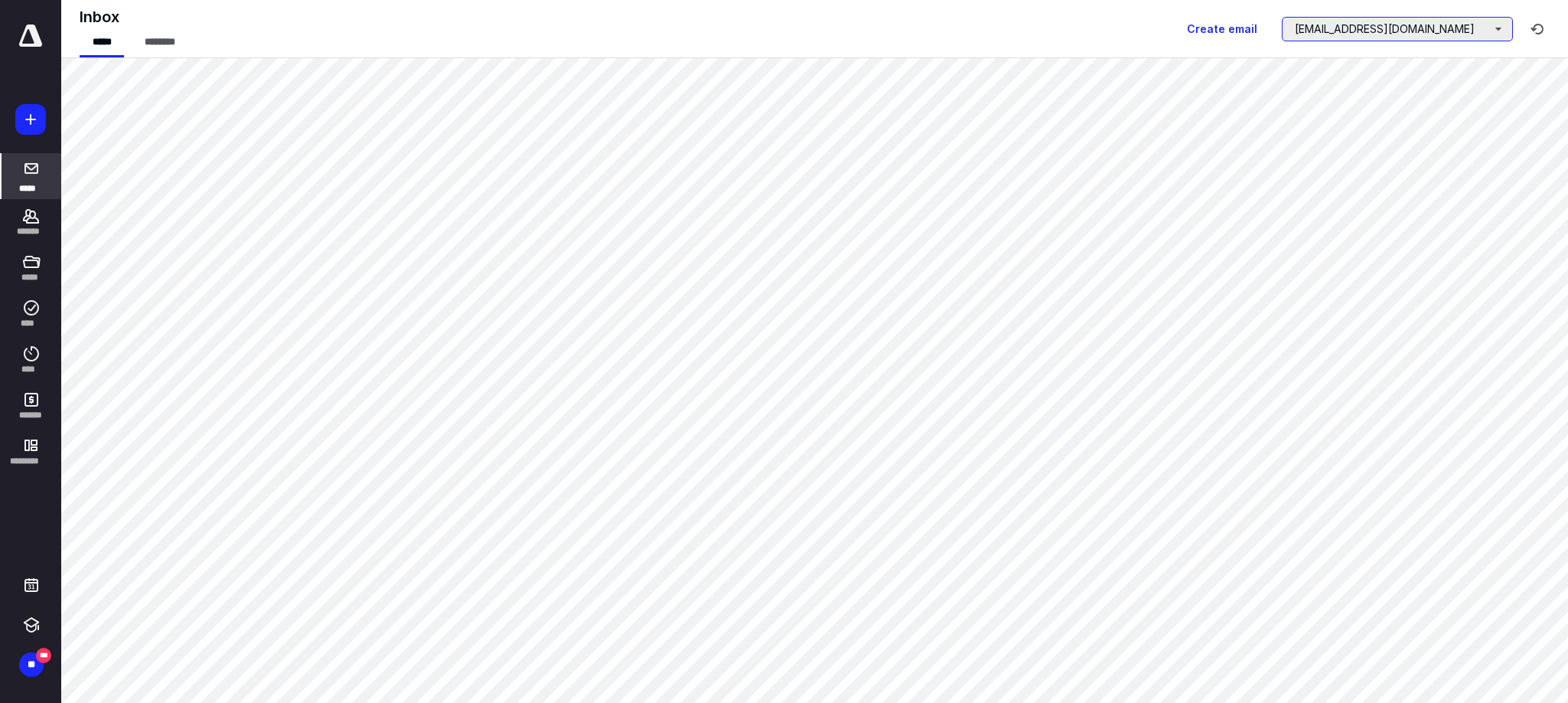 click on "[EMAIL_ADDRESS][DOMAIN_NAME]" at bounding box center (1397, 29) 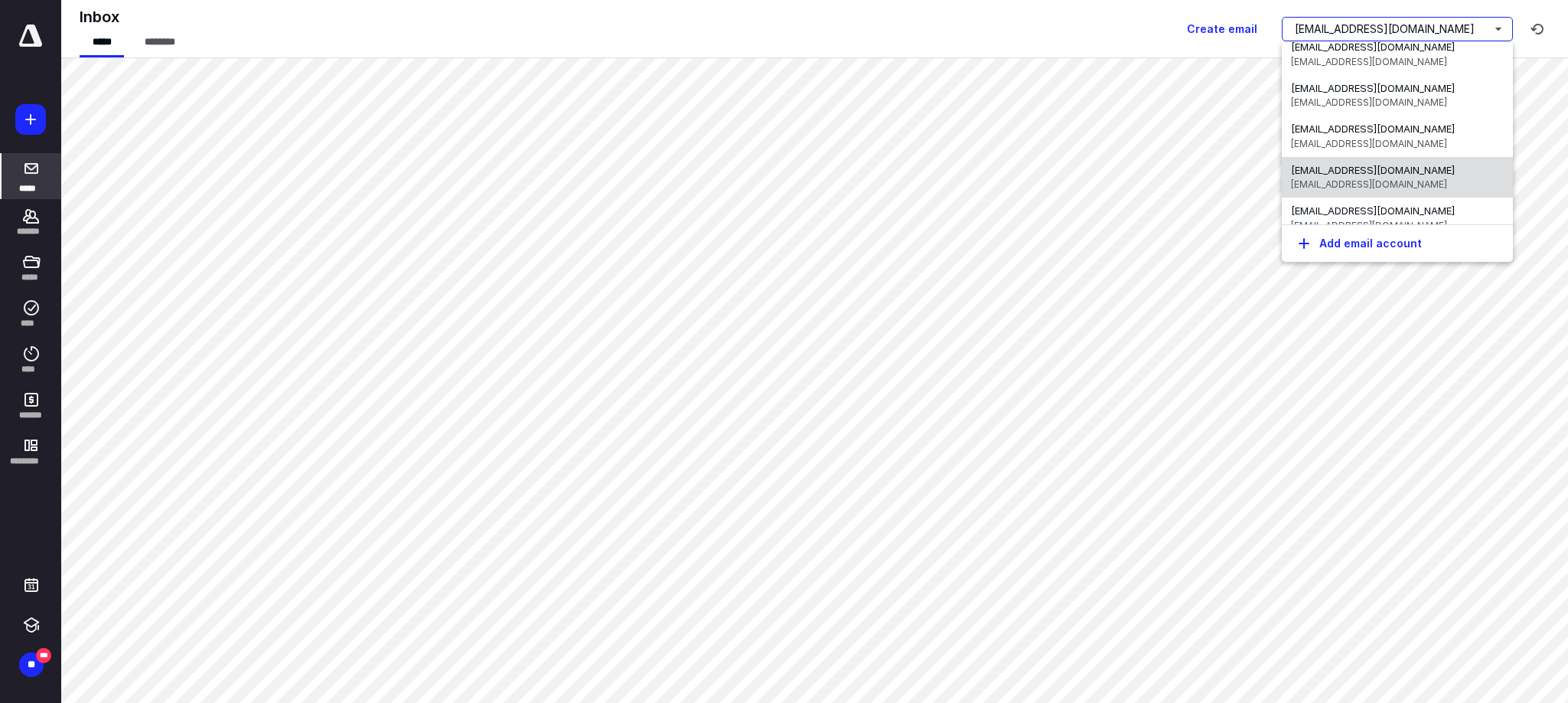 scroll, scrollTop: 11, scrollLeft: 0, axis: vertical 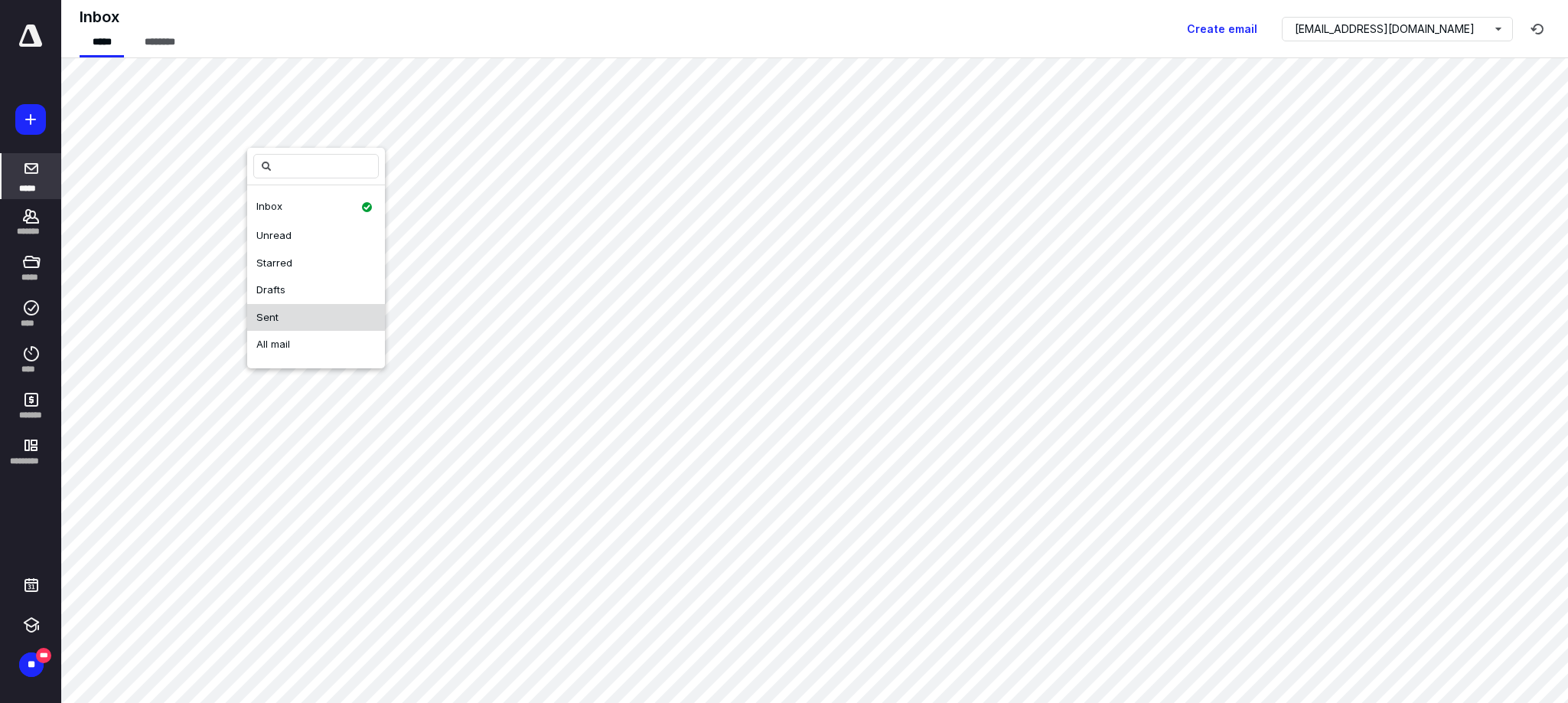 click on "Sent" at bounding box center (267, 317) 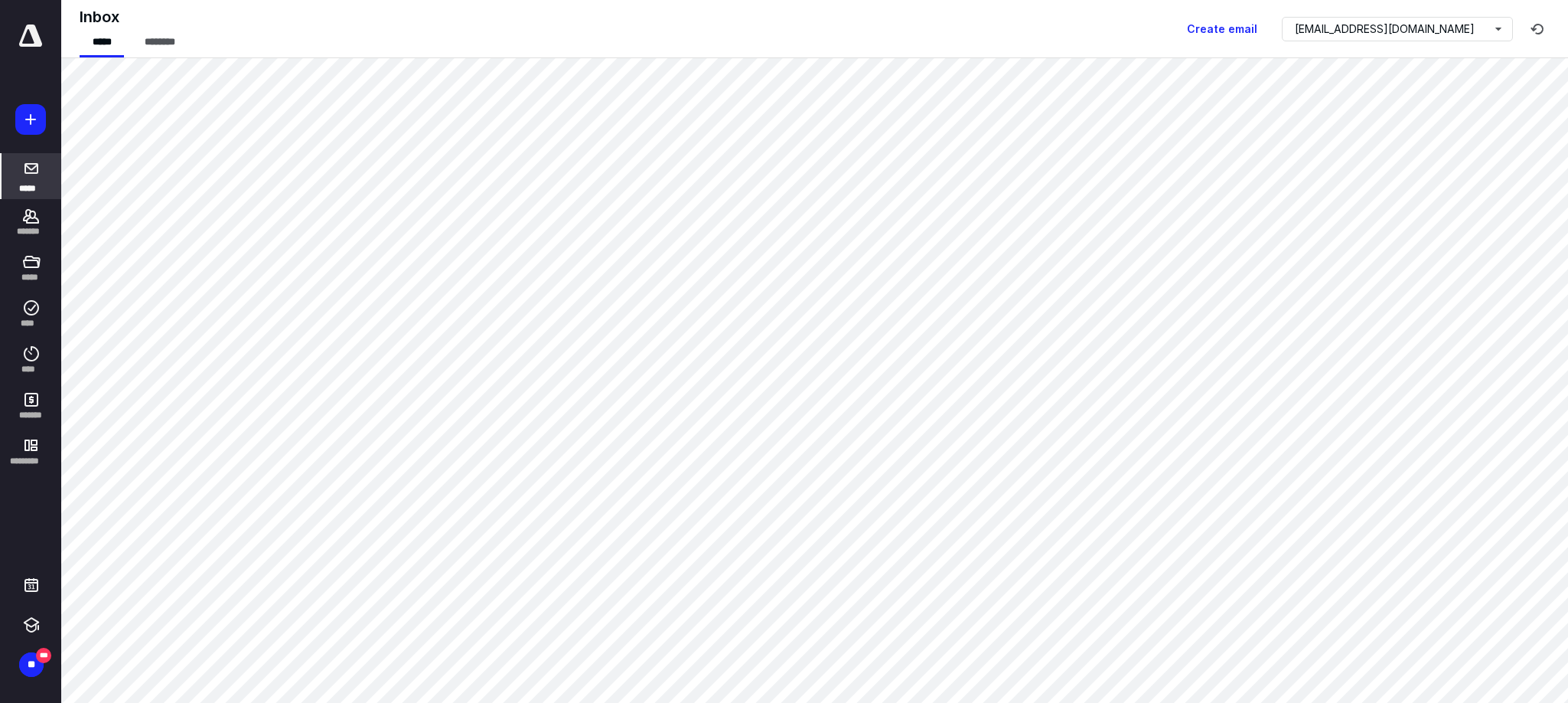 click on "Inbox ***** ******** Create email [EMAIL_ADDRESS][DOMAIN_NAME]" at bounding box center [814, 29] 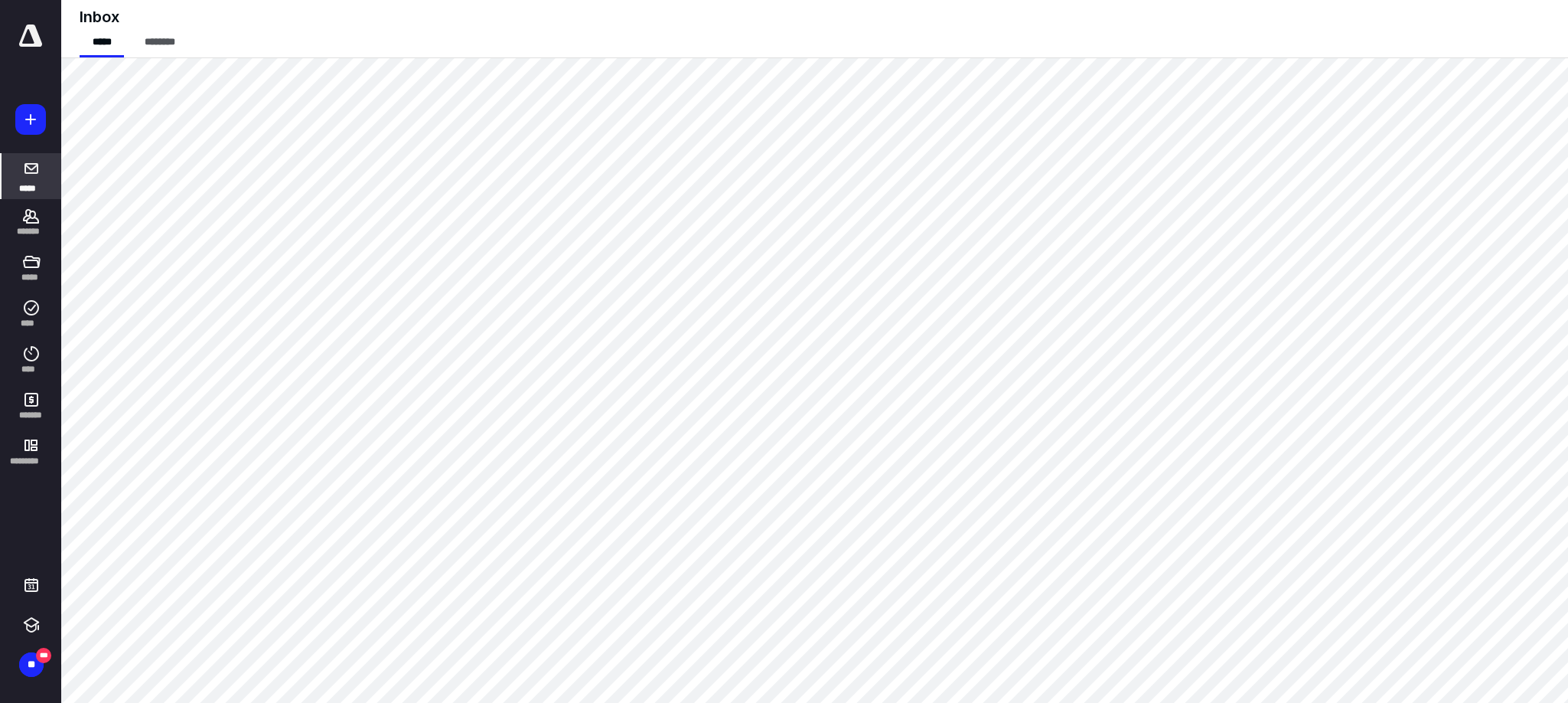 click 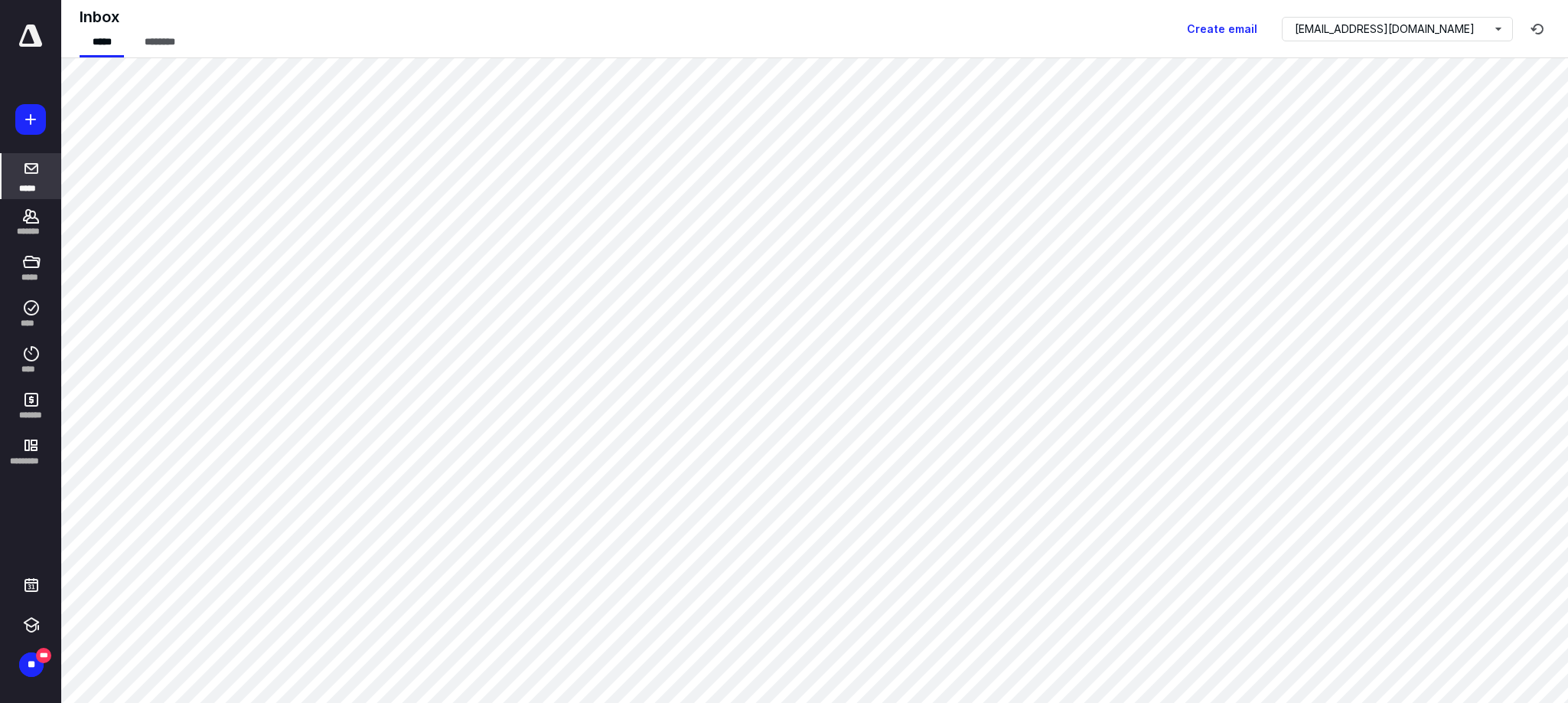 click on "Inbox ***** ******** Create email [EMAIL_ADDRESS][DOMAIN_NAME]" at bounding box center [814, 29] 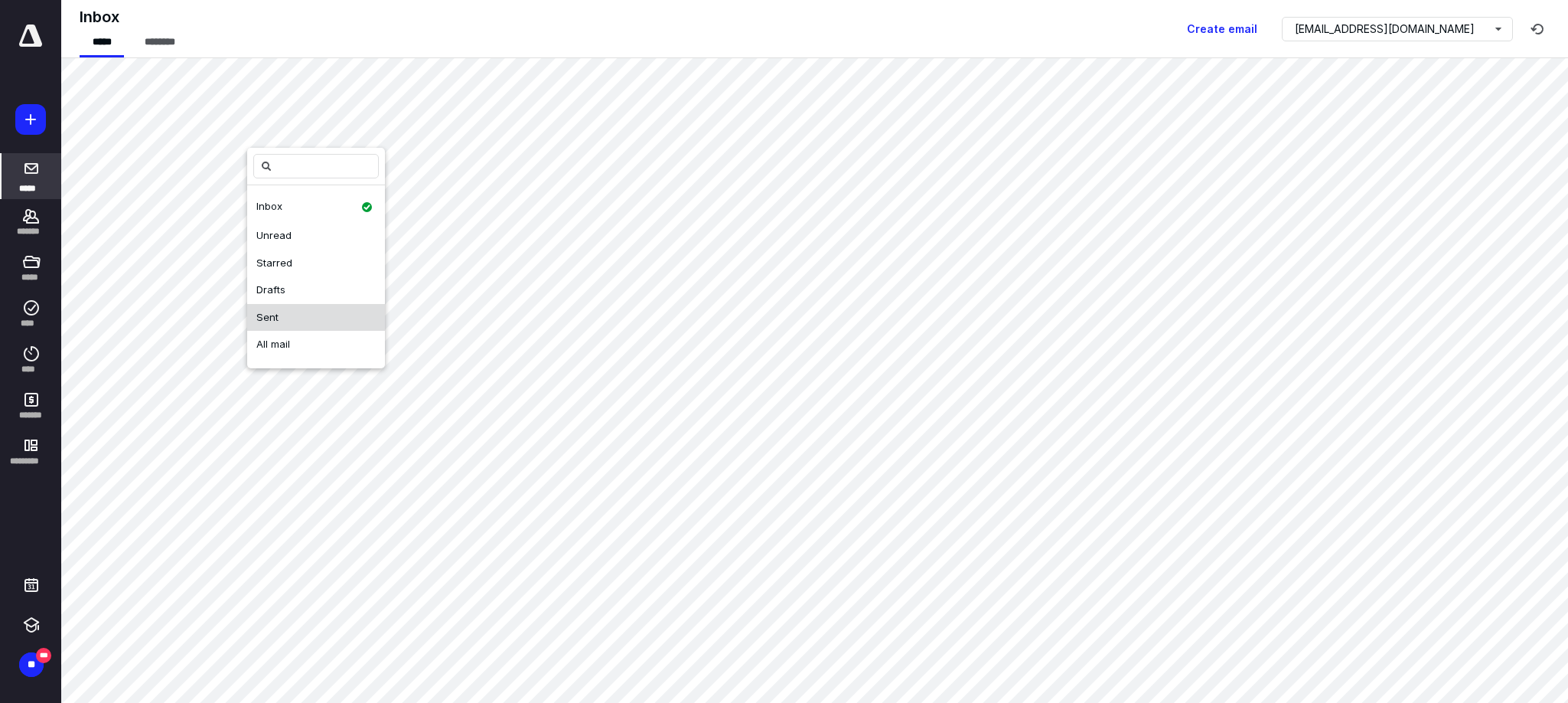 click on "Sent" at bounding box center (267, 317) 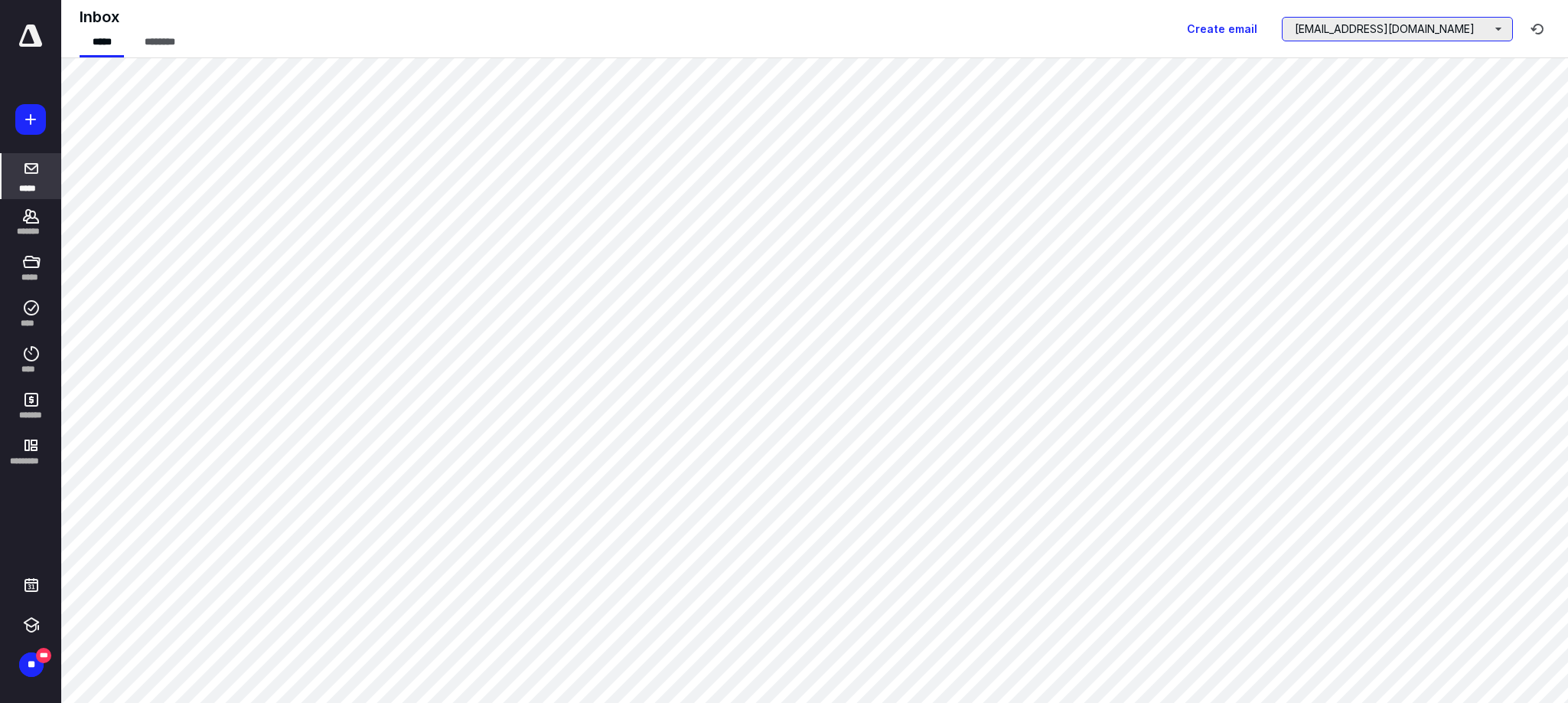 click on "[EMAIL_ADDRESS][DOMAIN_NAME]" at bounding box center (1397, 29) 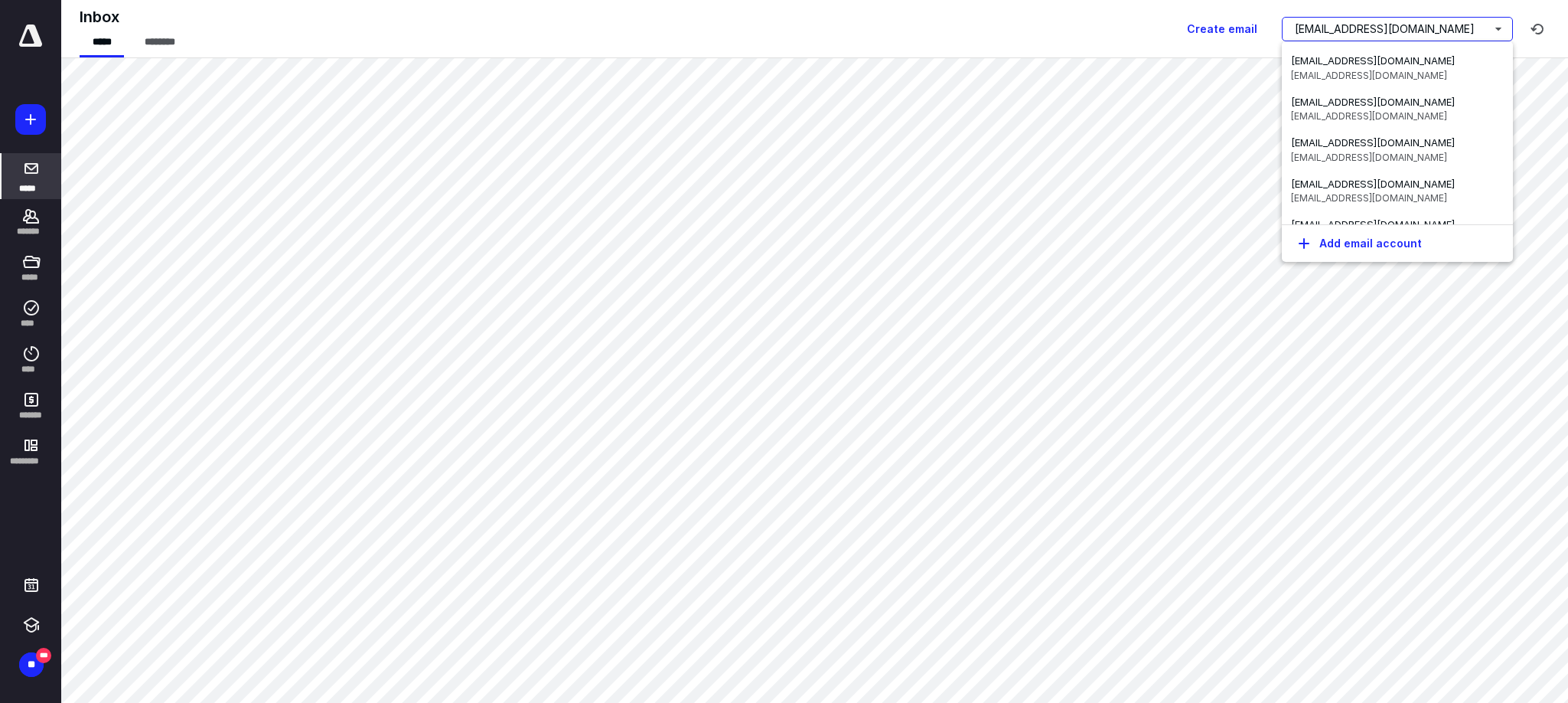 scroll, scrollTop: 75, scrollLeft: 0, axis: vertical 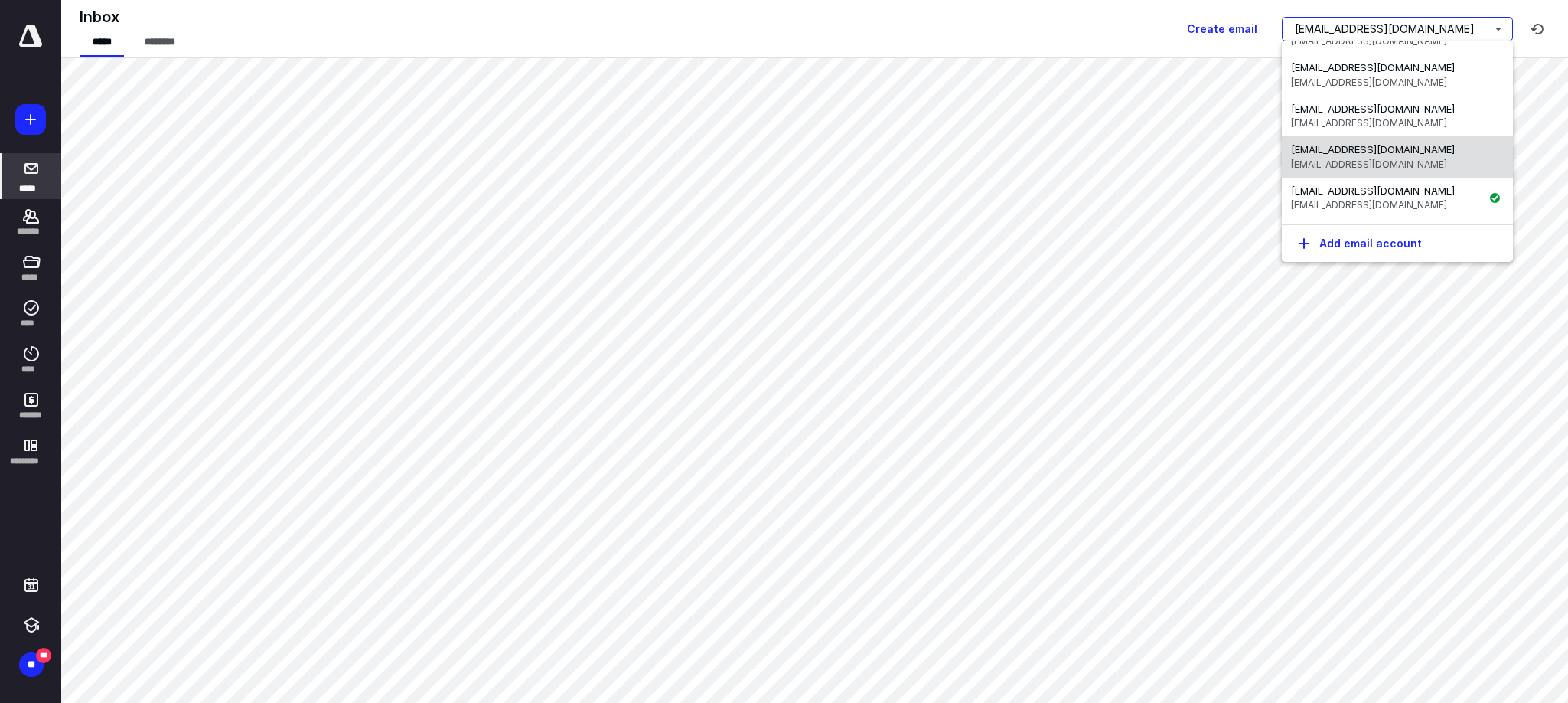 click on "[EMAIL_ADDRESS][DOMAIN_NAME]" at bounding box center (1373, 149) 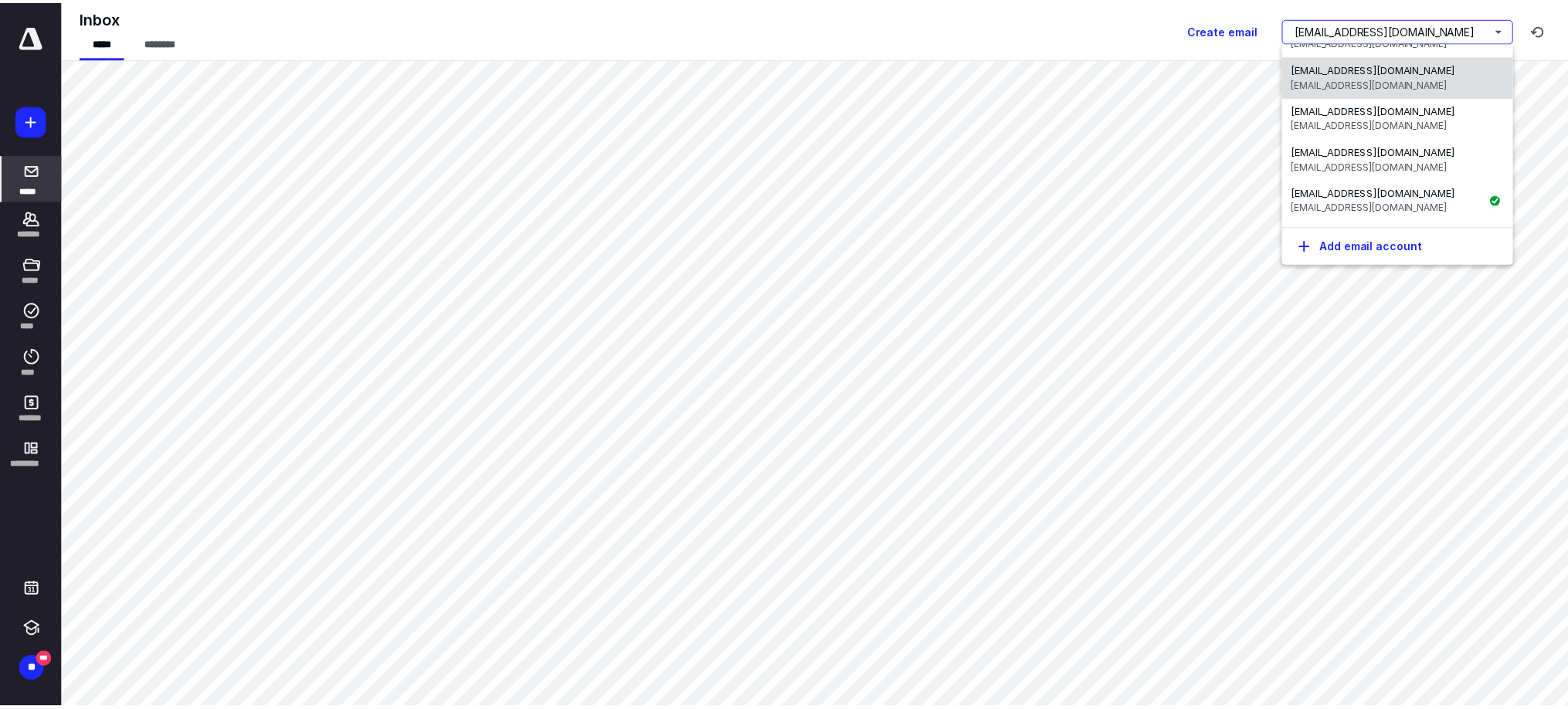 scroll, scrollTop: 0, scrollLeft: 0, axis: both 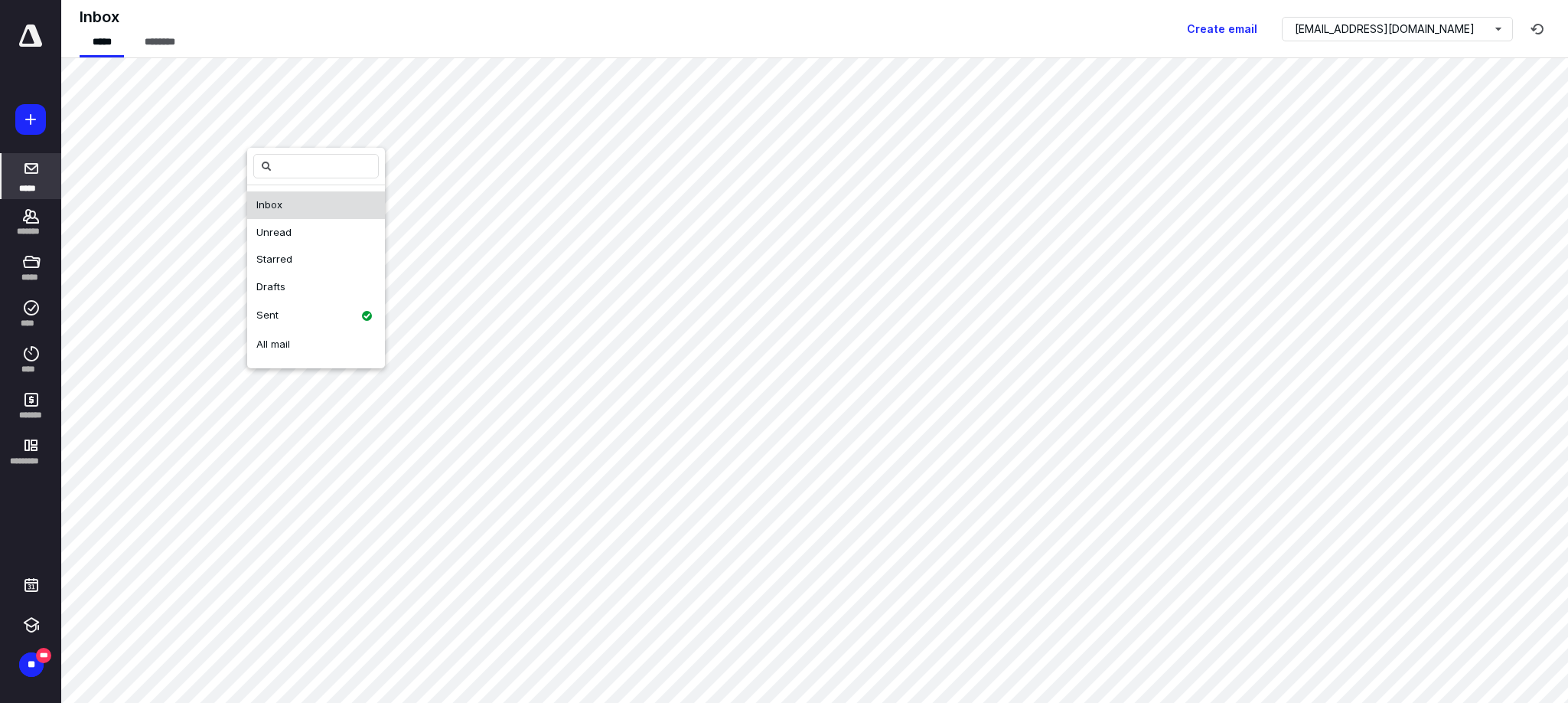 click on "Inbox" at bounding box center [269, 204] 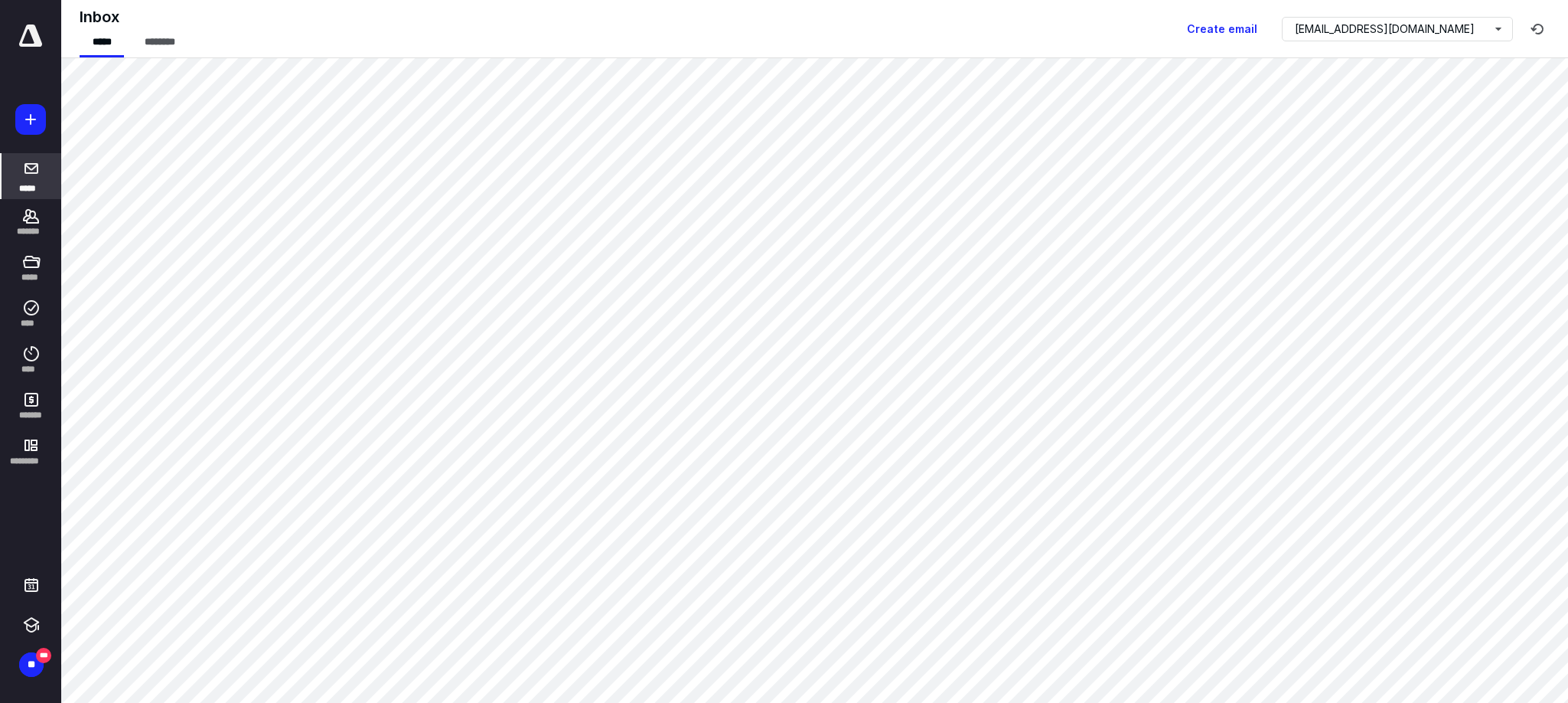 click on "Inbox ***** ******** Create email [EMAIL_ADDRESS][DOMAIN_NAME]" at bounding box center (814, 29) 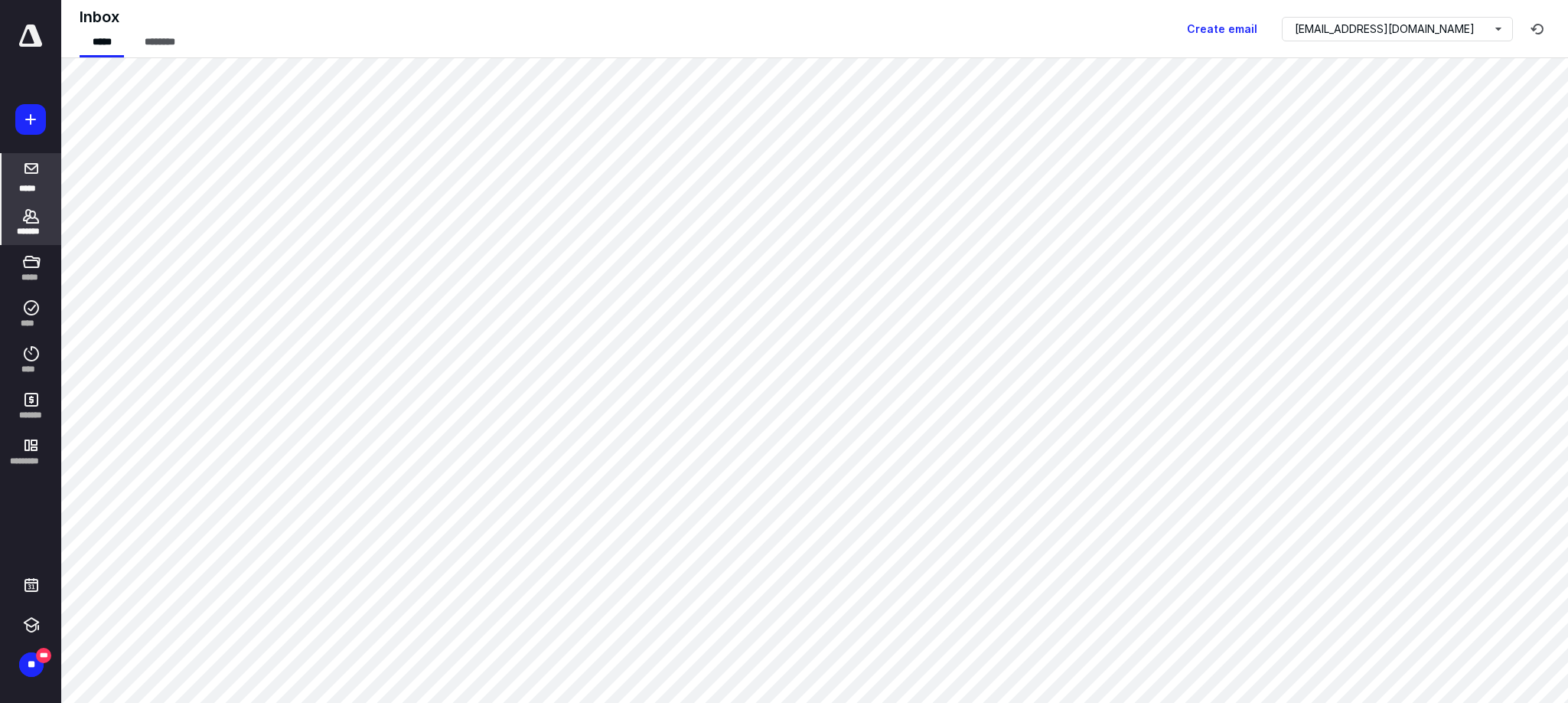 click 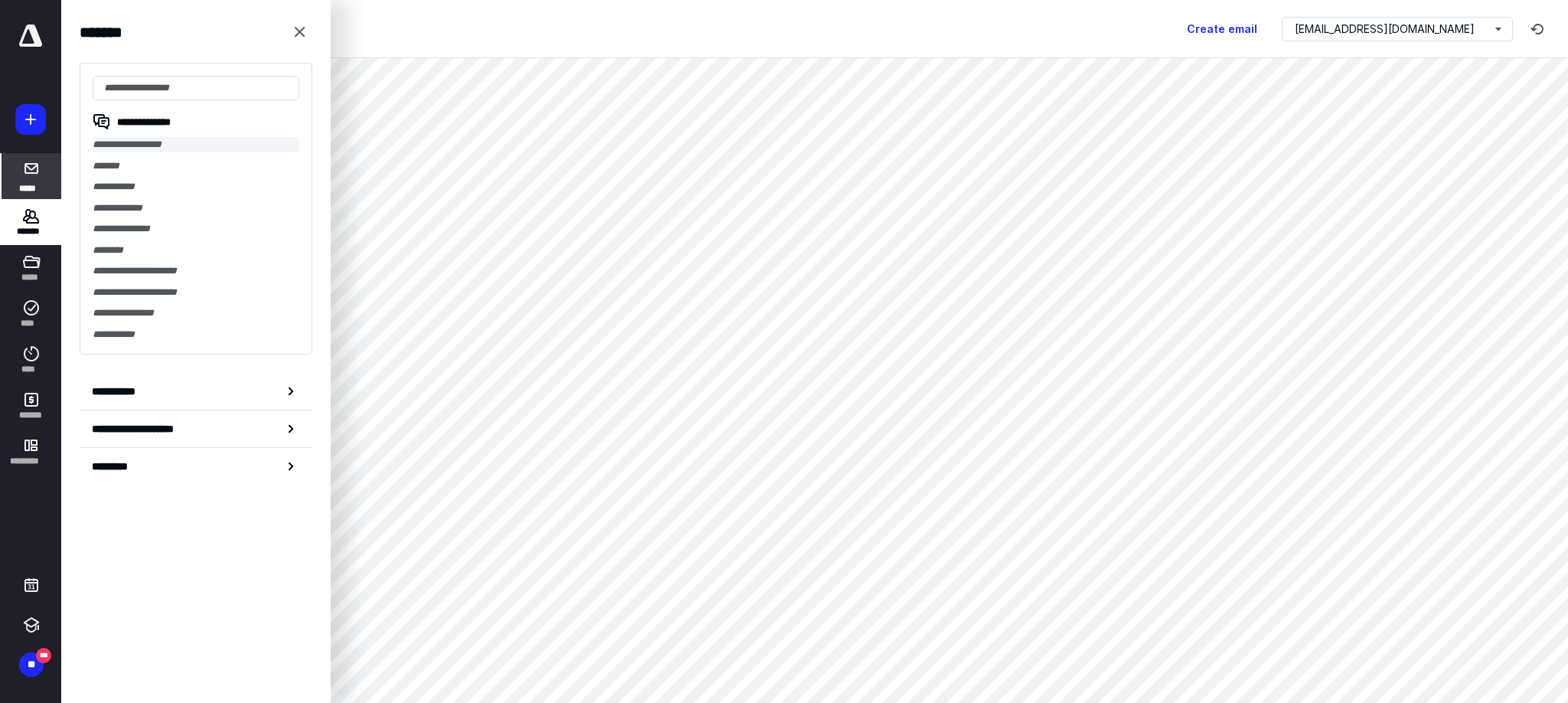 click on "**********" at bounding box center (196, 145) 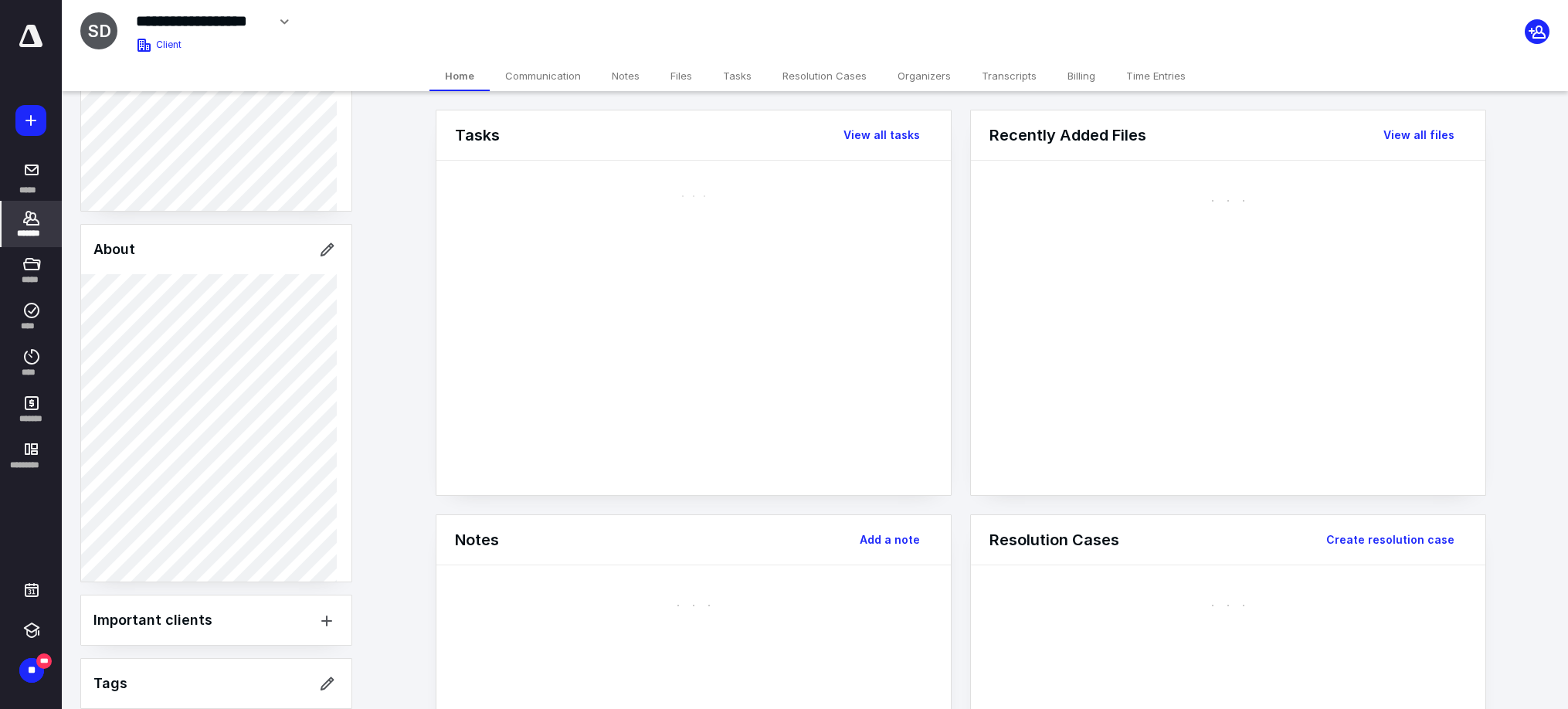 scroll, scrollTop: 166, scrollLeft: 0, axis: vertical 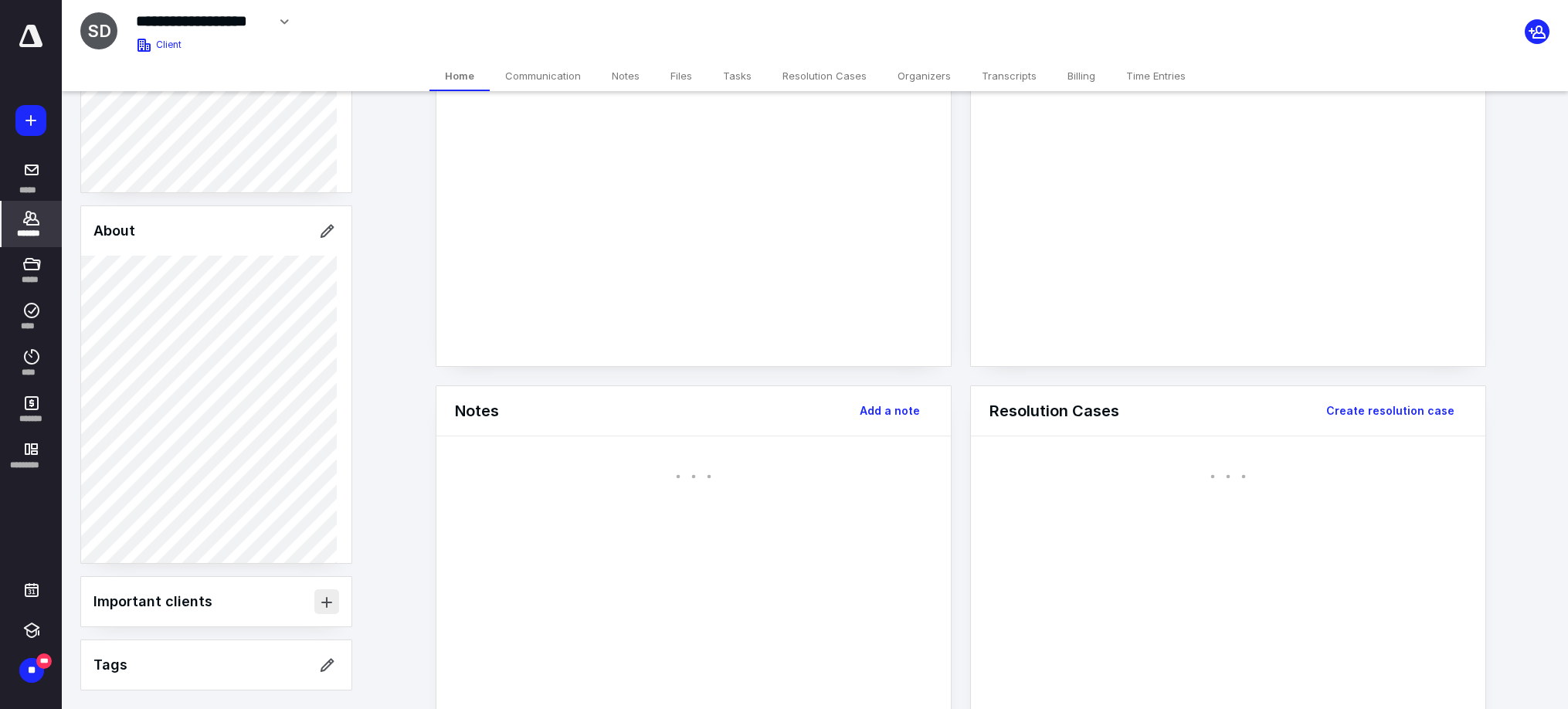 click at bounding box center (327, 602) 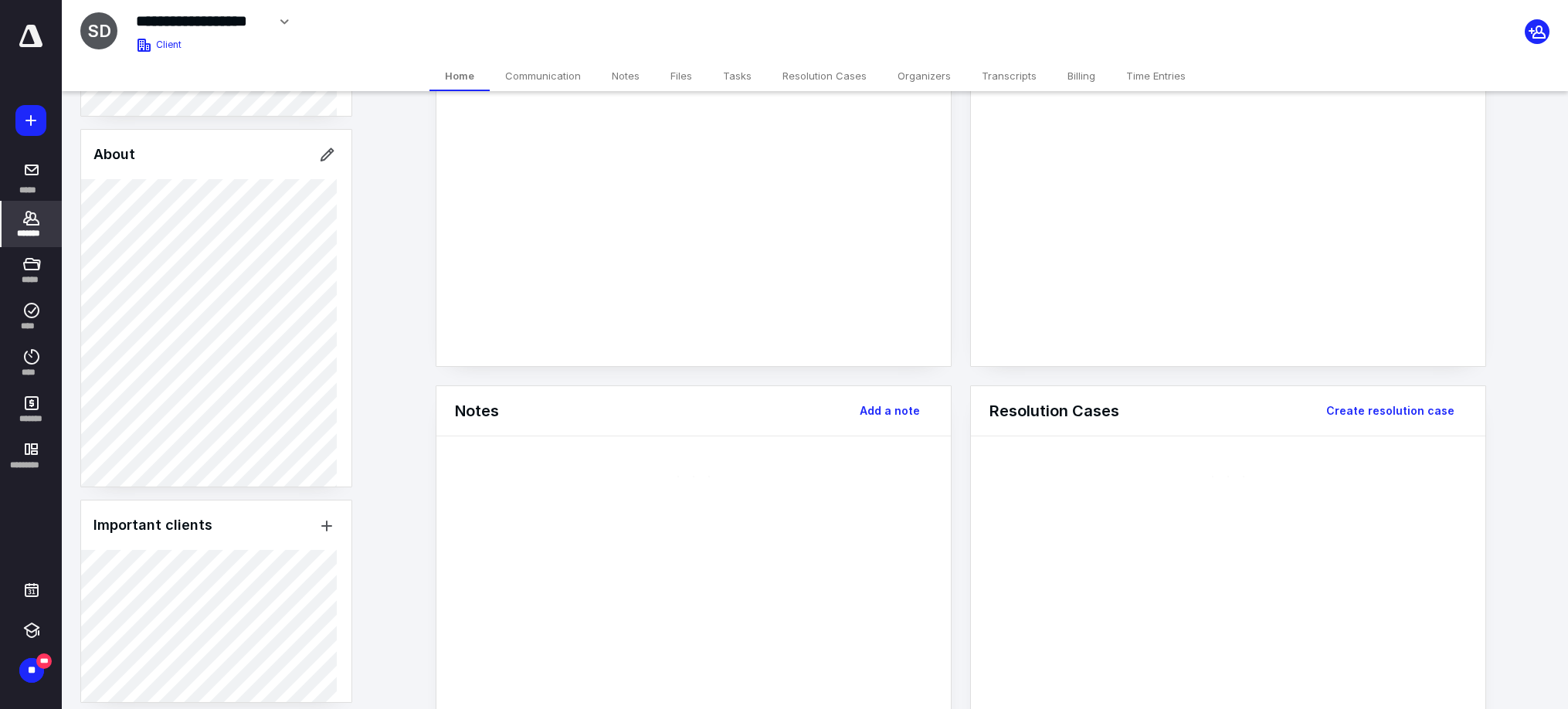 scroll, scrollTop: 318, scrollLeft: 0, axis: vertical 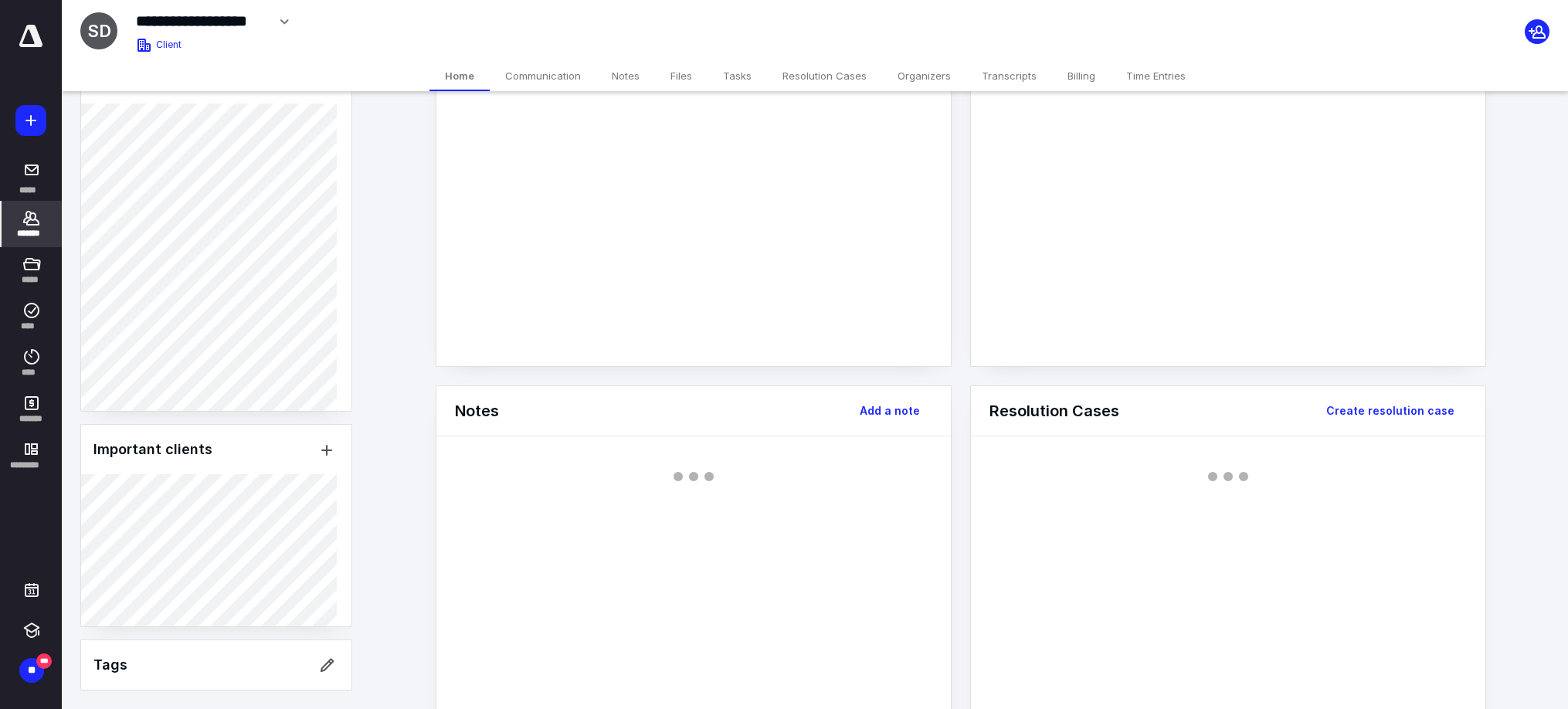 click on "**********" at bounding box center (784, 508) 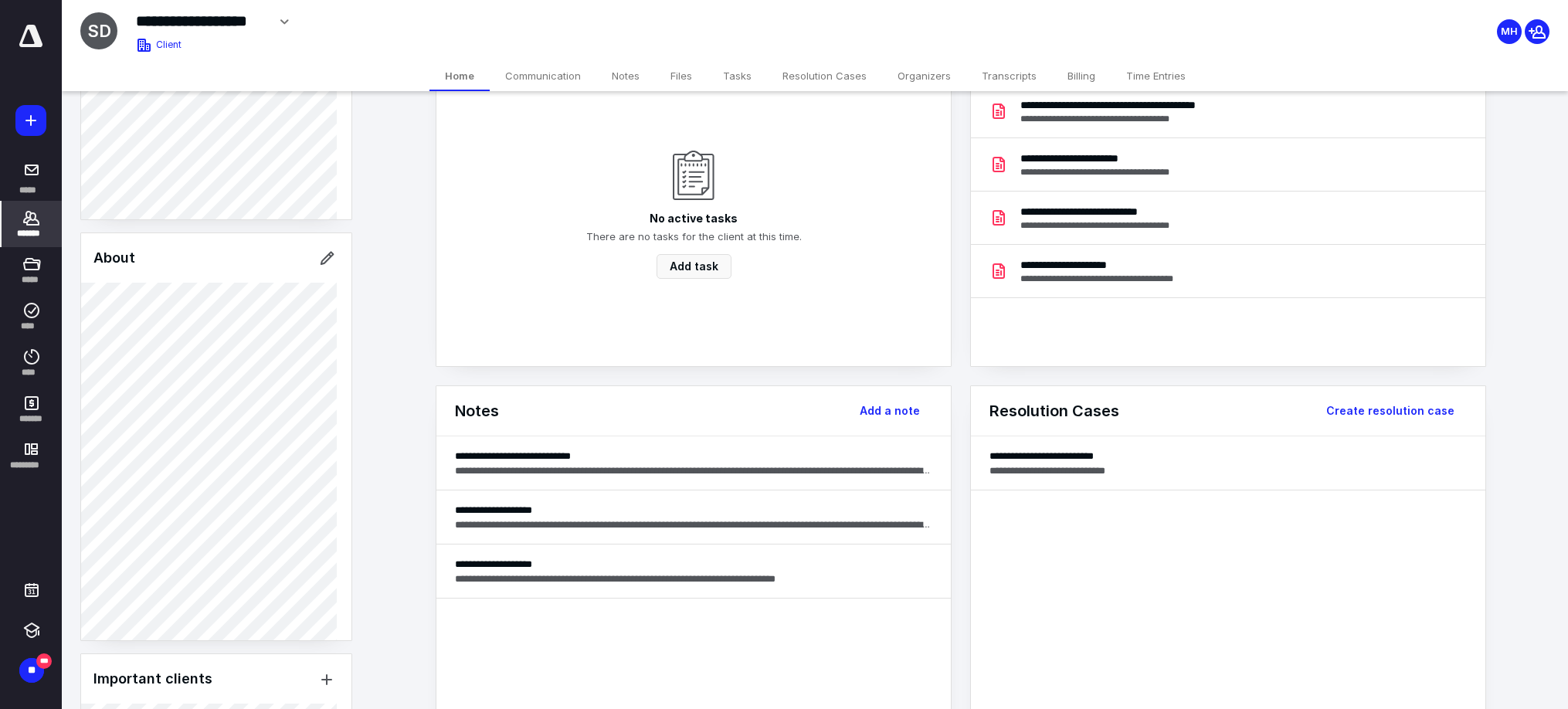 scroll, scrollTop: 0, scrollLeft: 0, axis: both 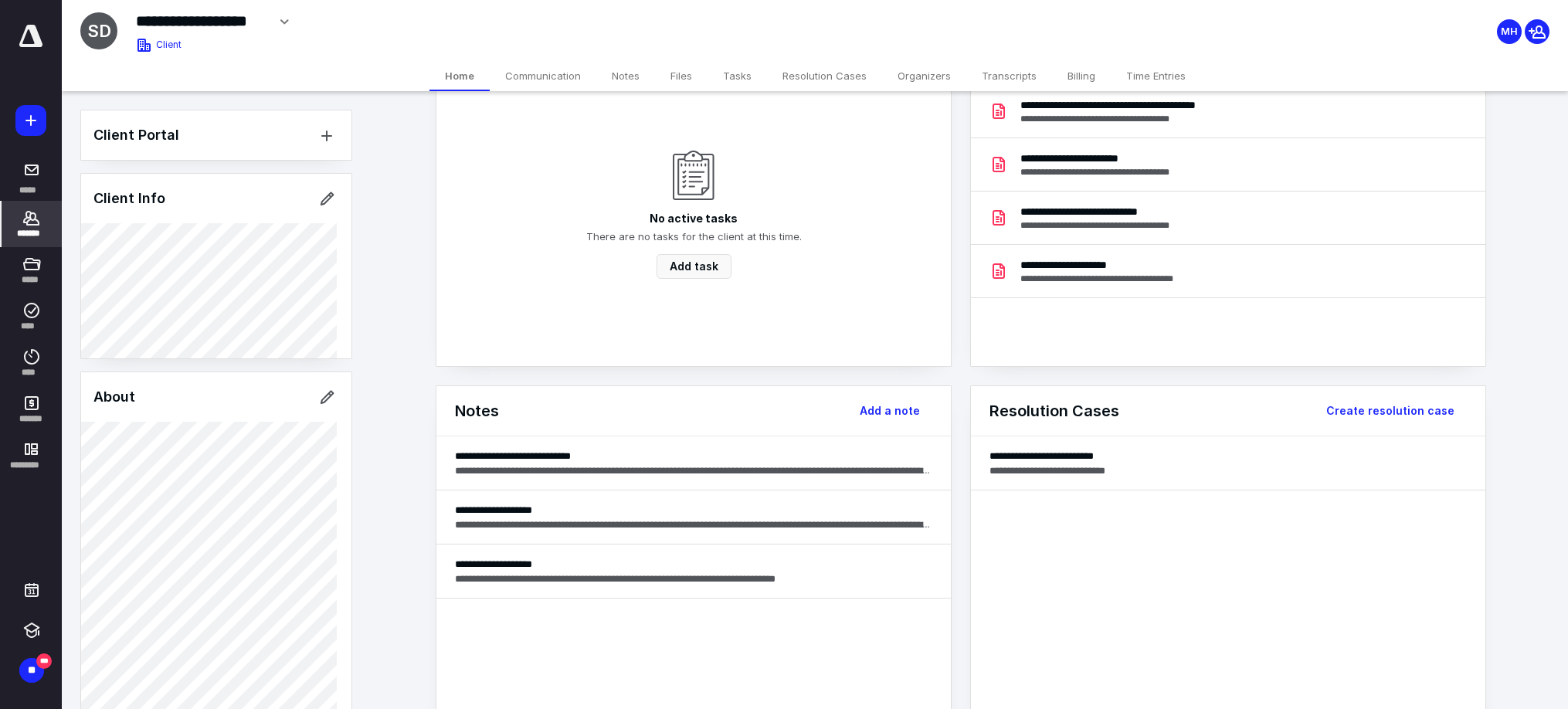 click 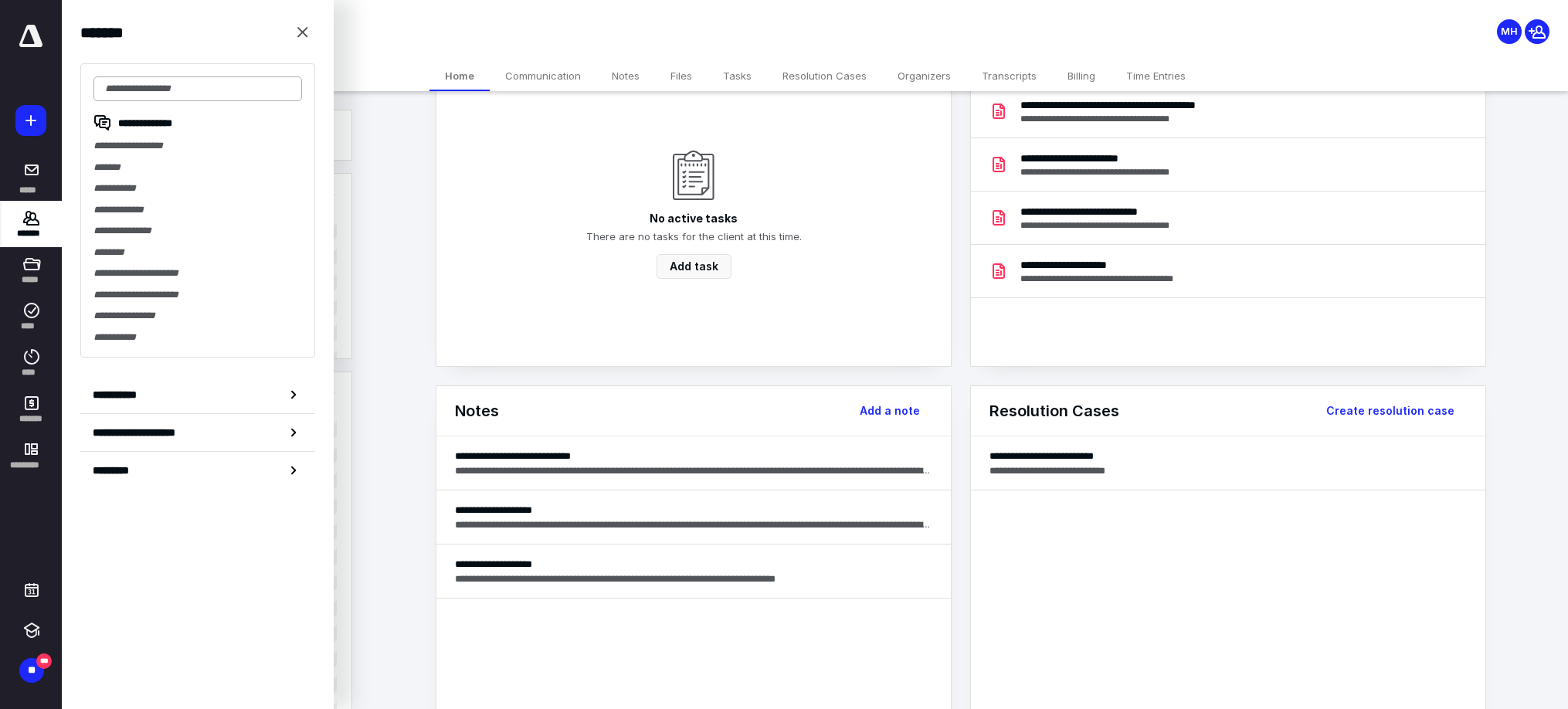 click at bounding box center (198, 89) 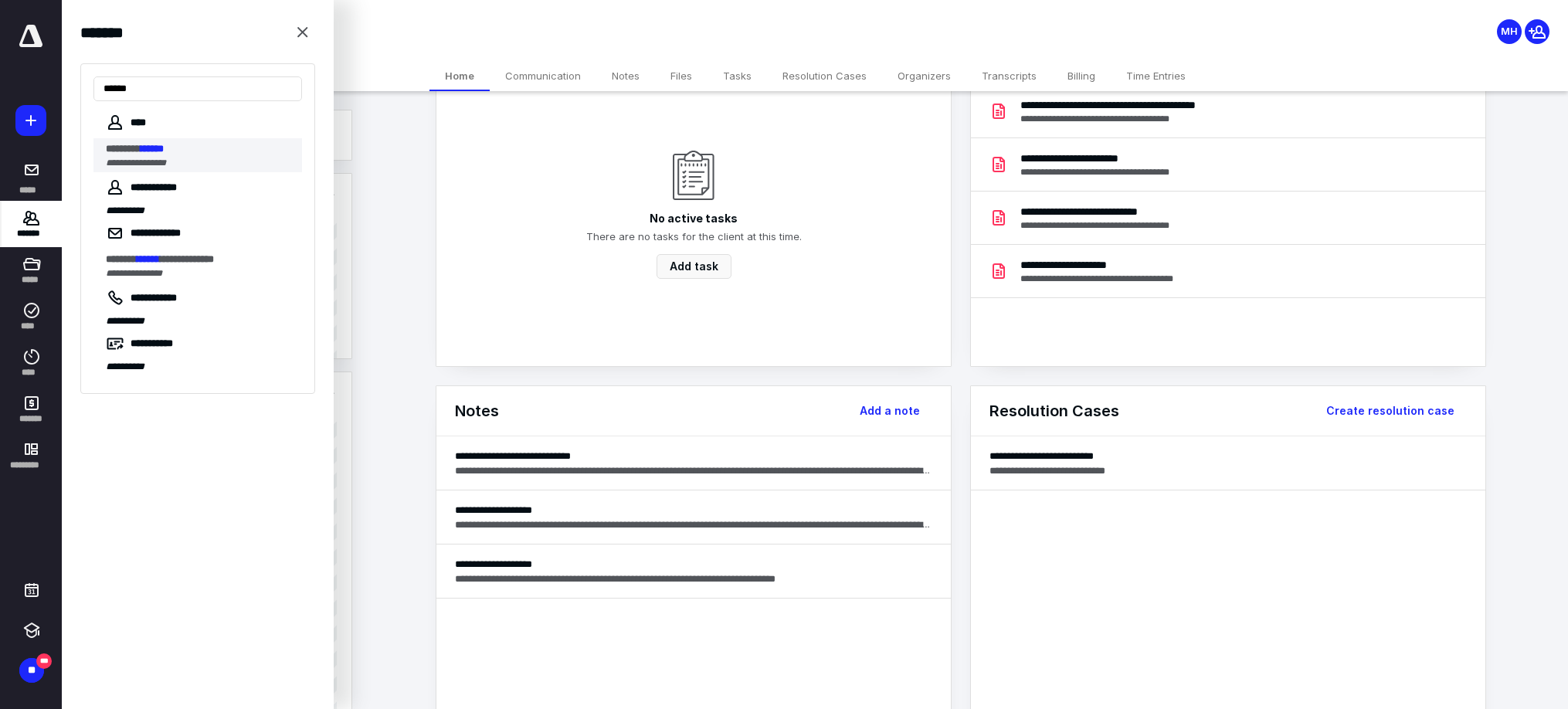 type on "******" 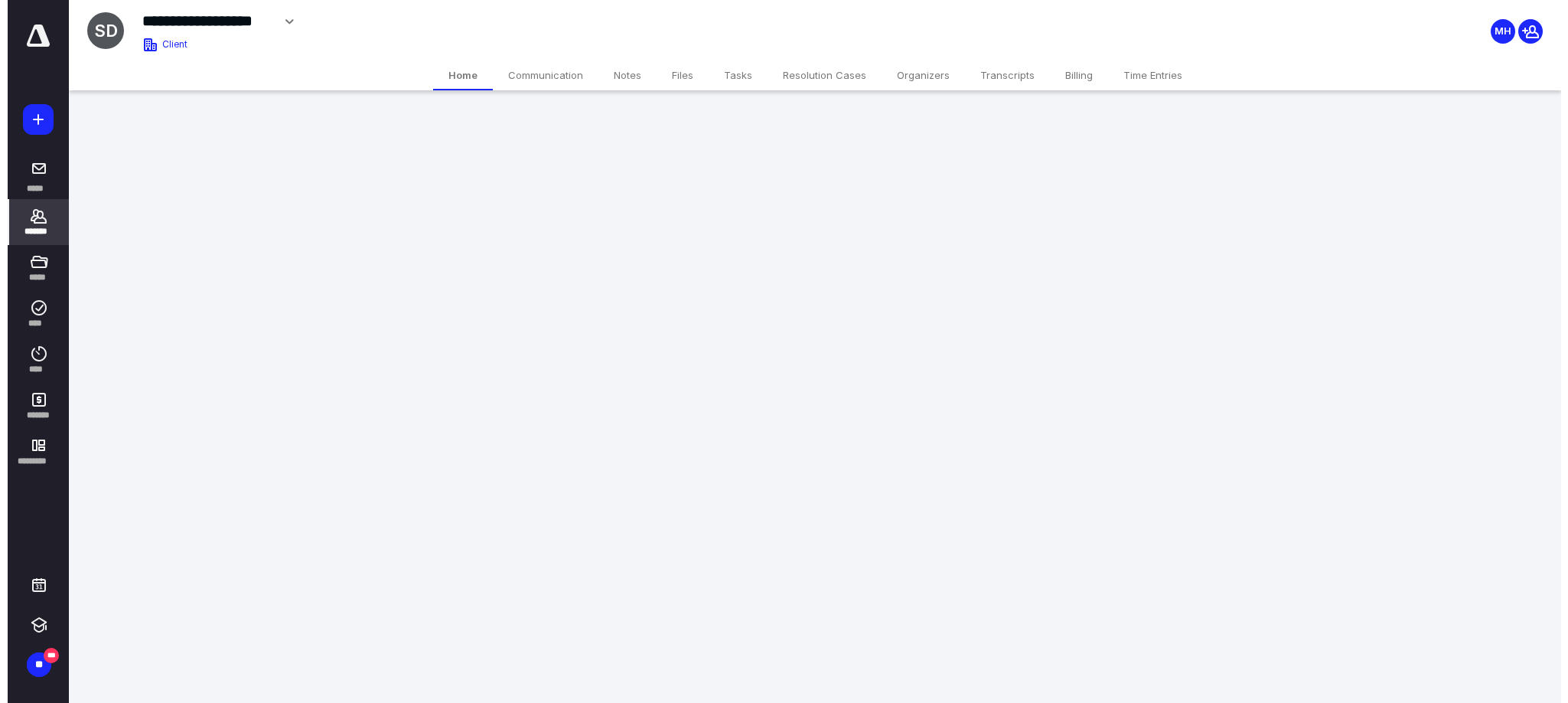 scroll, scrollTop: 0, scrollLeft: 0, axis: both 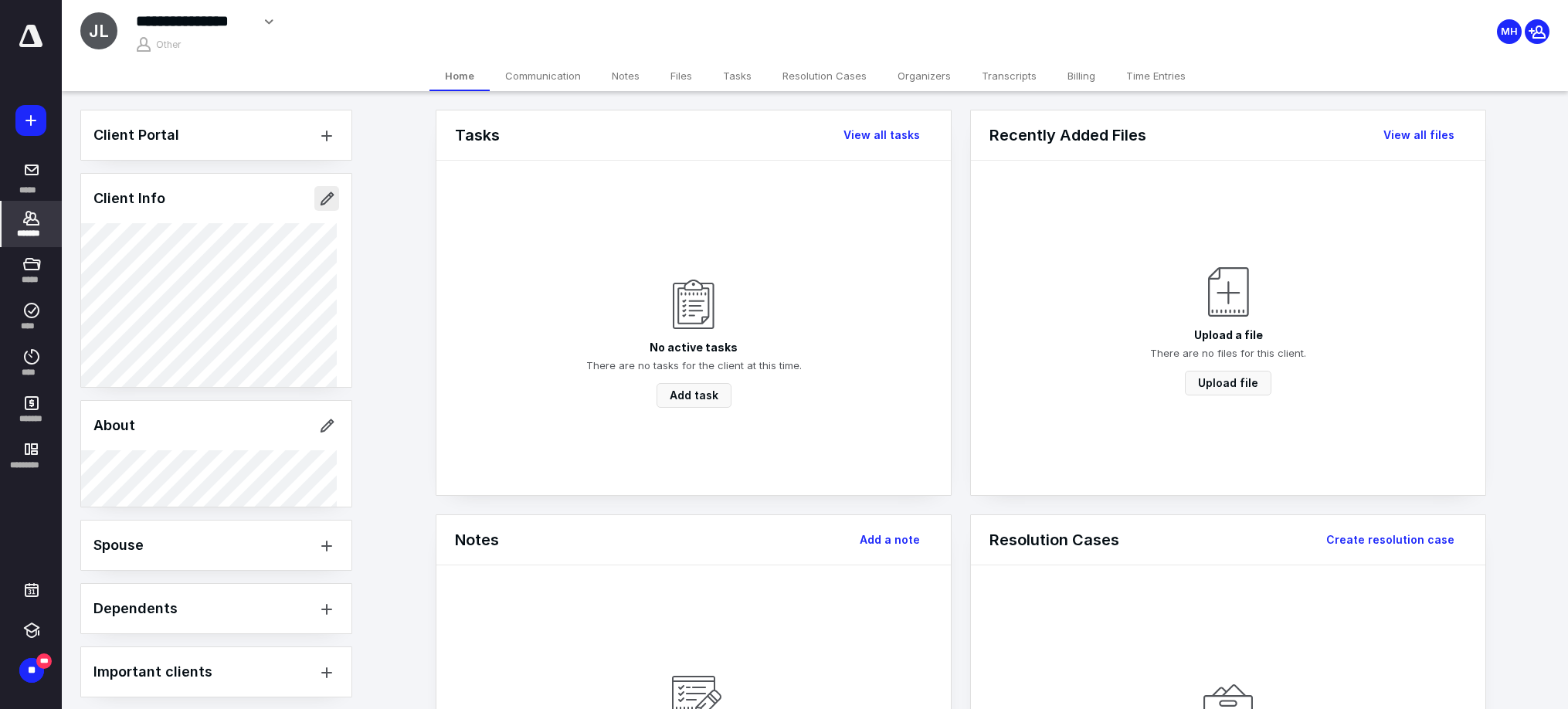 click at bounding box center (327, 198) 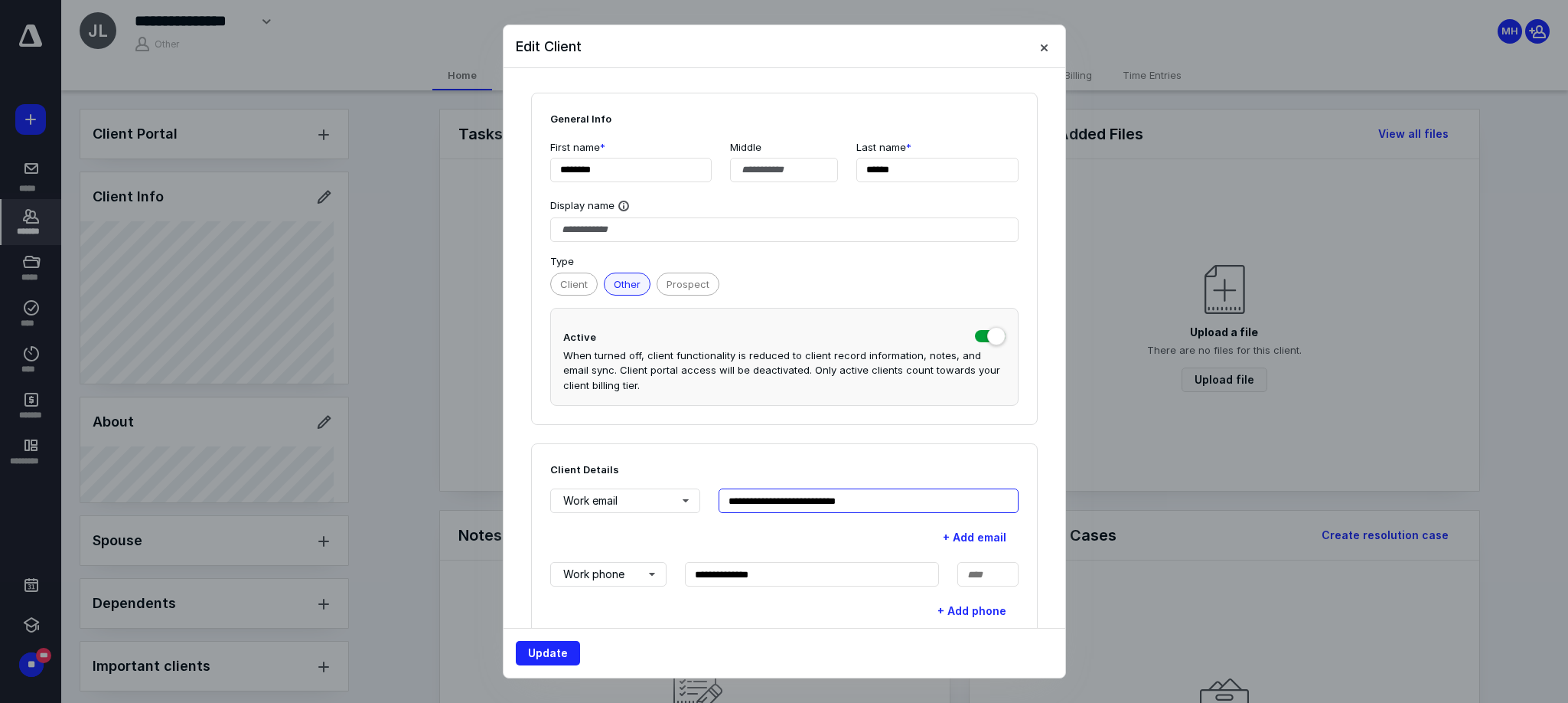 click on "**********" at bounding box center [869, 501] 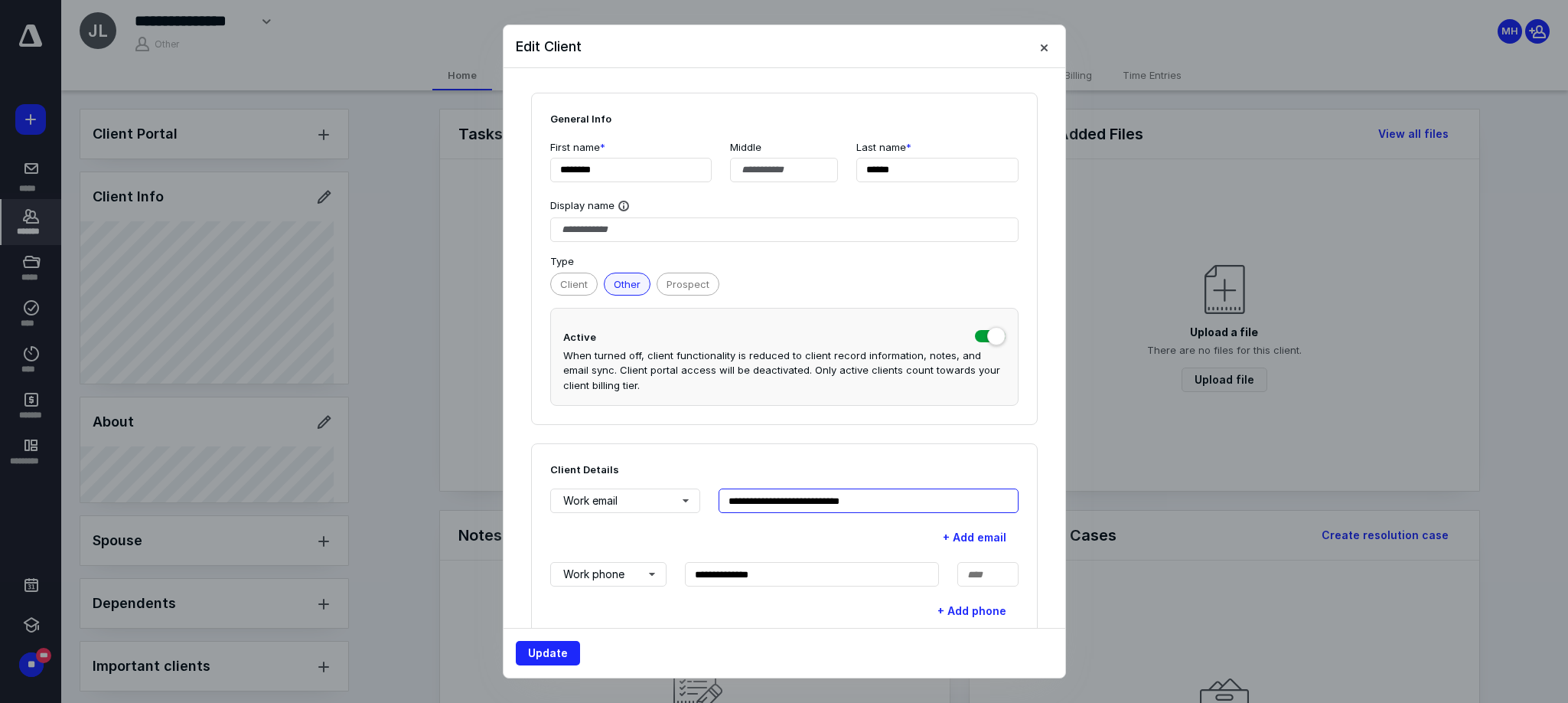 type on "**********" 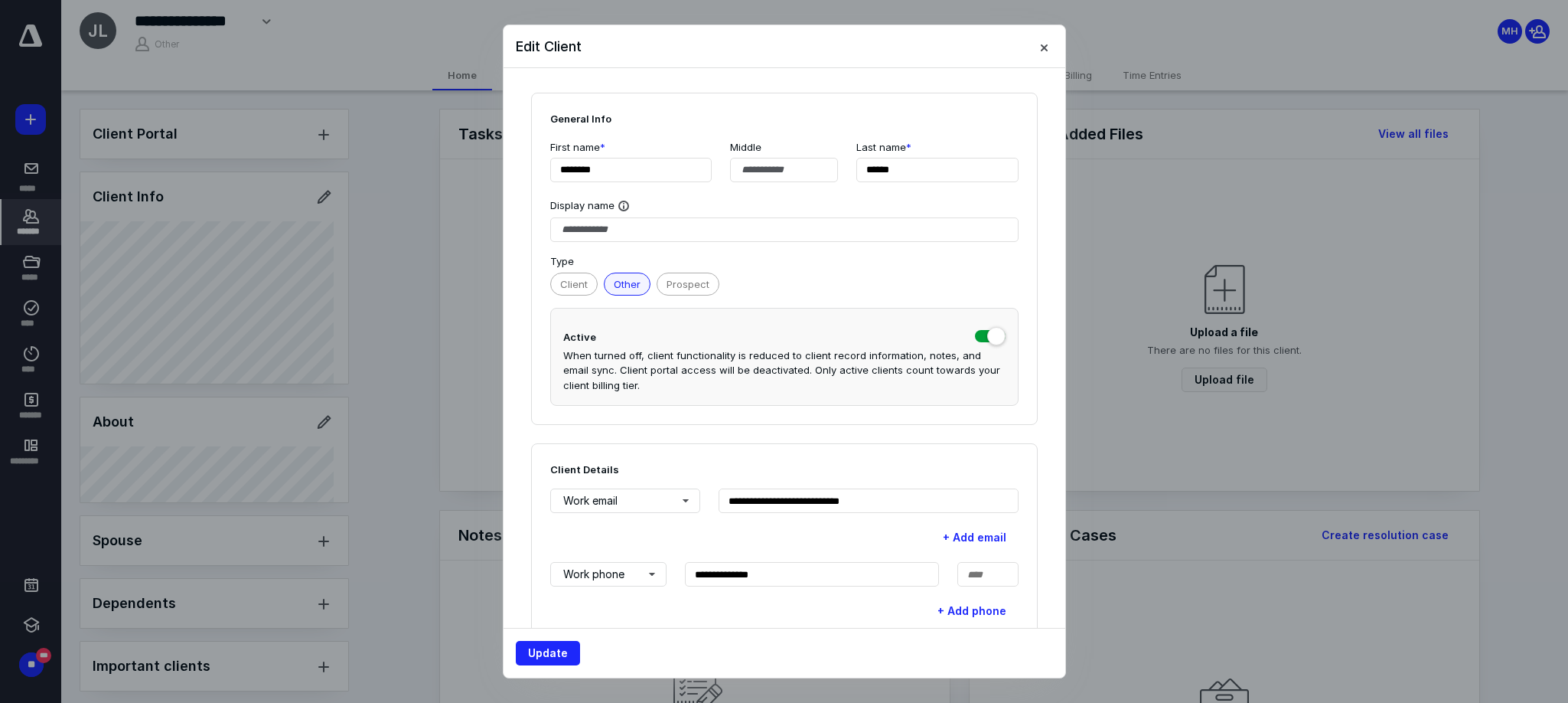 click on "+ Add email" at bounding box center [784, 538] 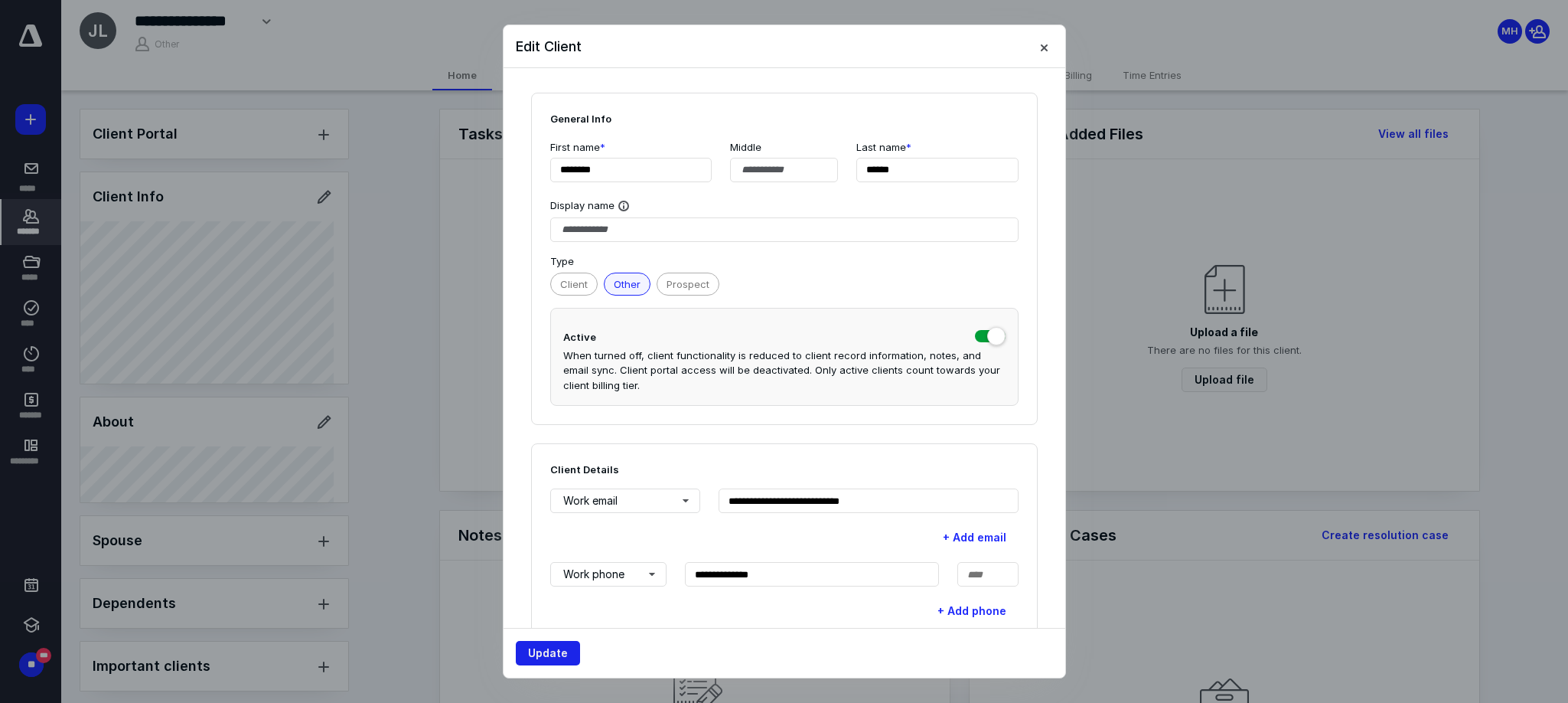 click on "Update" at bounding box center (548, 653) 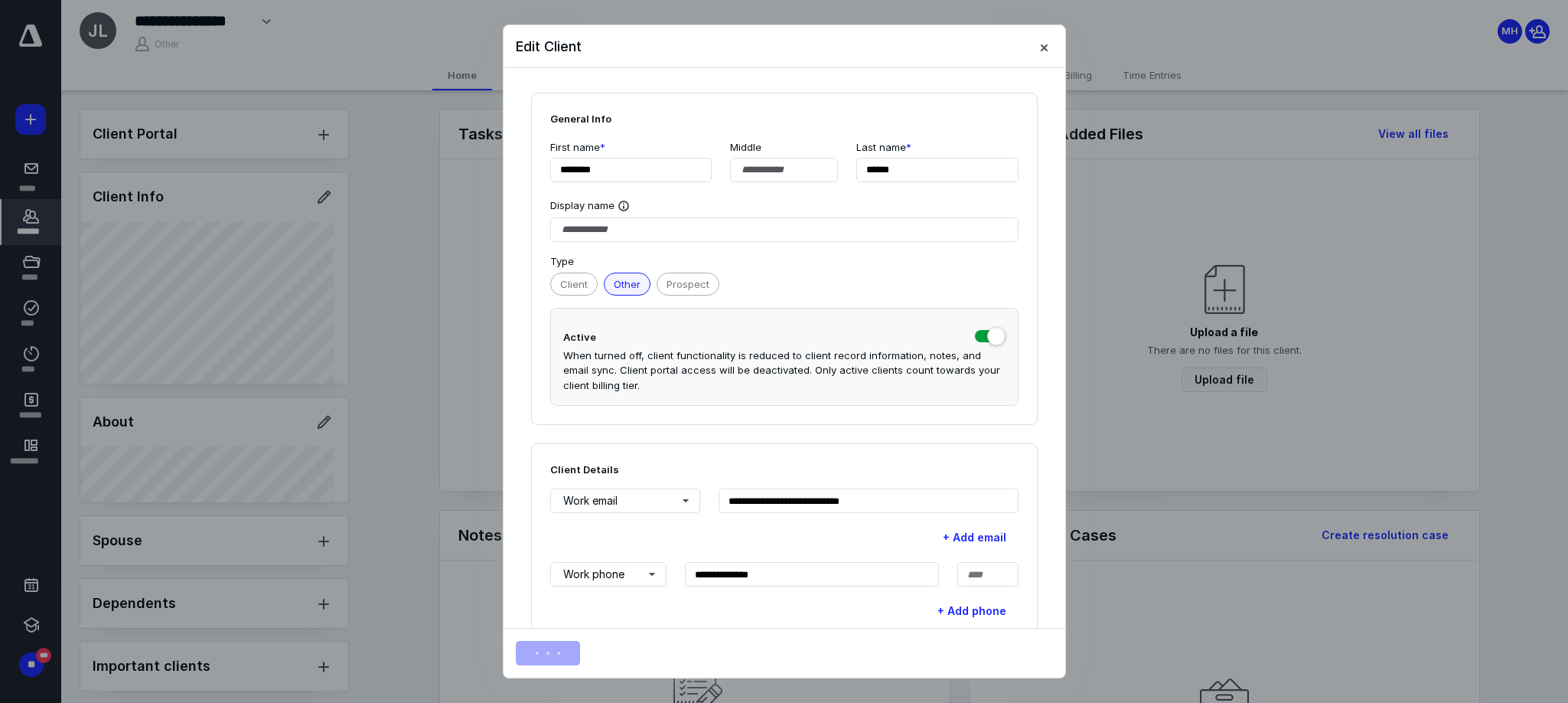 drag, startPoint x: 402, startPoint y: 26, endPoint x: 423, endPoint y: 28, distance: 21.095023 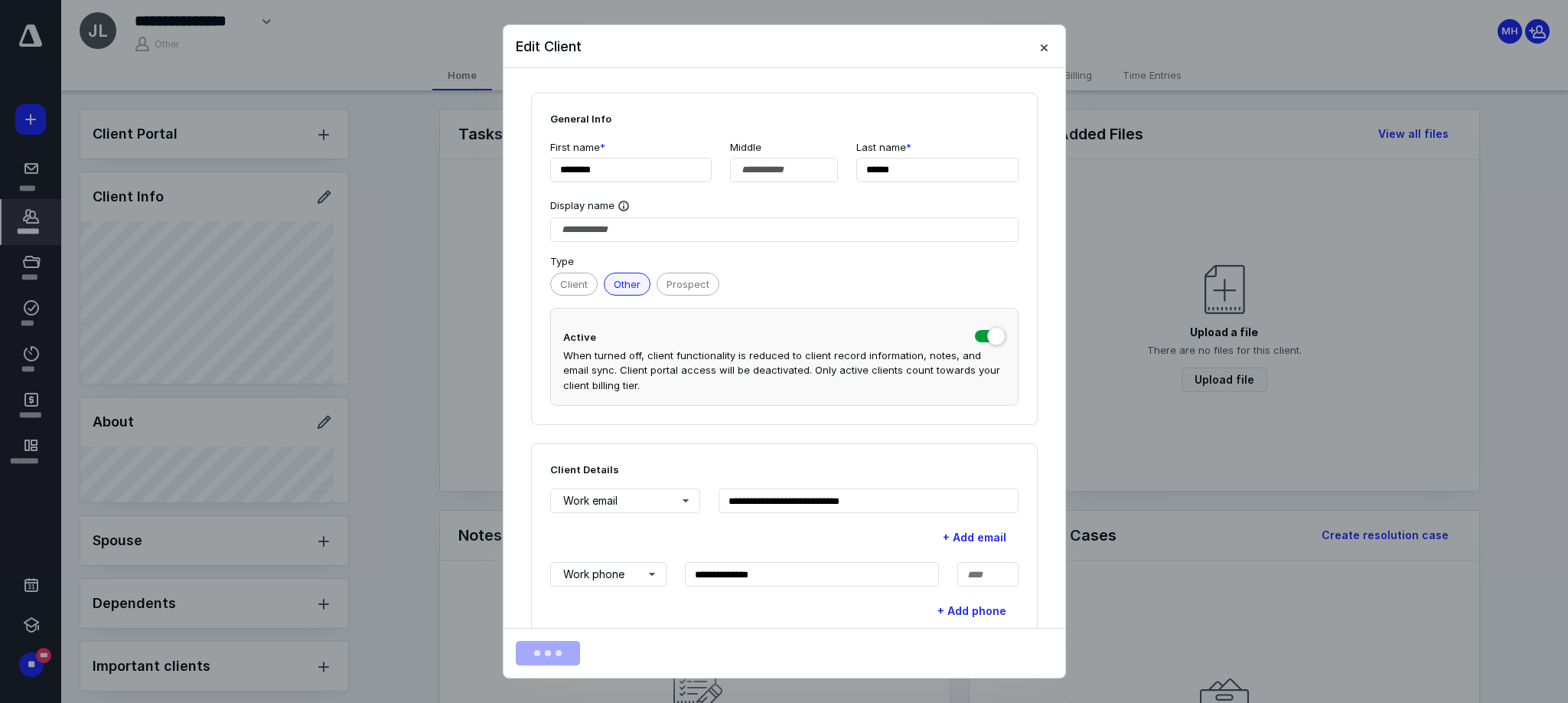 click at bounding box center [784, 352] 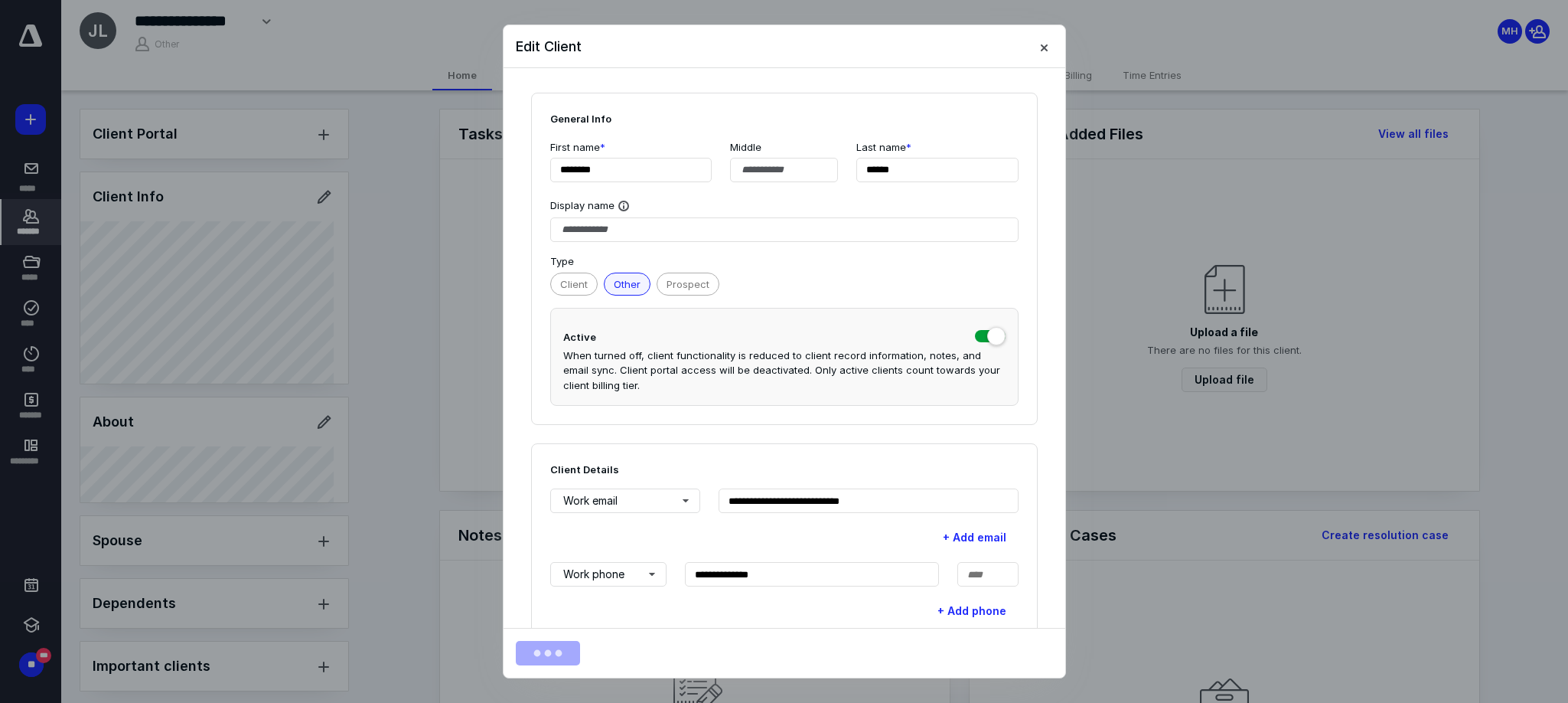 click at bounding box center (784, 352) 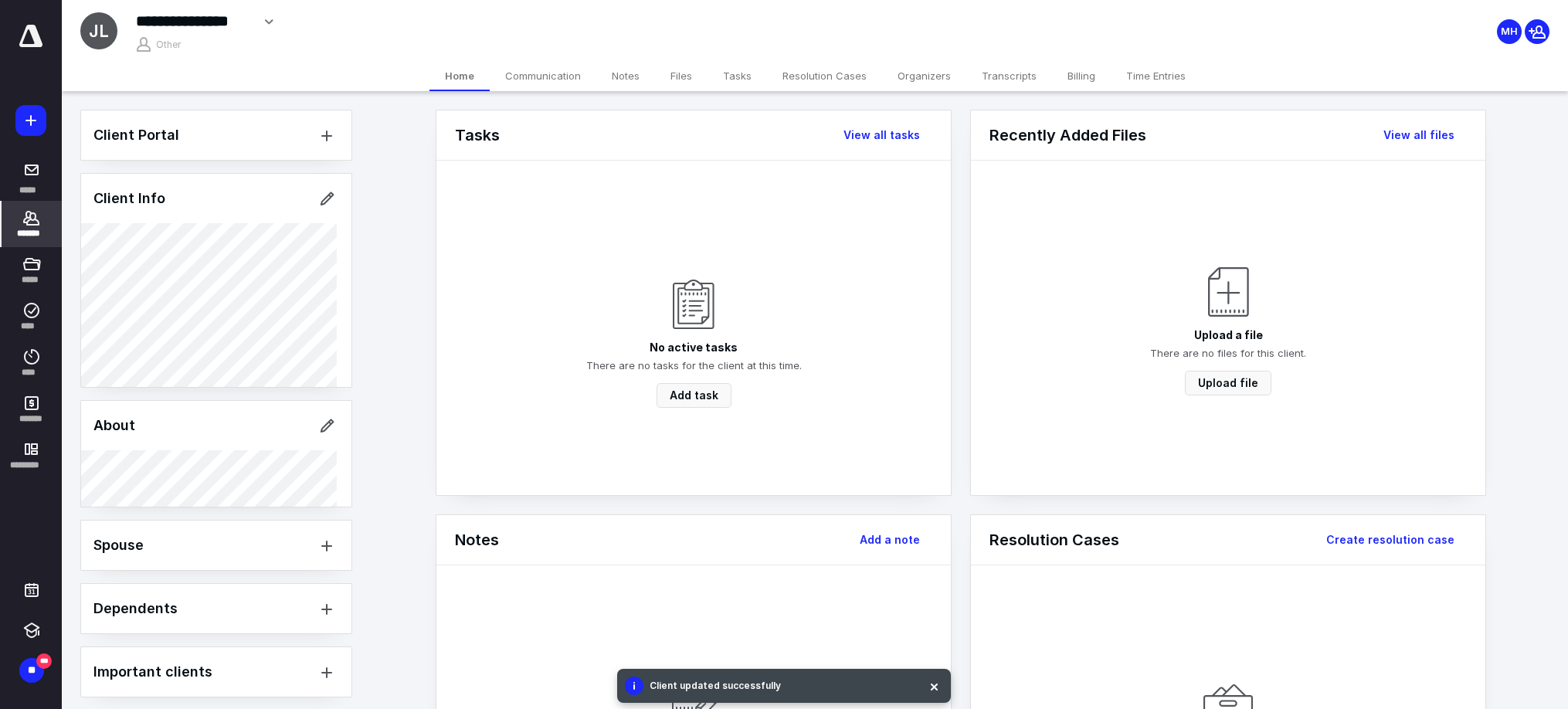 click on "**********" at bounding box center (596, 22) 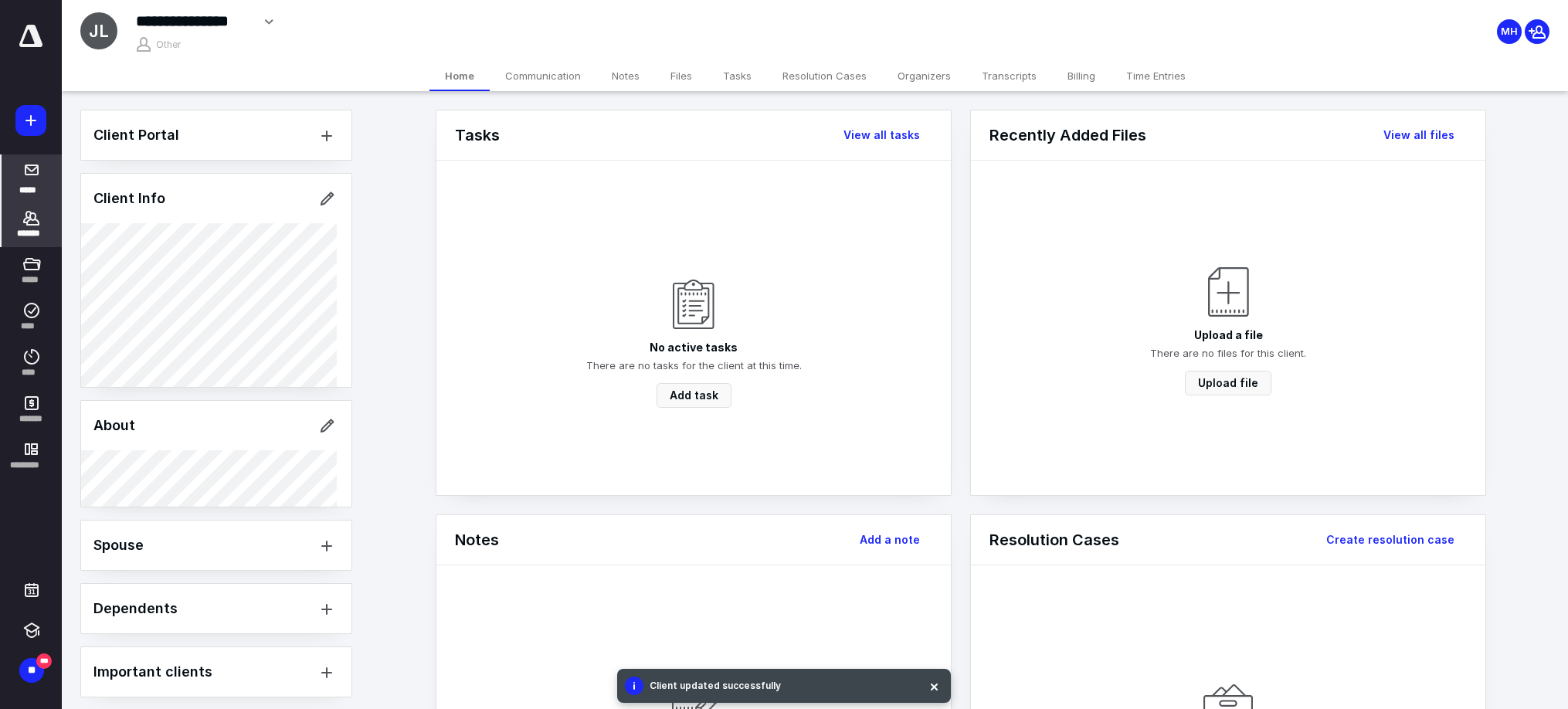 click 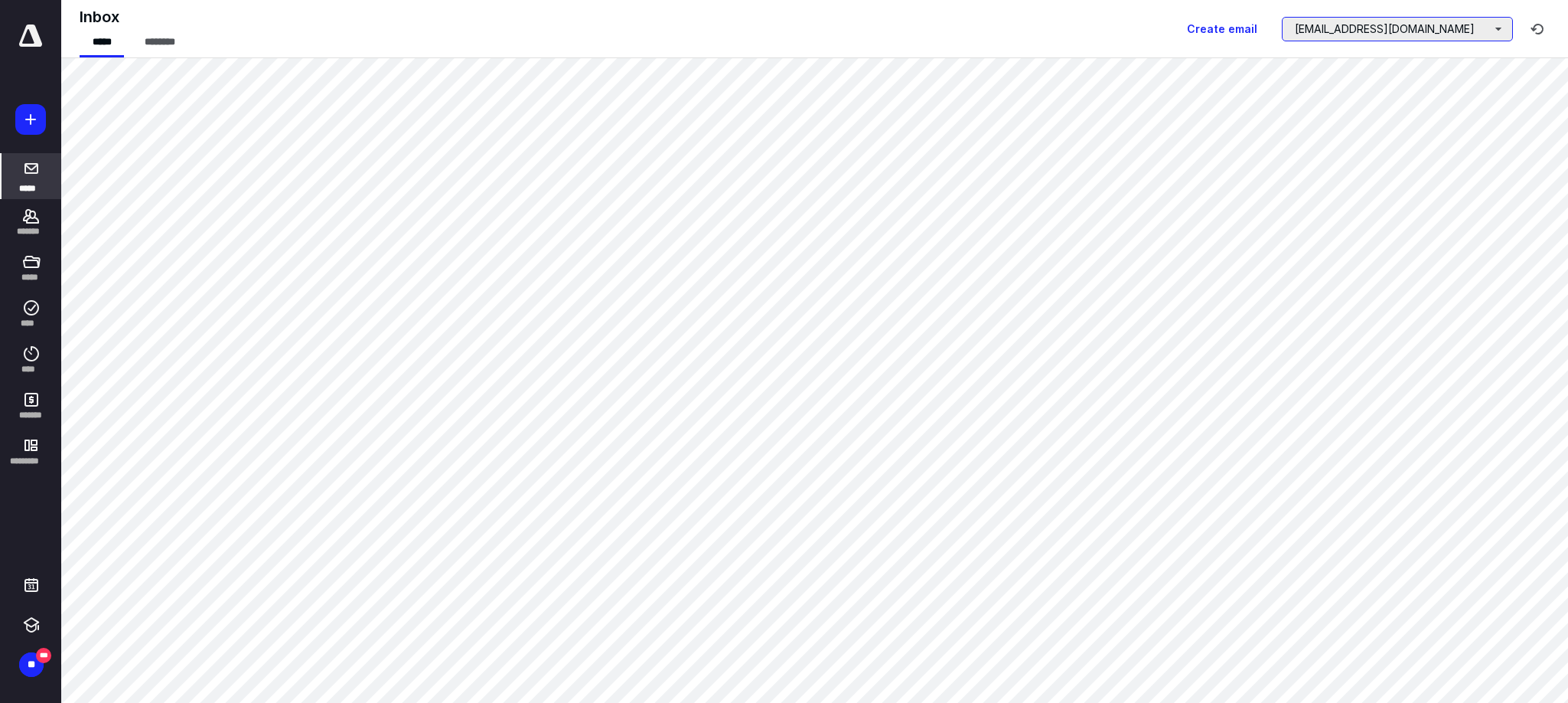 click on "[EMAIL_ADDRESS][DOMAIN_NAME]" at bounding box center (1397, 29) 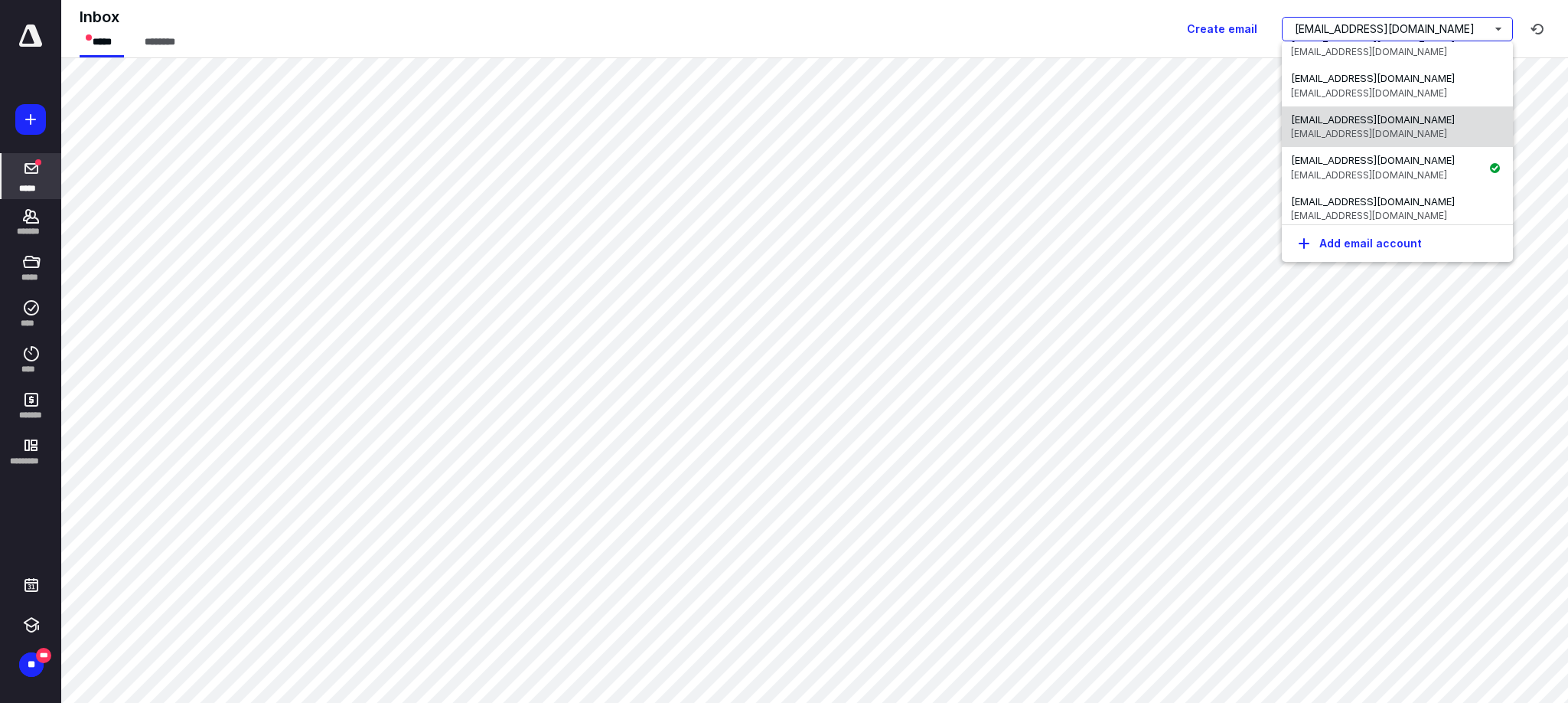 scroll, scrollTop: 75, scrollLeft: 0, axis: vertical 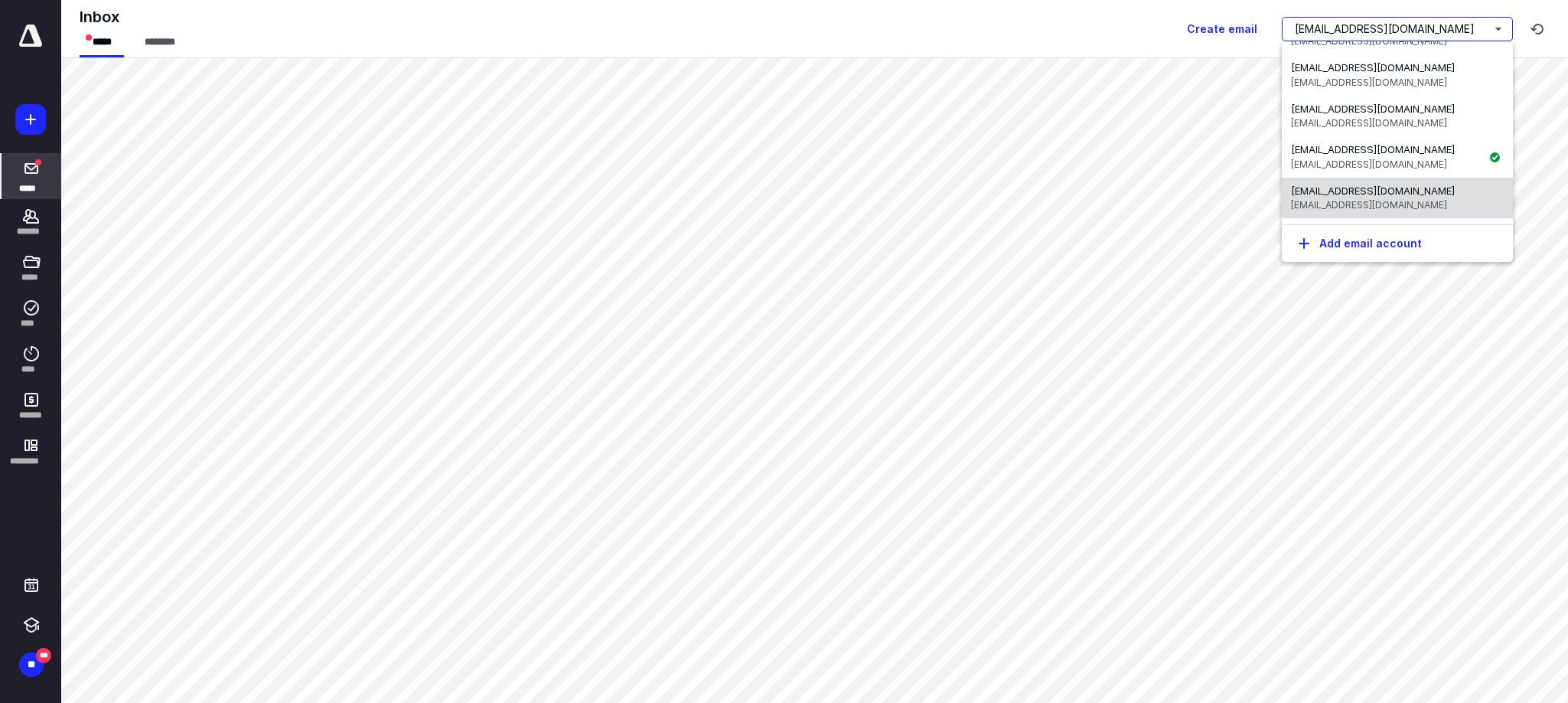 drag, startPoint x: 1337, startPoint y: 154, endPoint x: 1337, endPoint y: 188, distance: 34 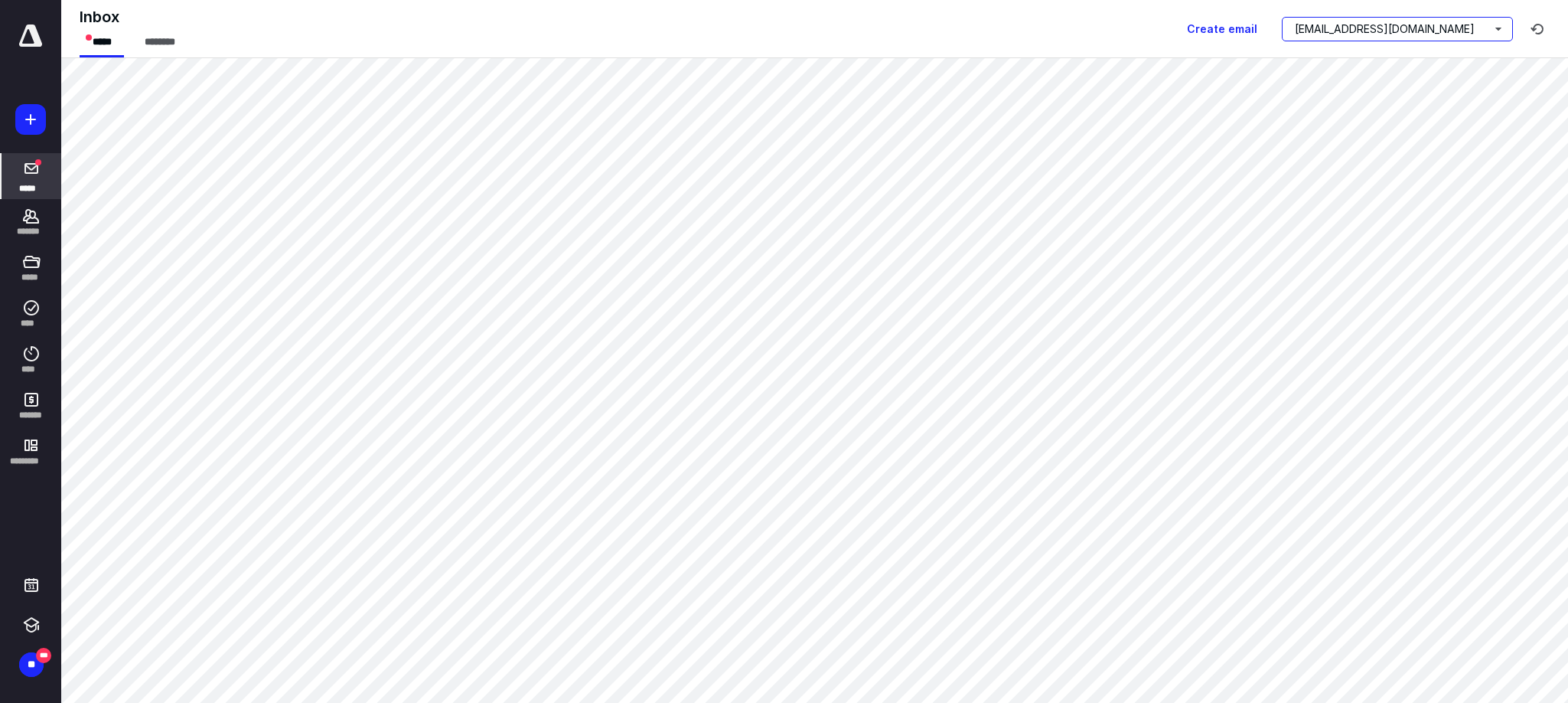 scroll, scrollTop: 0, scrollLeft: 0, axis: both 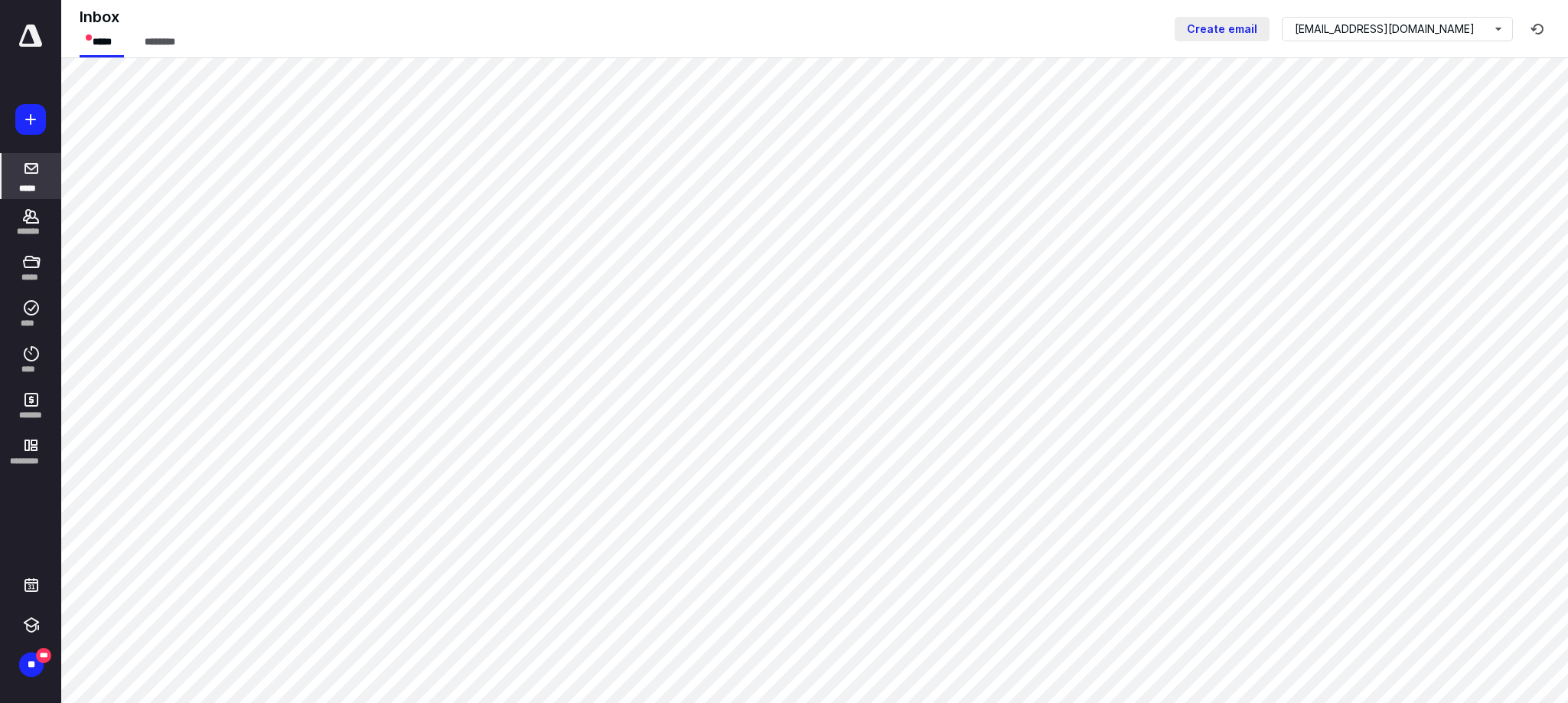 click on "Create email" at bounding box center [1222, 29] 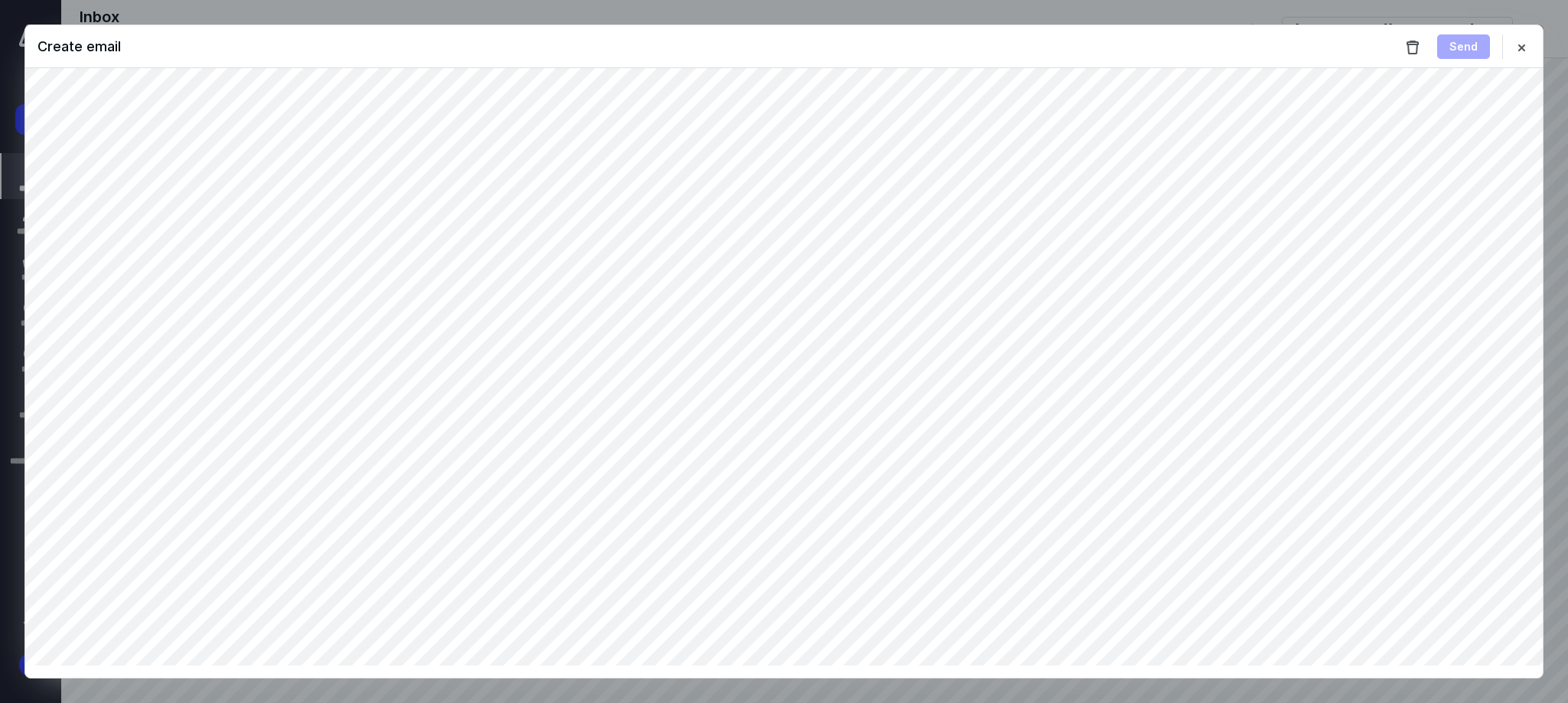 click on "Create email Send" at bounding box center [784, 47] 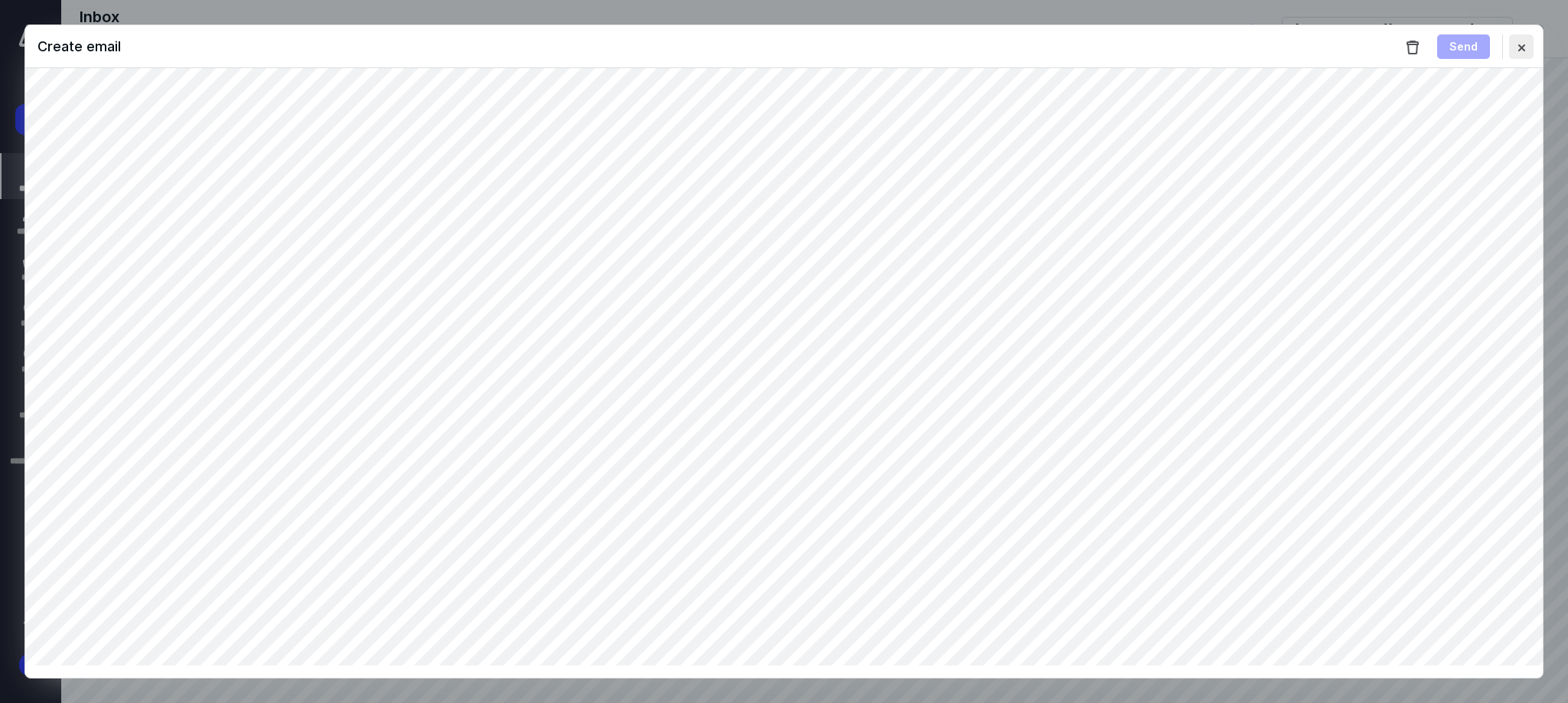 click at bounding box center [1521, 47] 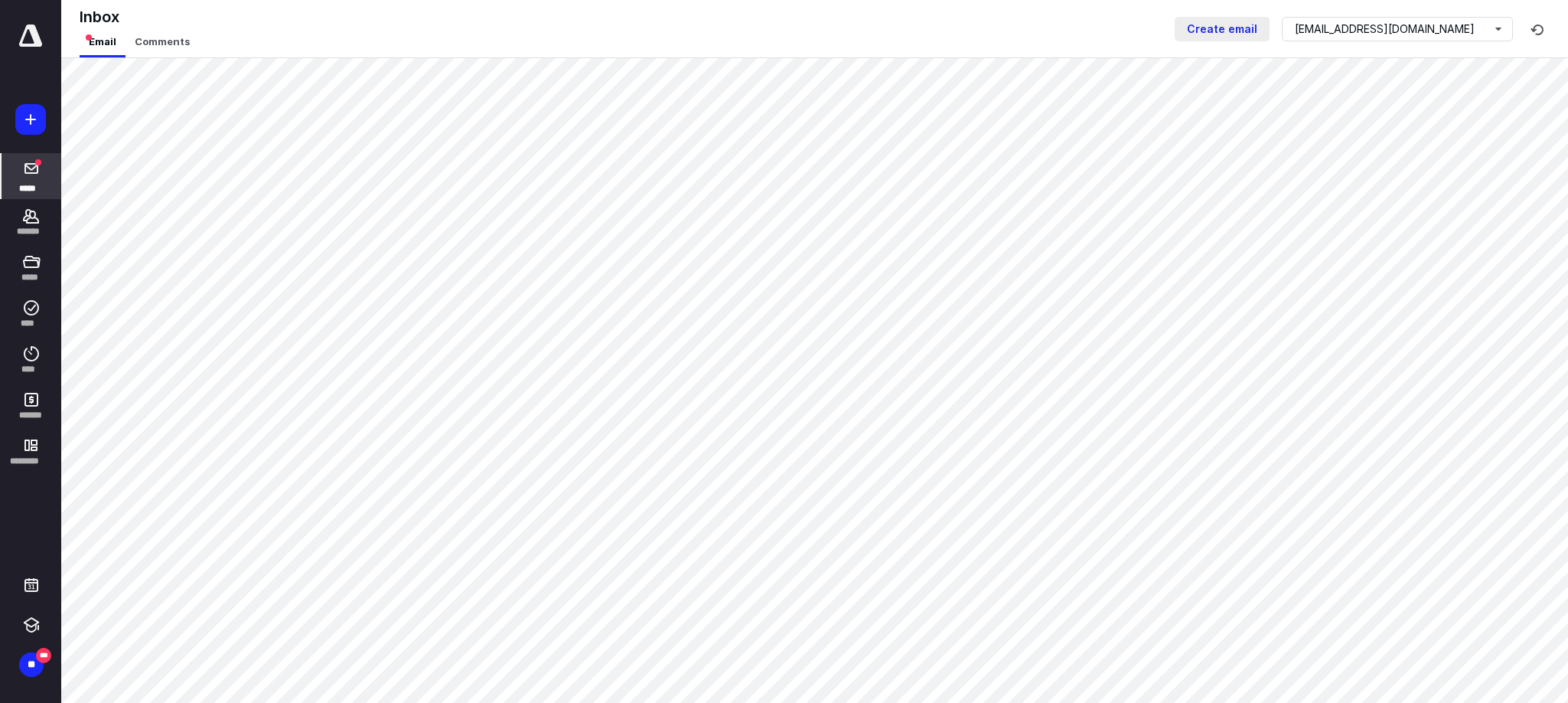 click on "Create email" at bounding box center (1222, 29) 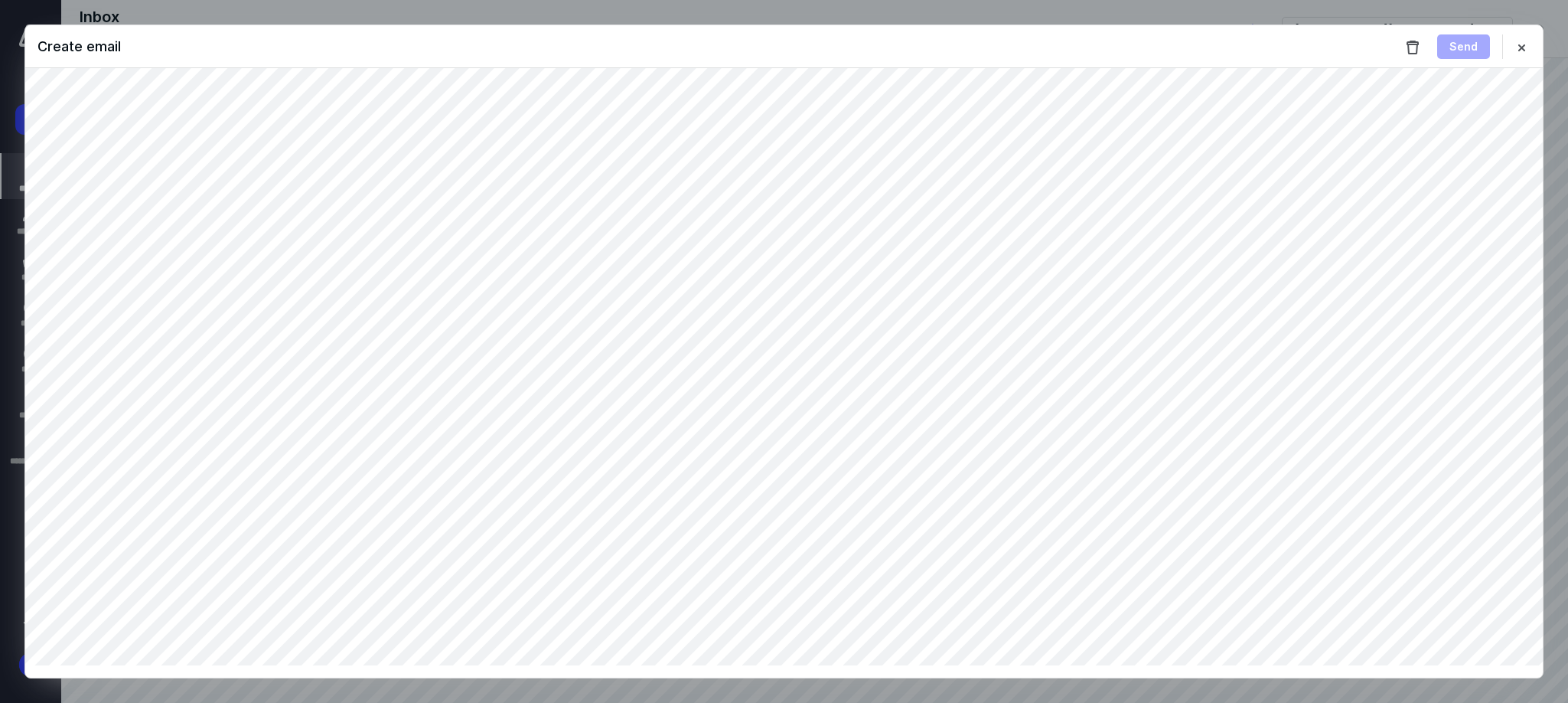 click on "Create email Send" at bounding box center (784, 47) 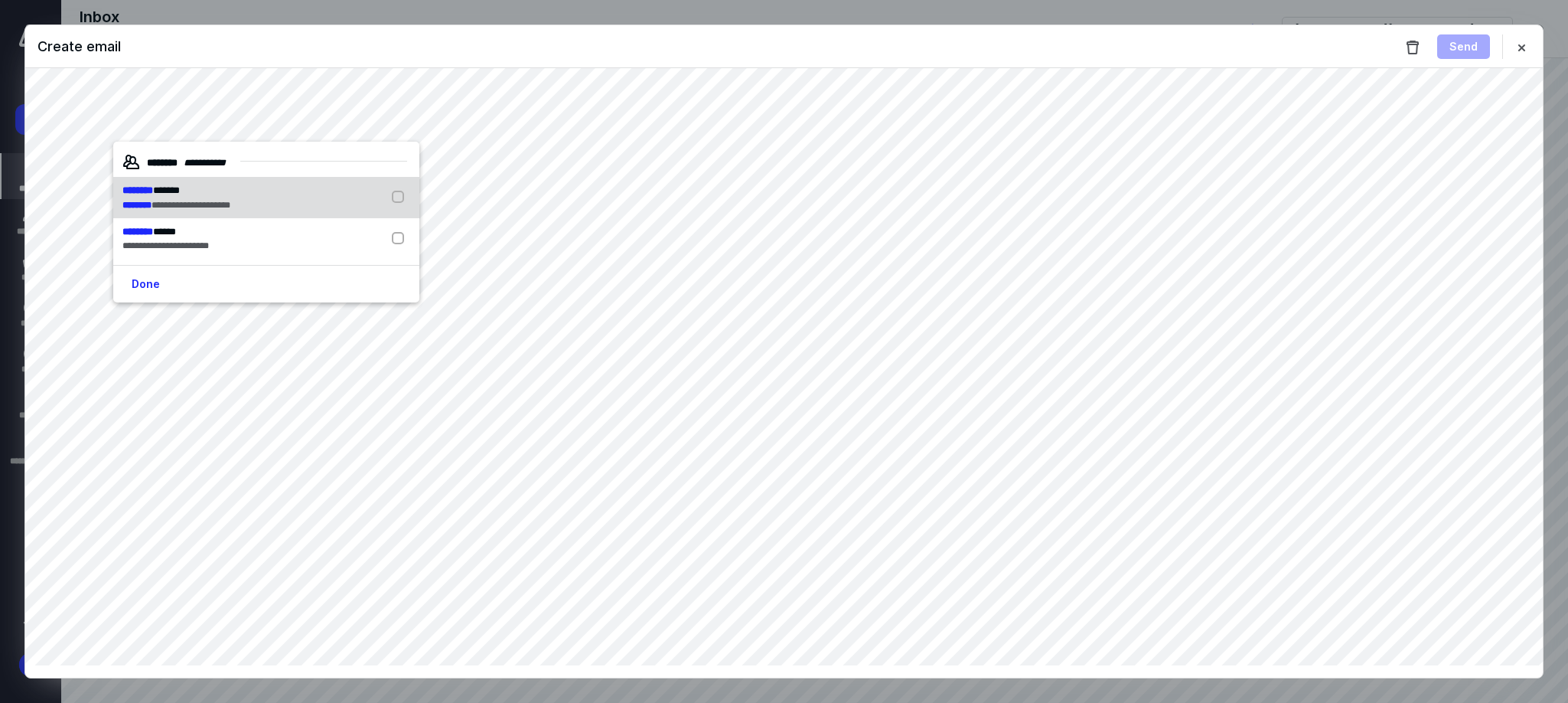 click at bounding box center [401, 198] 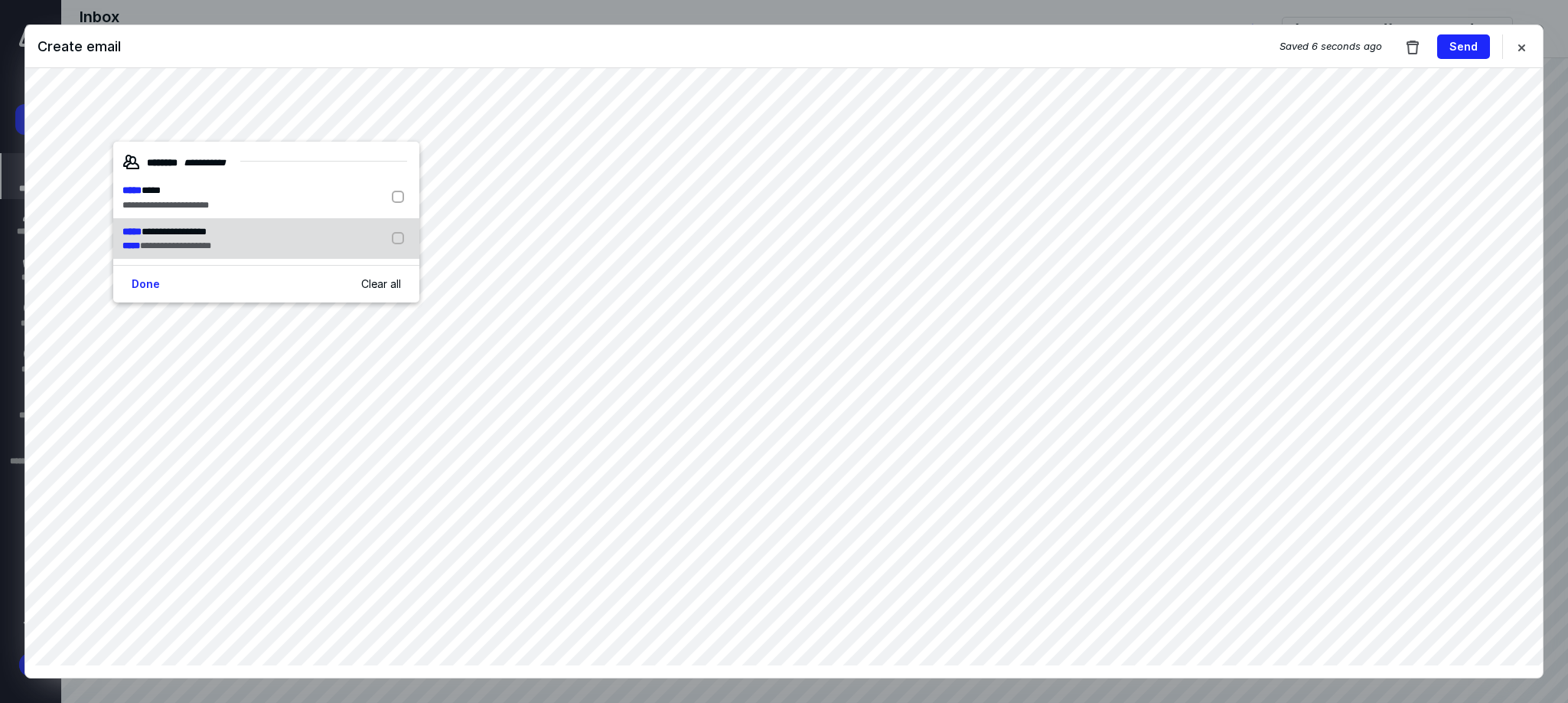 click on "**********" at bounding box center (175, 246) 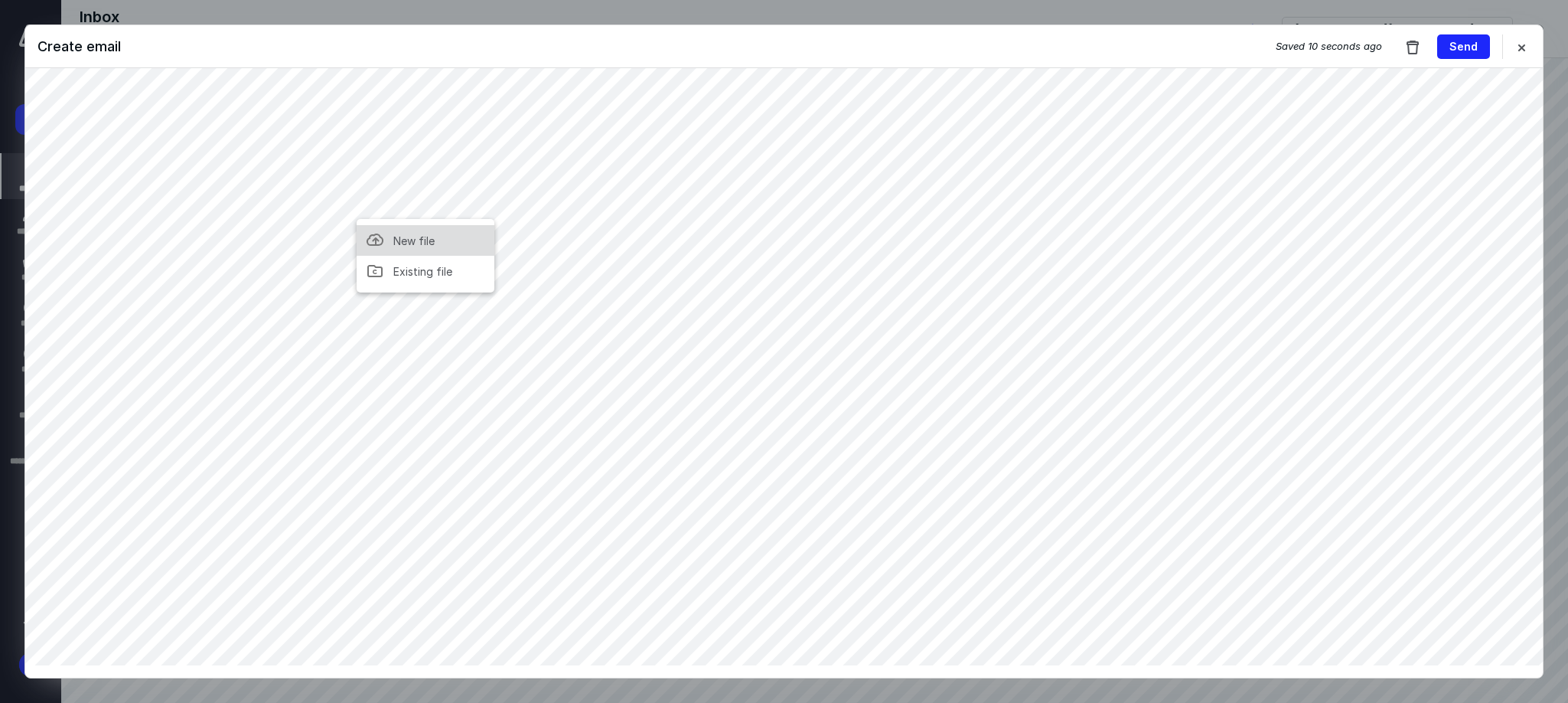click on "New file" at bounding box center [414, 240] 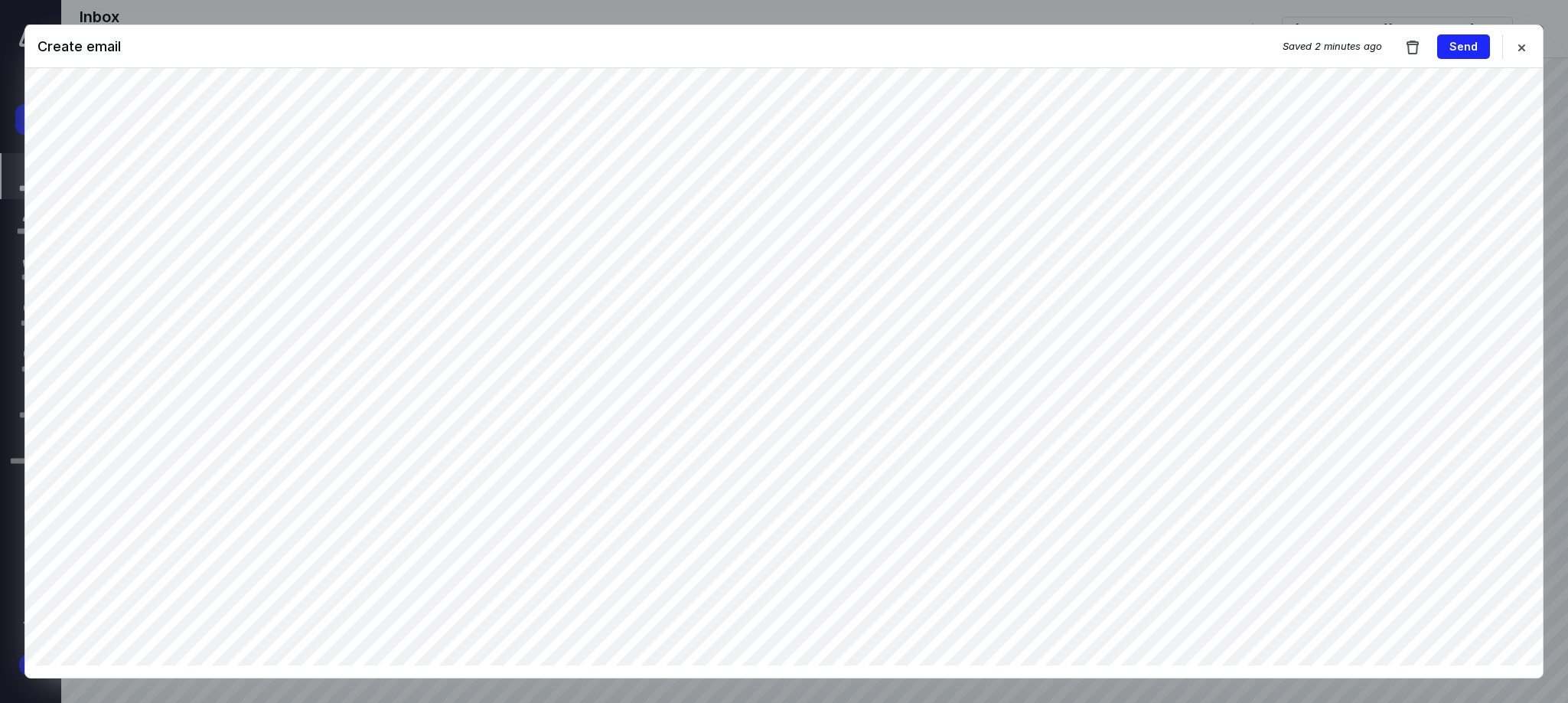 click on "Create email Saved 2 minutes ago Send" at bounding box center [784, 47] 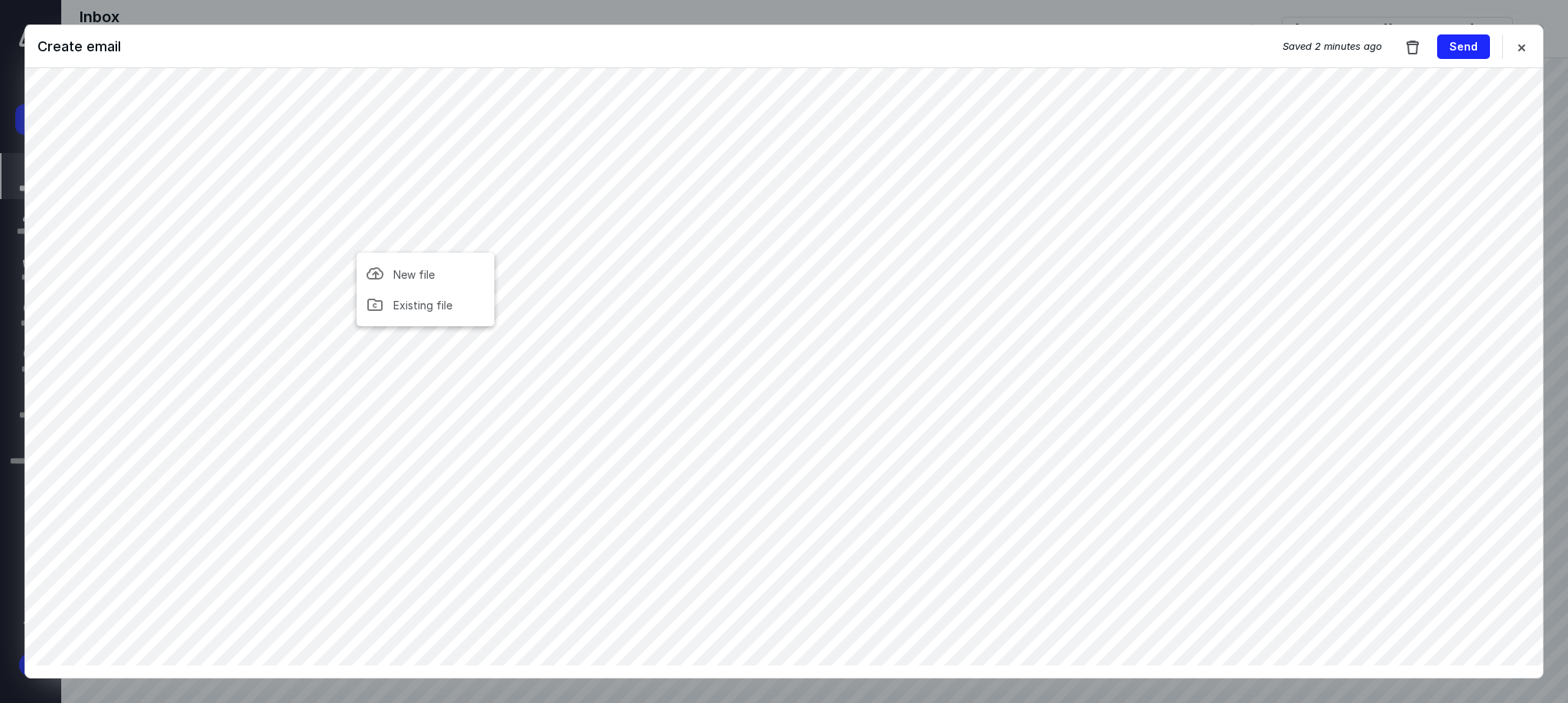 click on "Create email Saved 2 minutes ago Send" at bounding box center (784, 47) 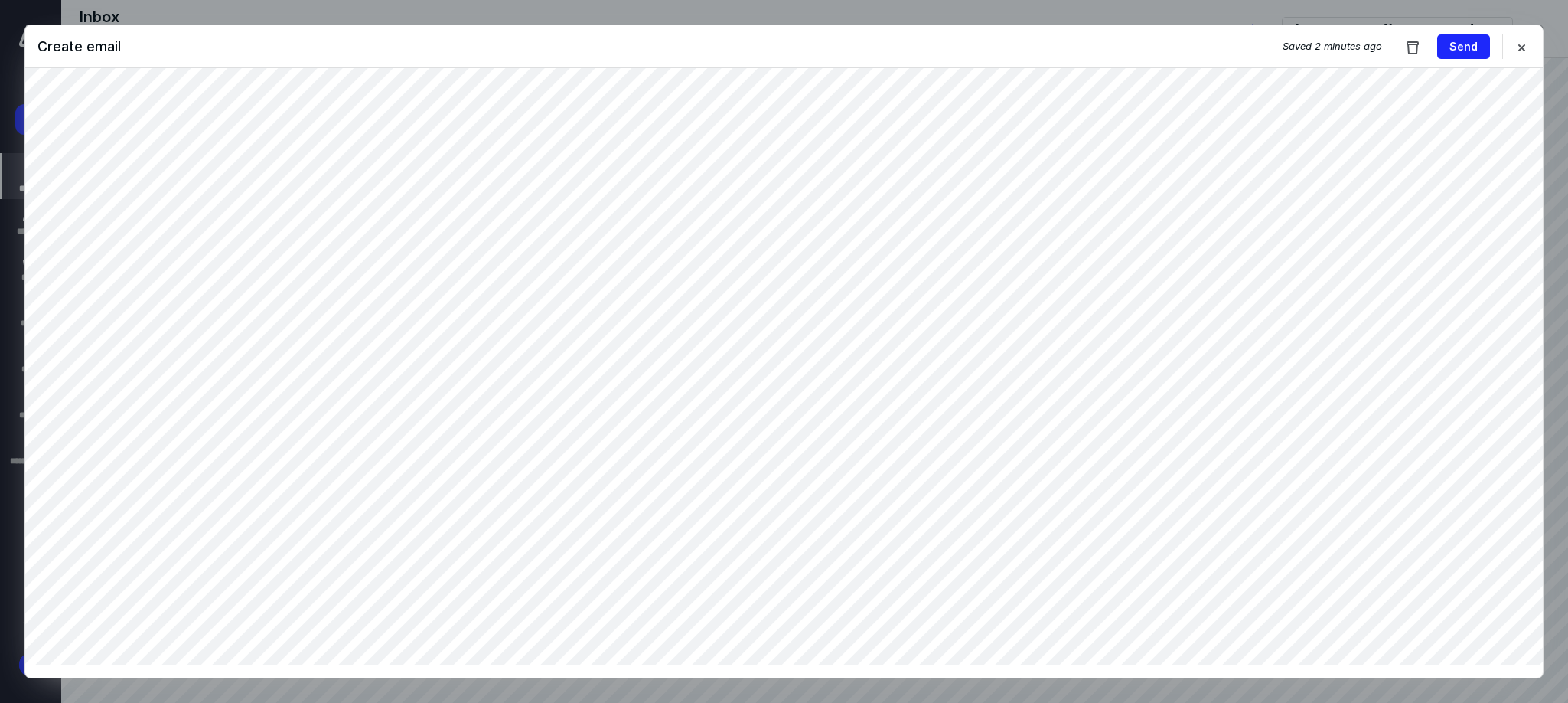 click on "Create email Saved 2 minutes ago Send" at bounding box center [784, 47] 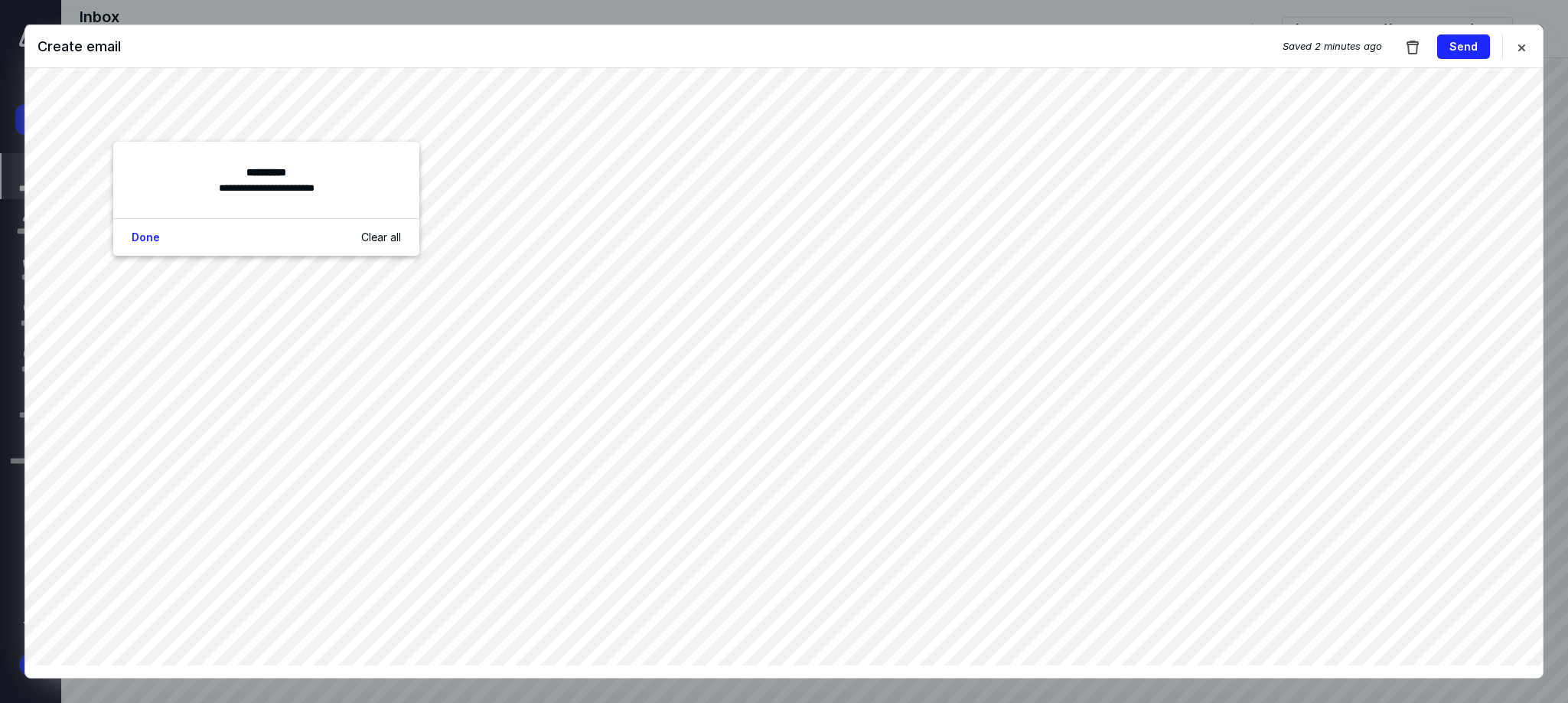 click on "Create email Saved 2 minutes ago Send" at bounding box center [784, 47] 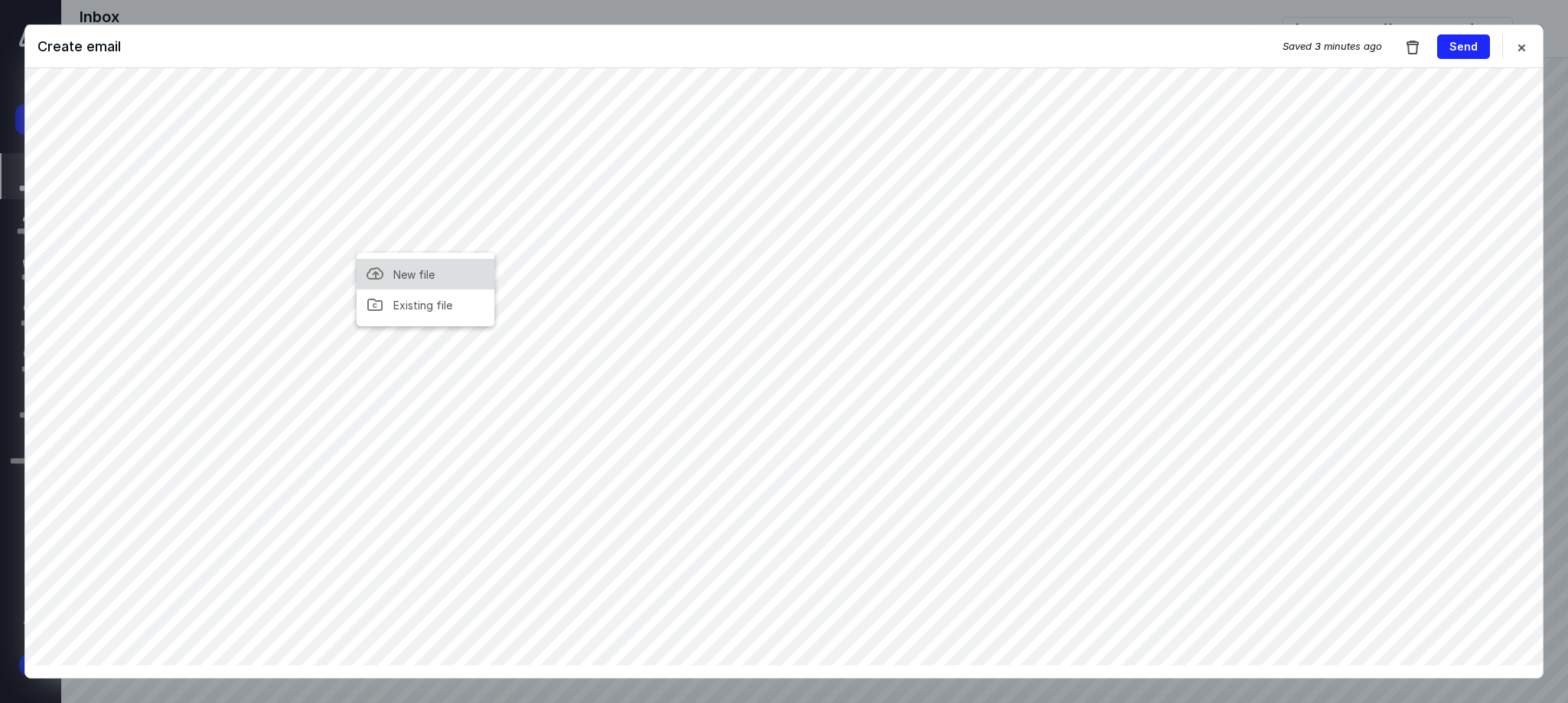 click 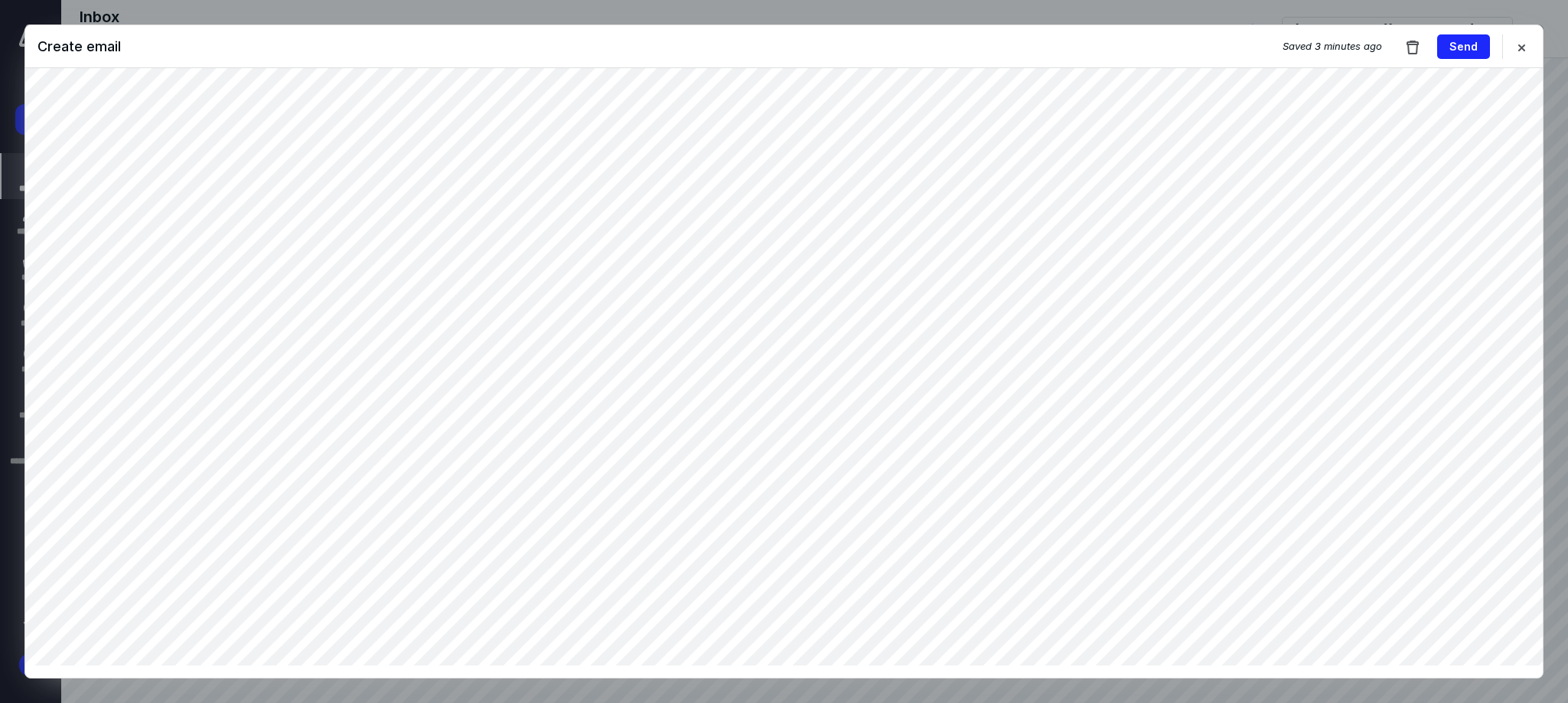 drag, startPoint x: 1086, startPoint y: 44, endPoint x: 1218, endPoint y: 46, distance: 132.01515 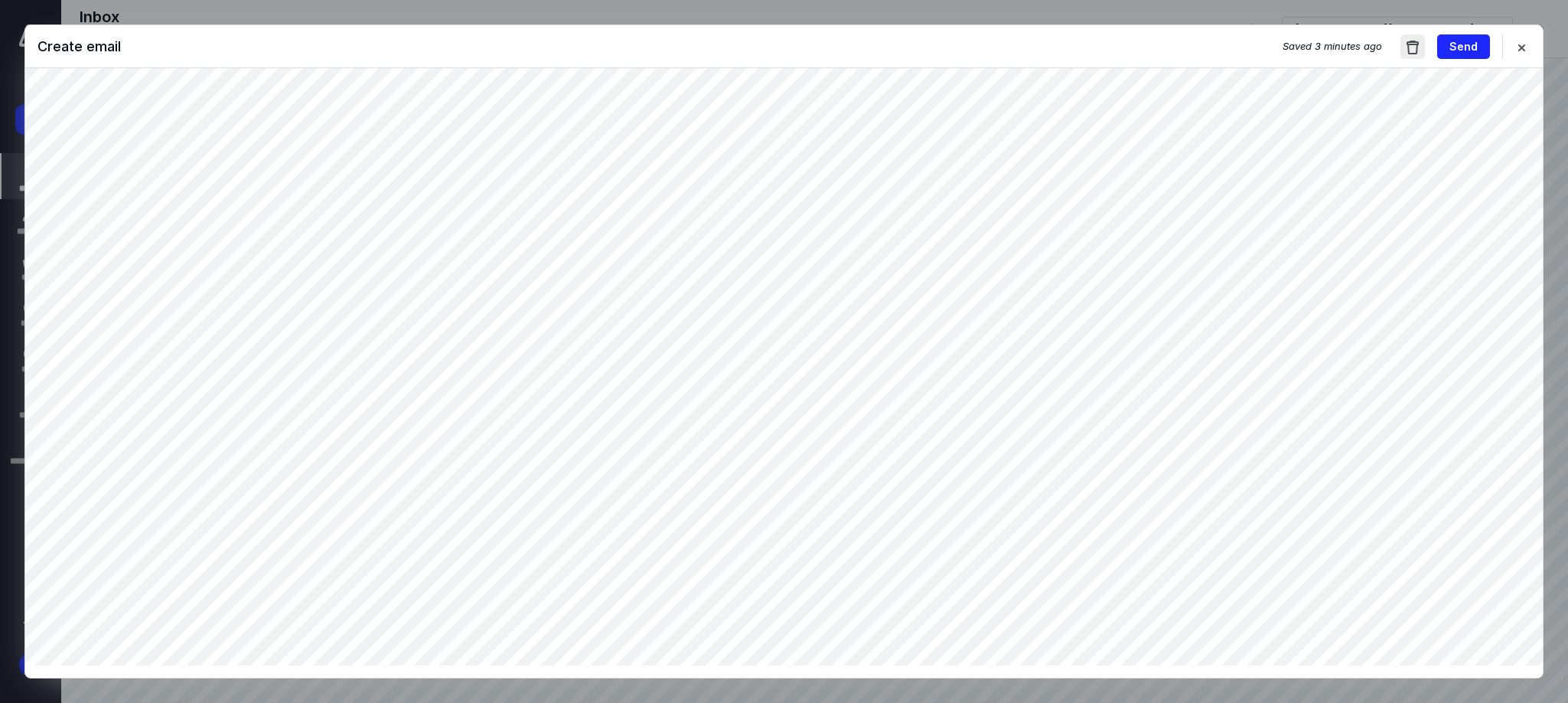 click at bounding box center [1413, 47] 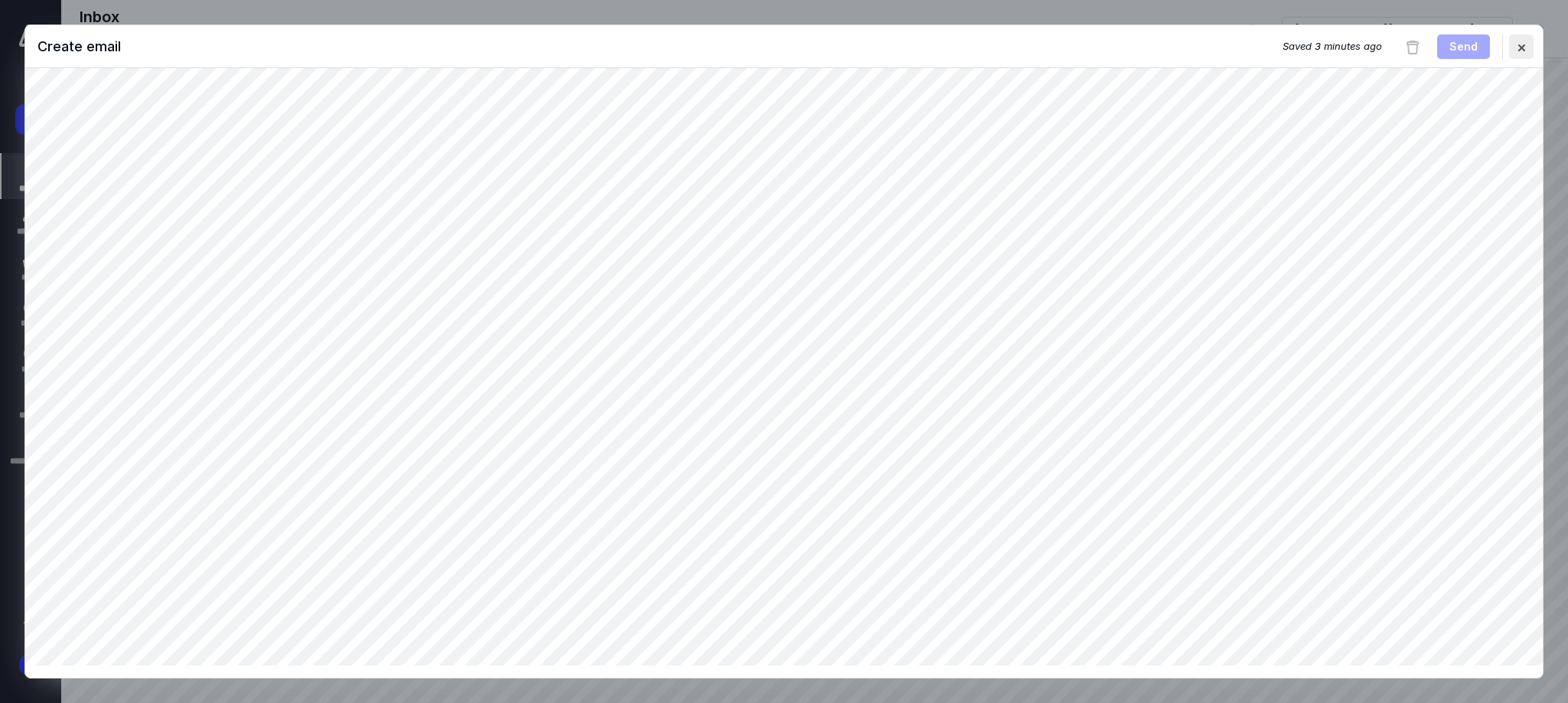click at bounding box center (1521, 47) 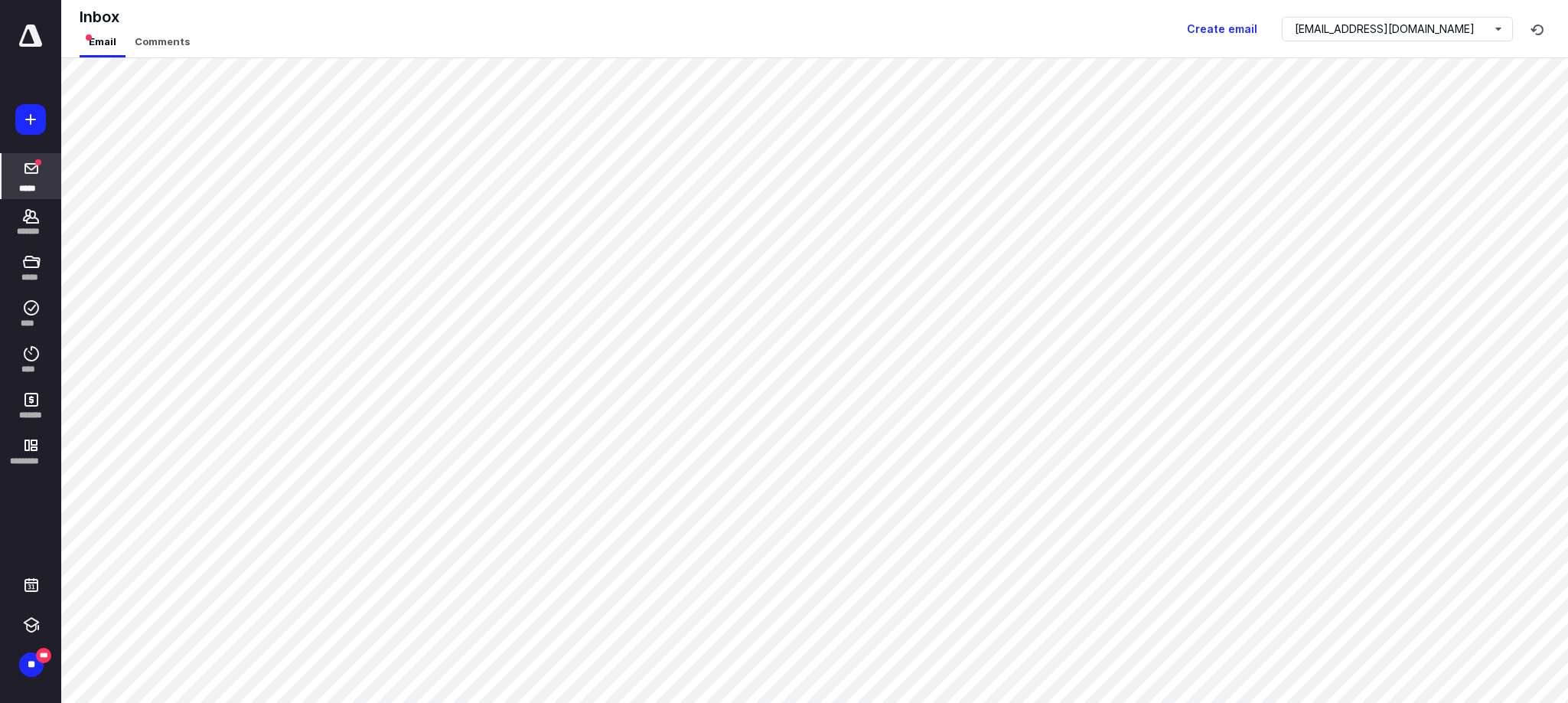 click on "Inbox Email Comments Create email [EMAIL_ADDRESS][DOMAIN_NAME]" at bounding box center (814, 29) 